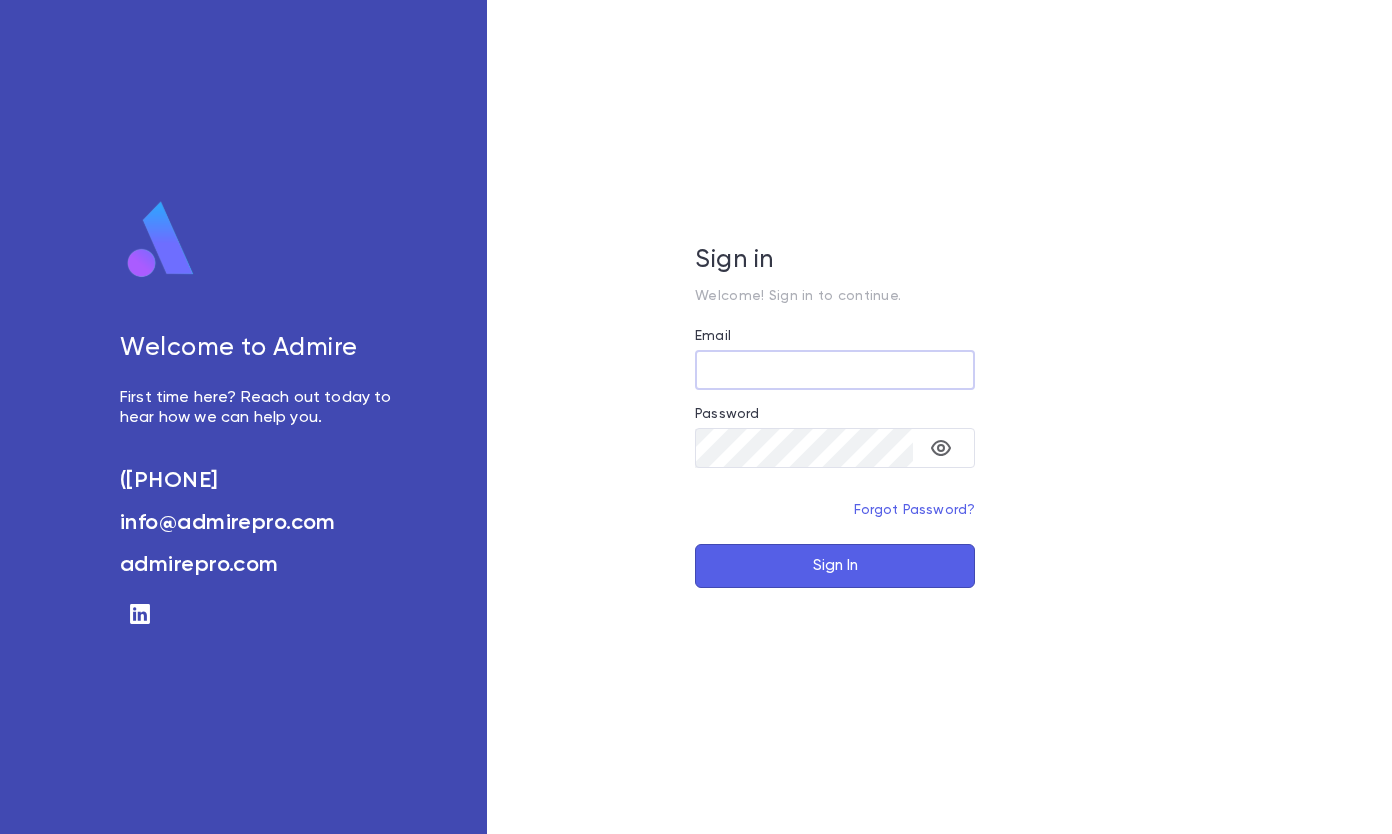 scroll, scrollTop: 0, scrollLeft: 0, axis: both 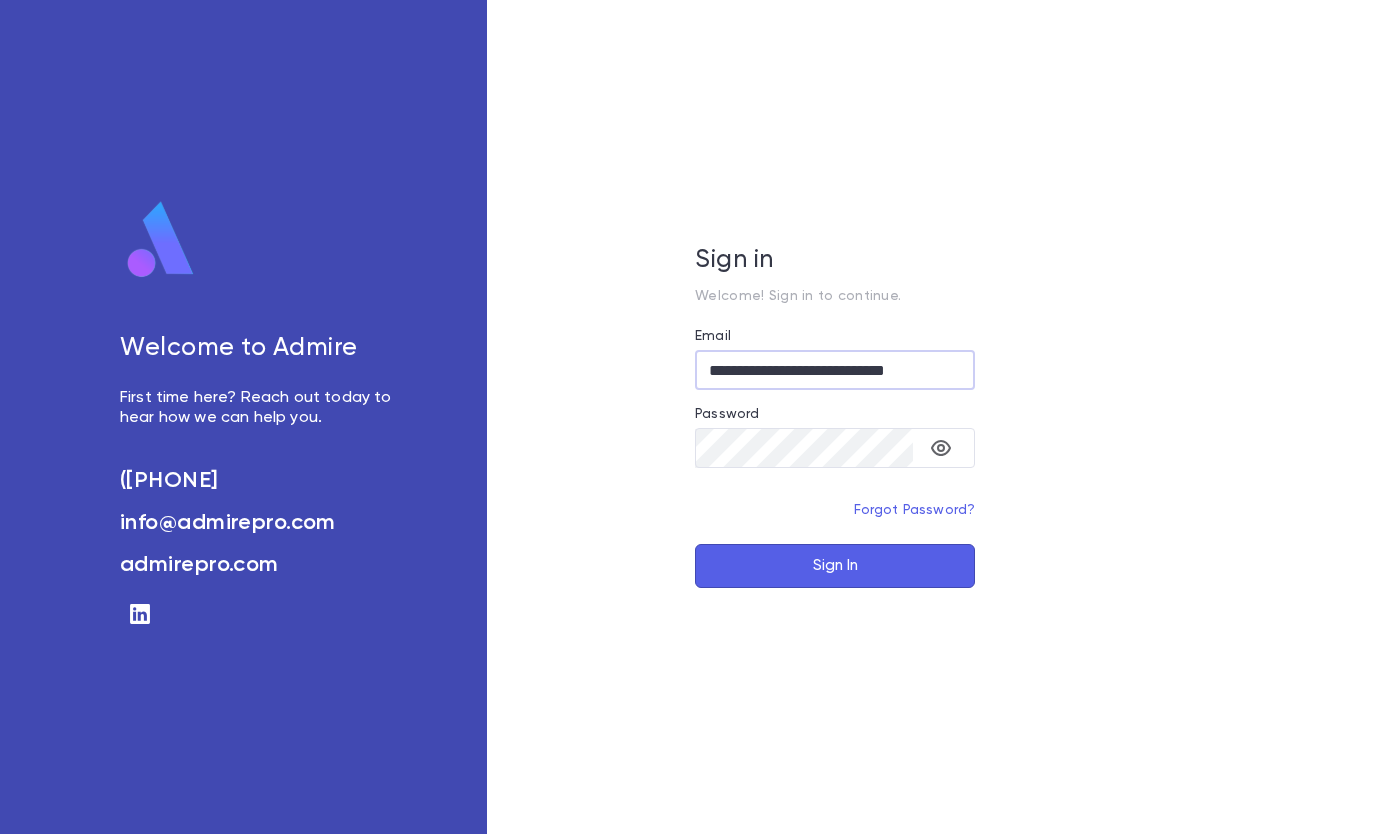 click on "Sign In" at bounding box center (835, 566) 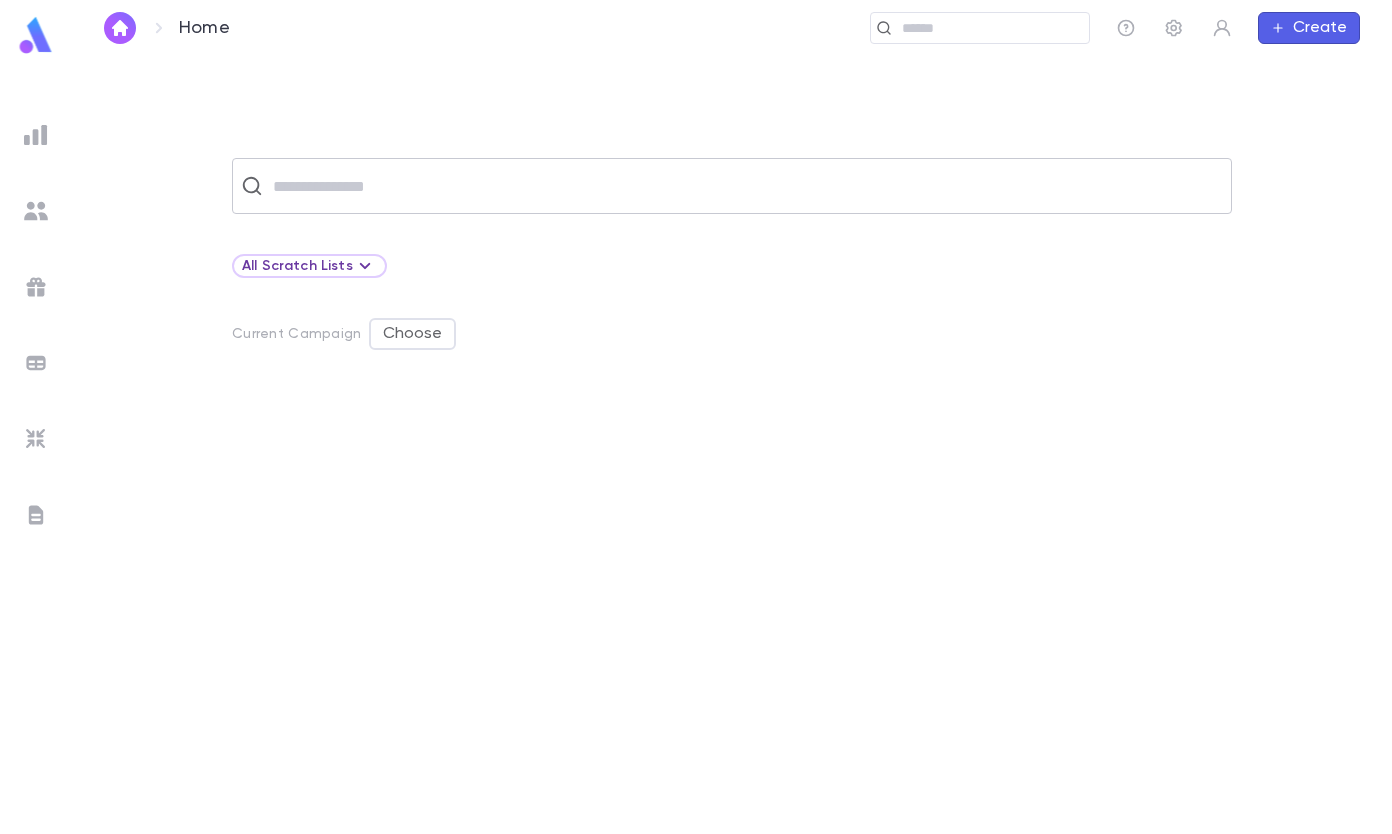 click at bounding box center [745, 186] 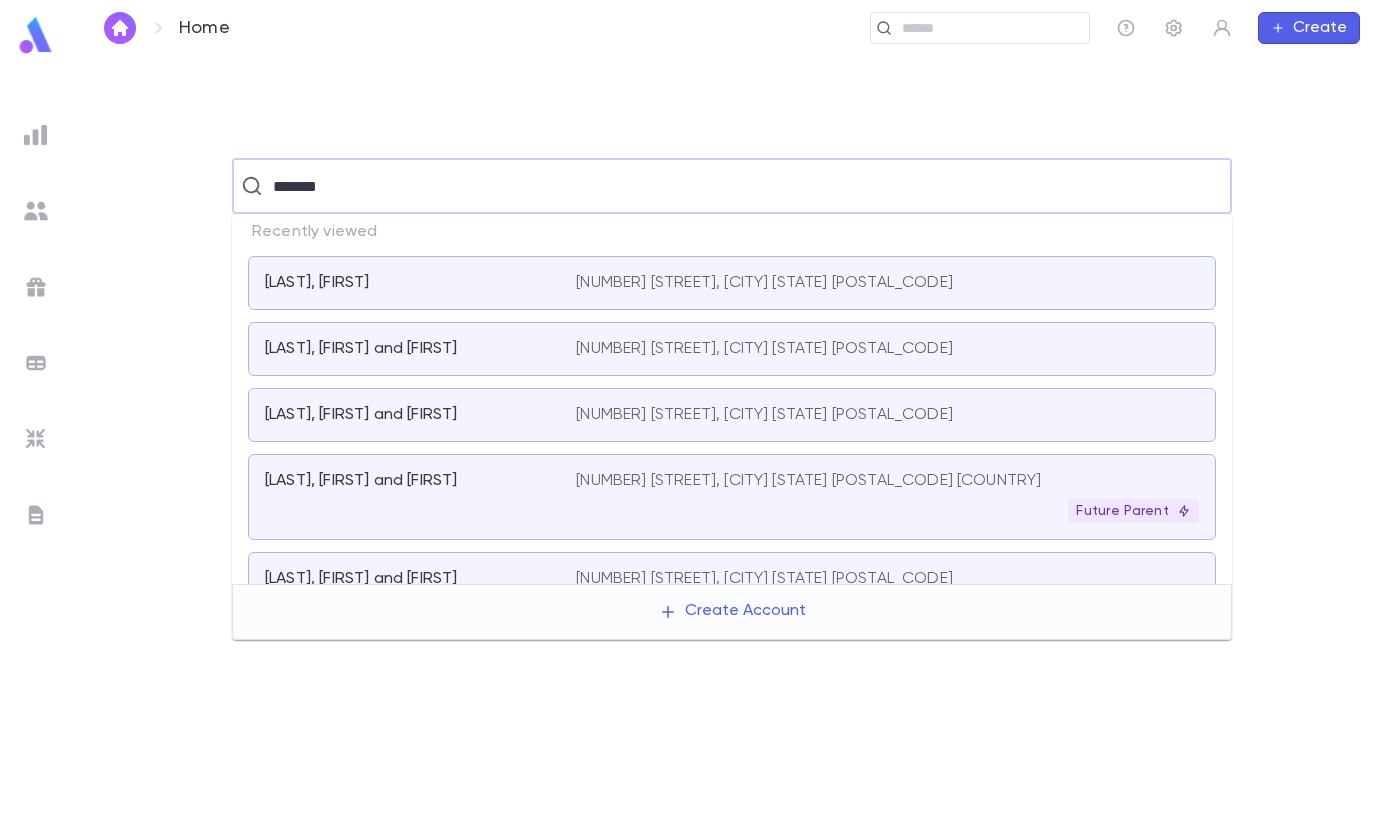 type on "*******" 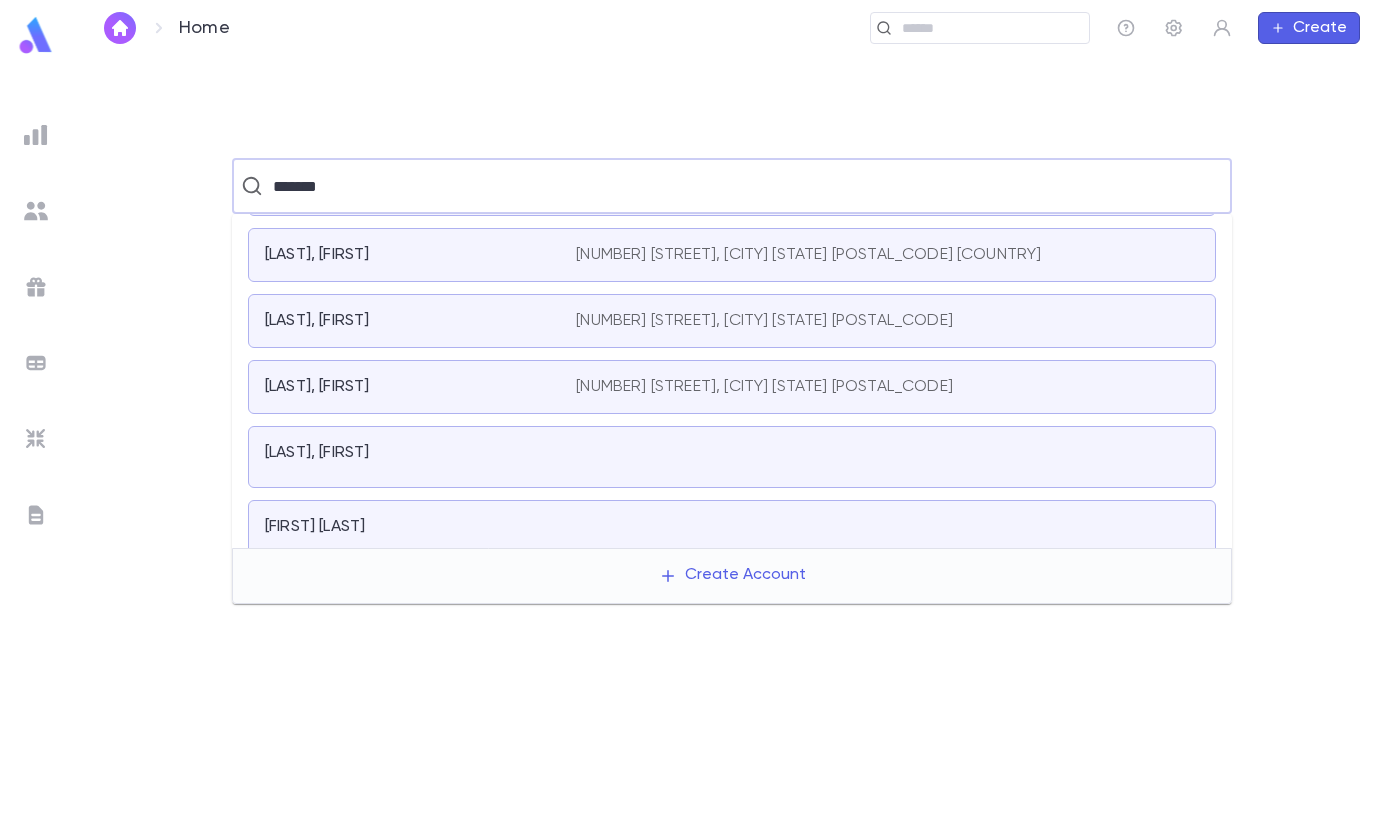 scroll, scrollTop: 78, scrollLeft: 0, axis: vertical 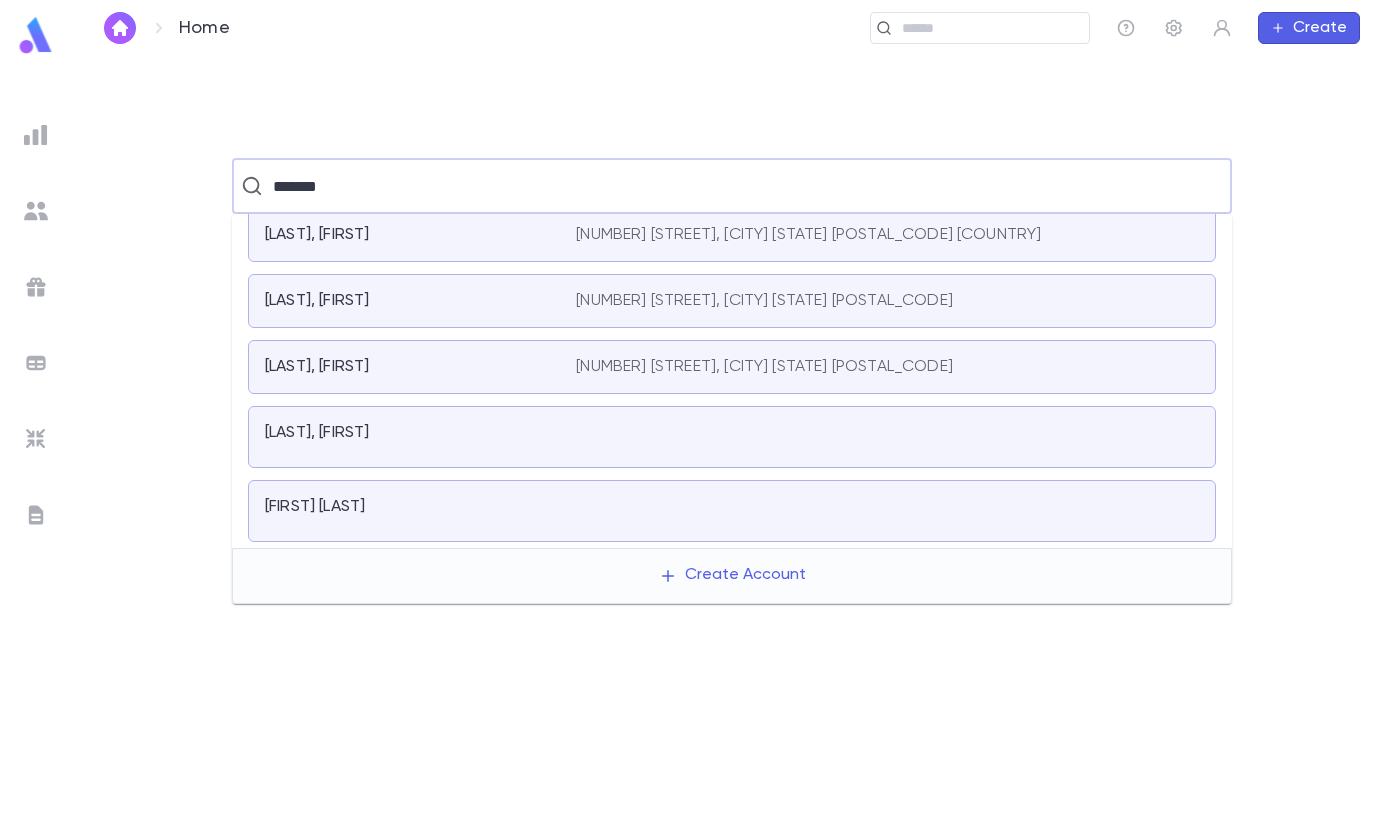 click on "[FIRST] [LAST]" at bounding box center (408, 507) 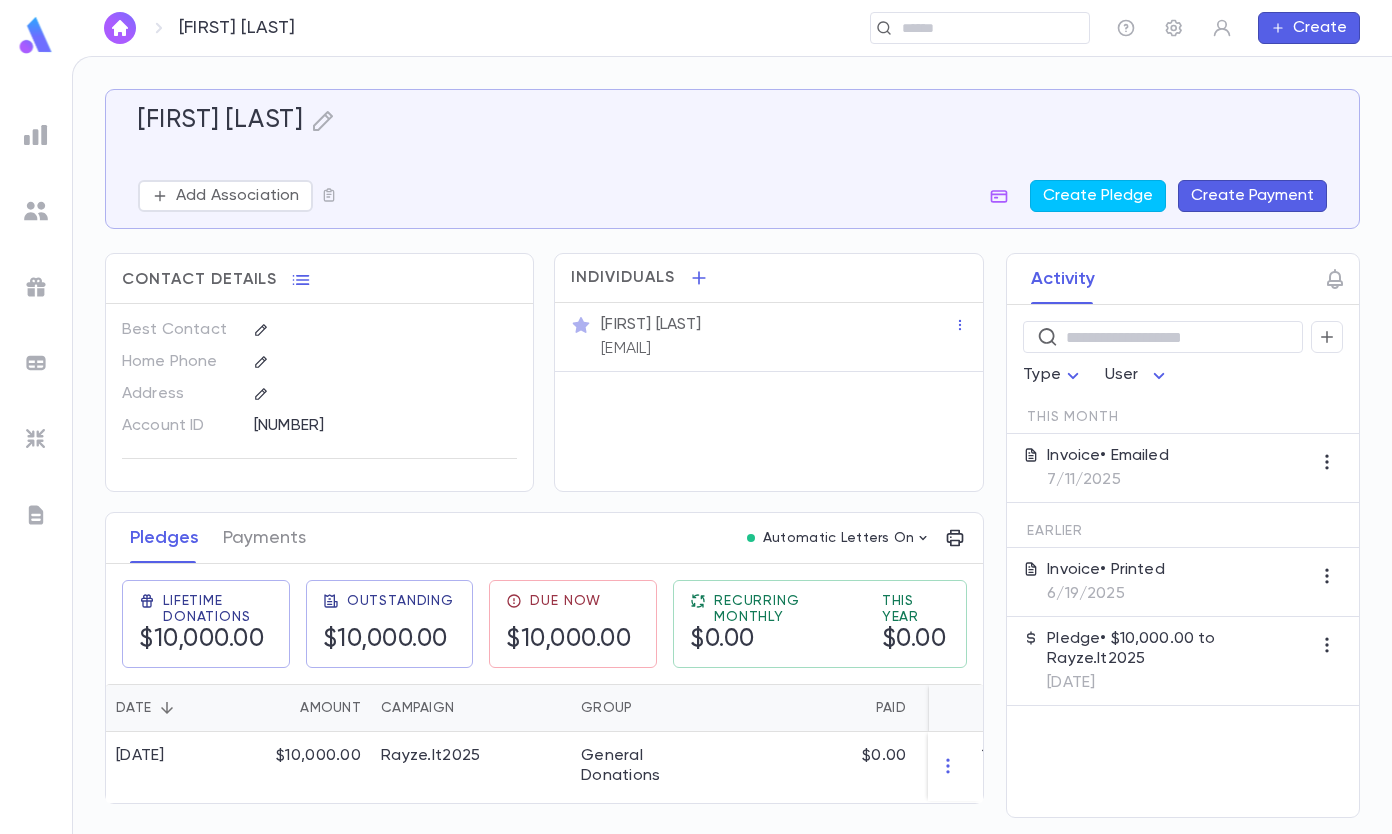 click on "Create Payment" at bounding box center (1252, 196) 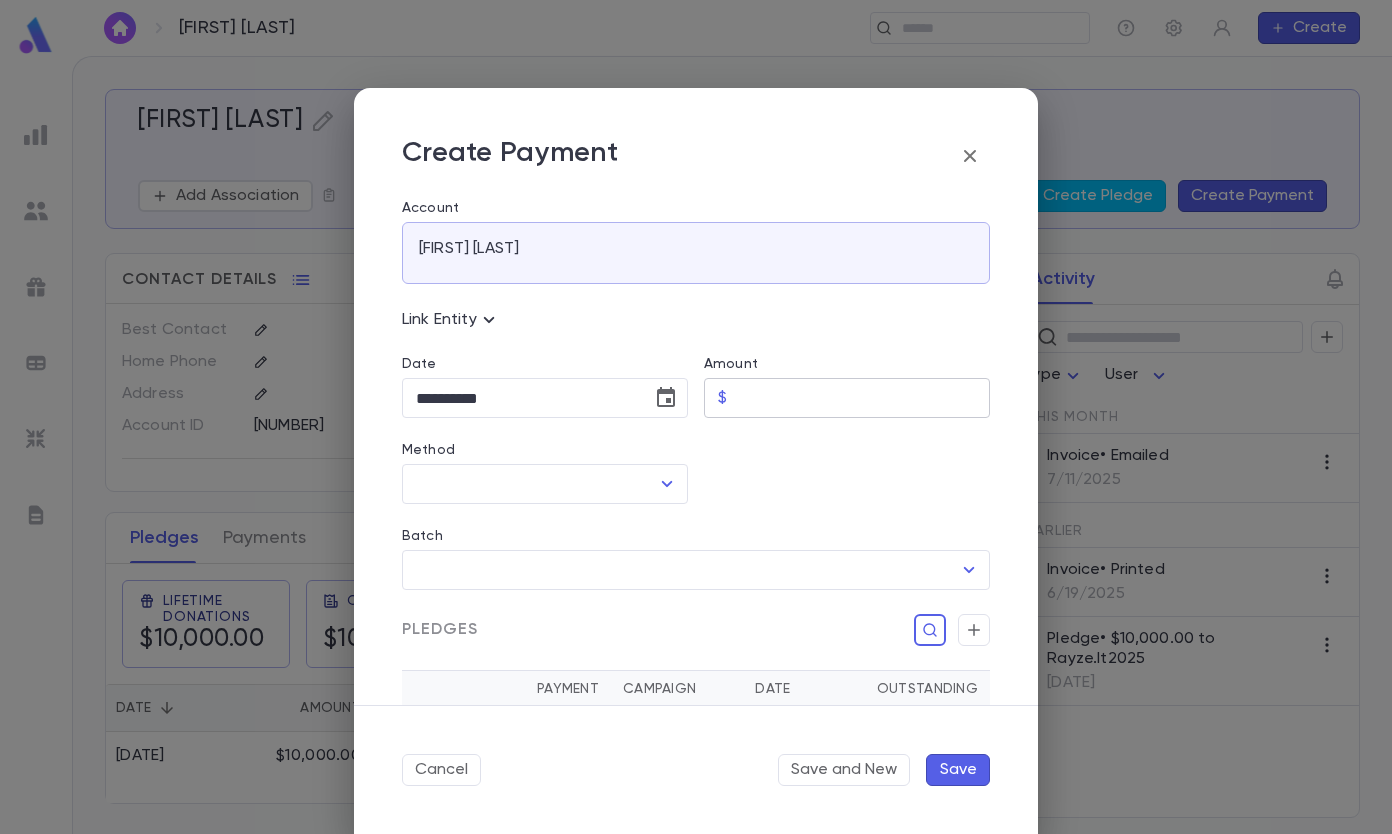 click on "Amount" at bounding box center (862, 398) 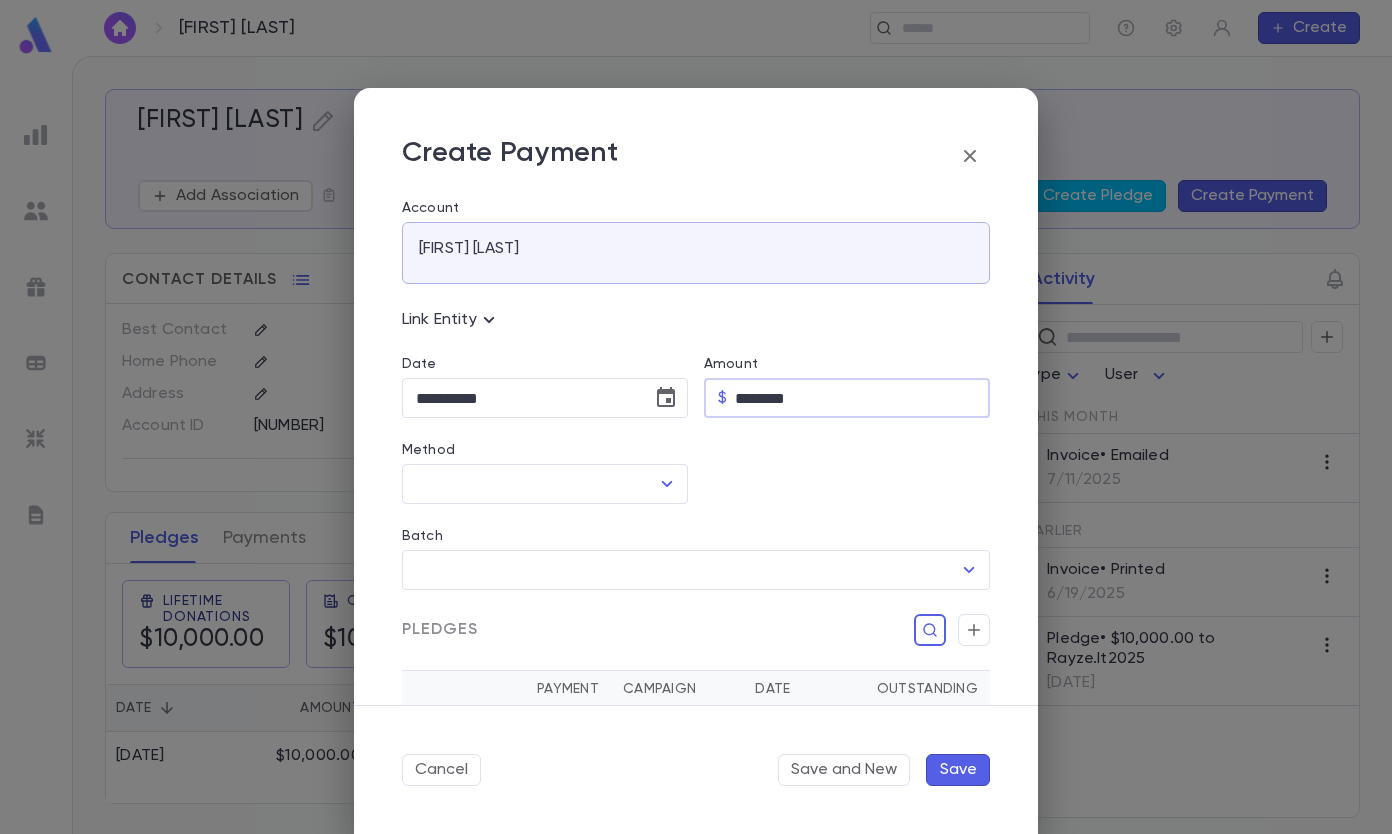 type on "********" 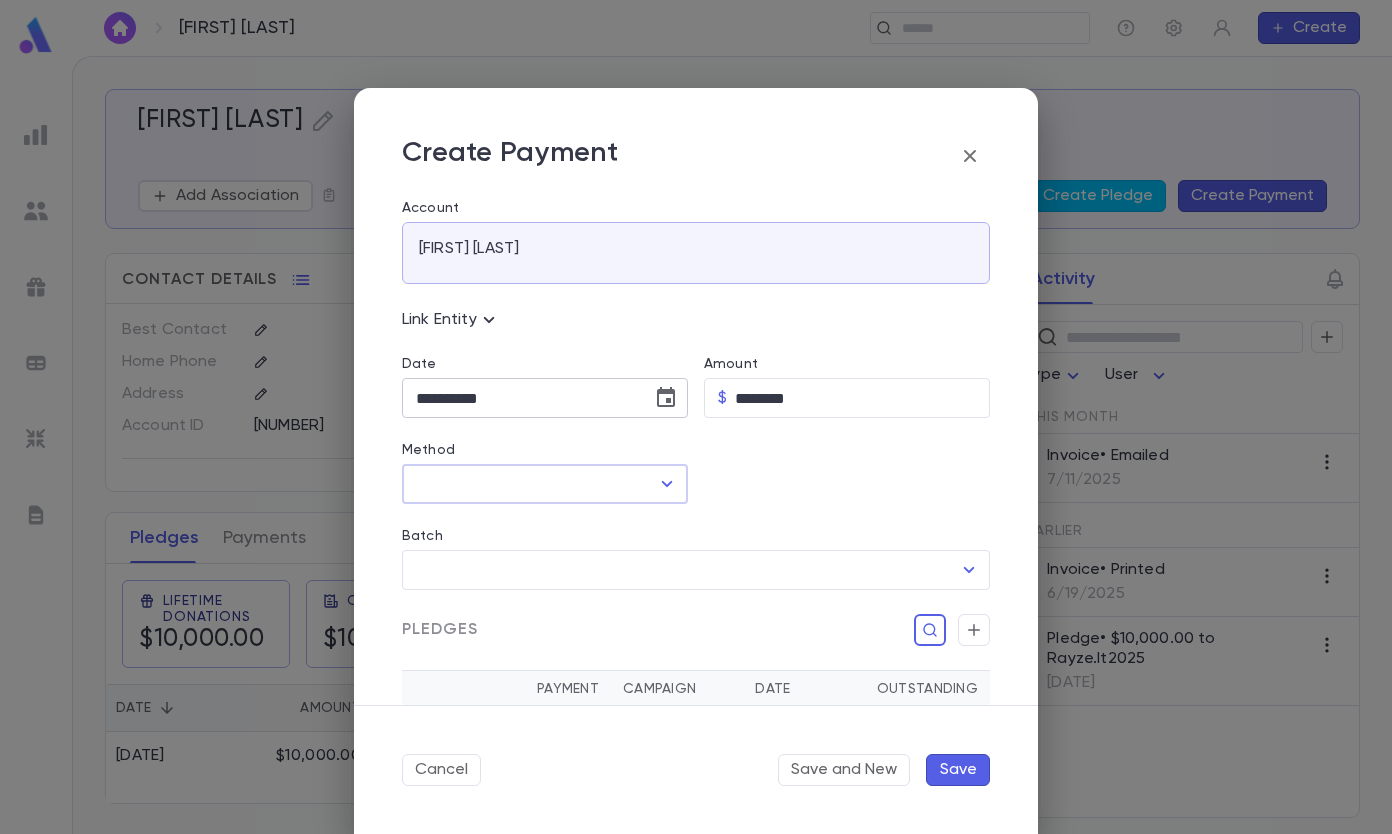 click 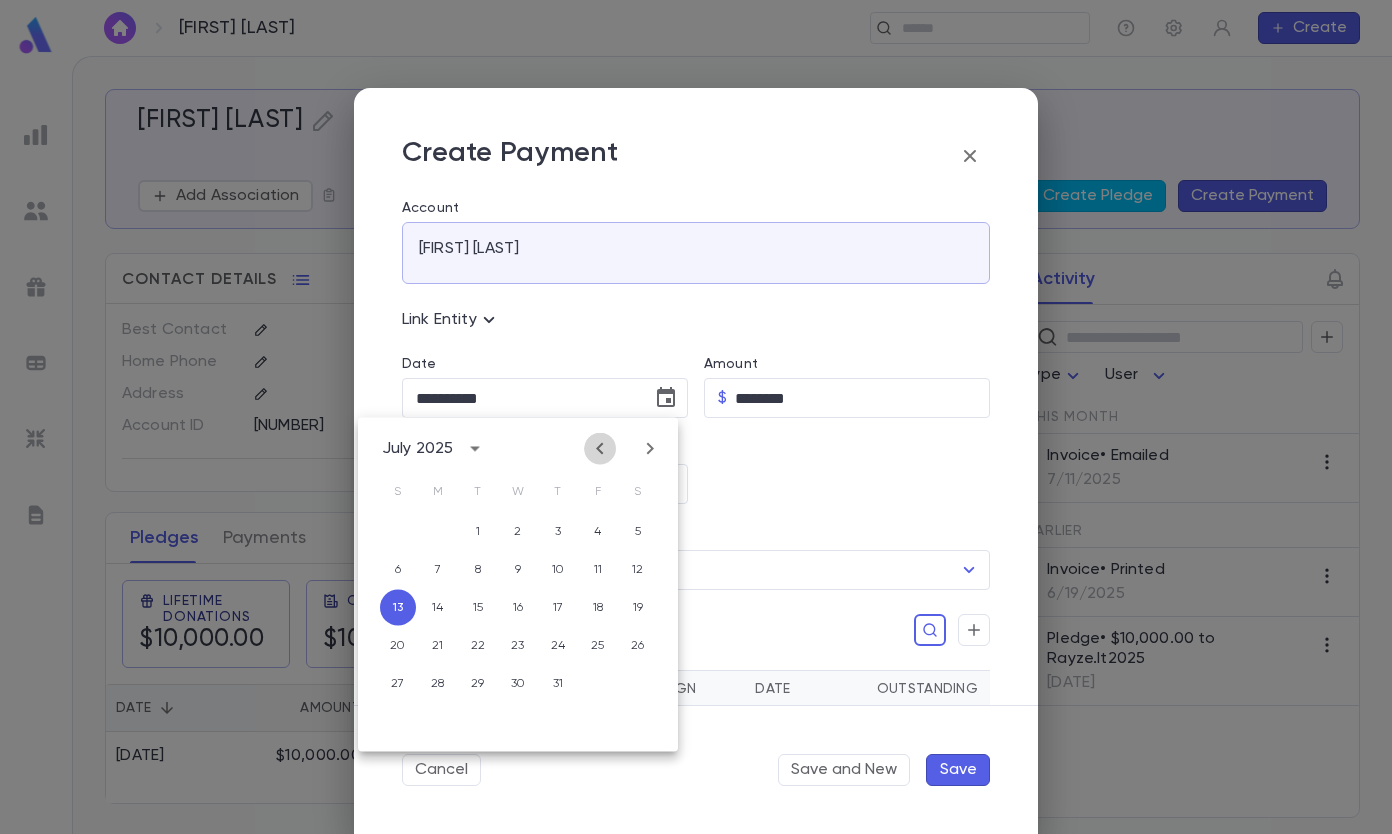click 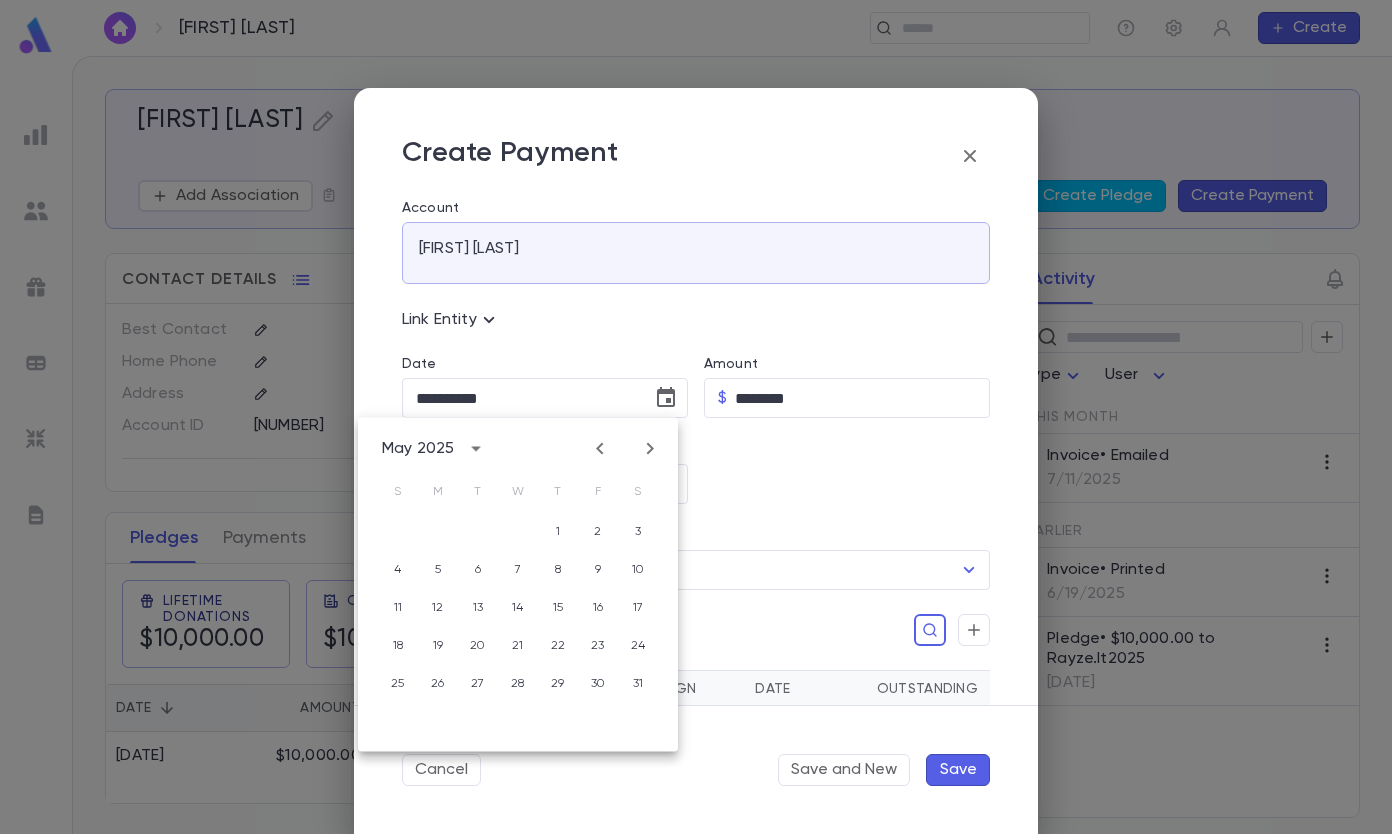 click 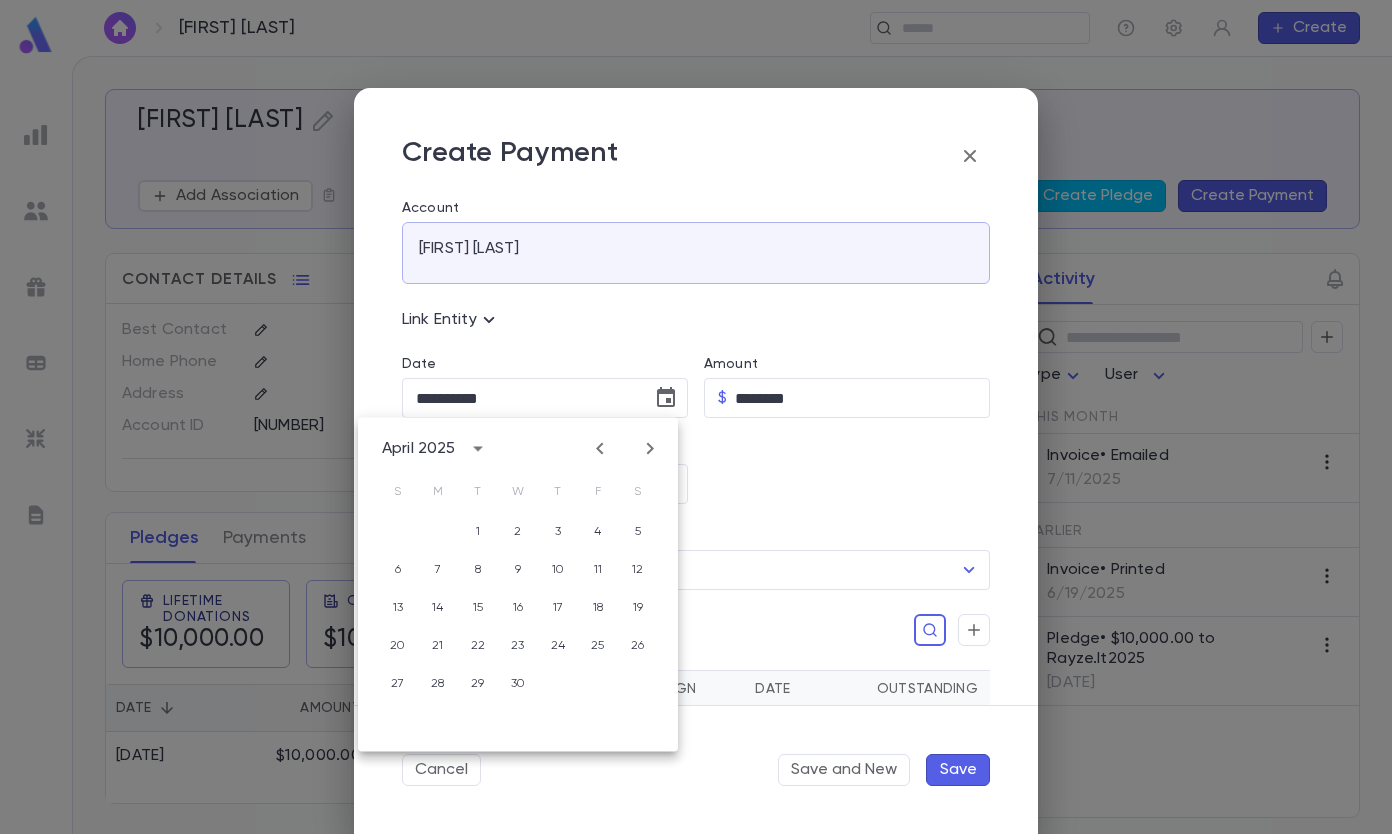click 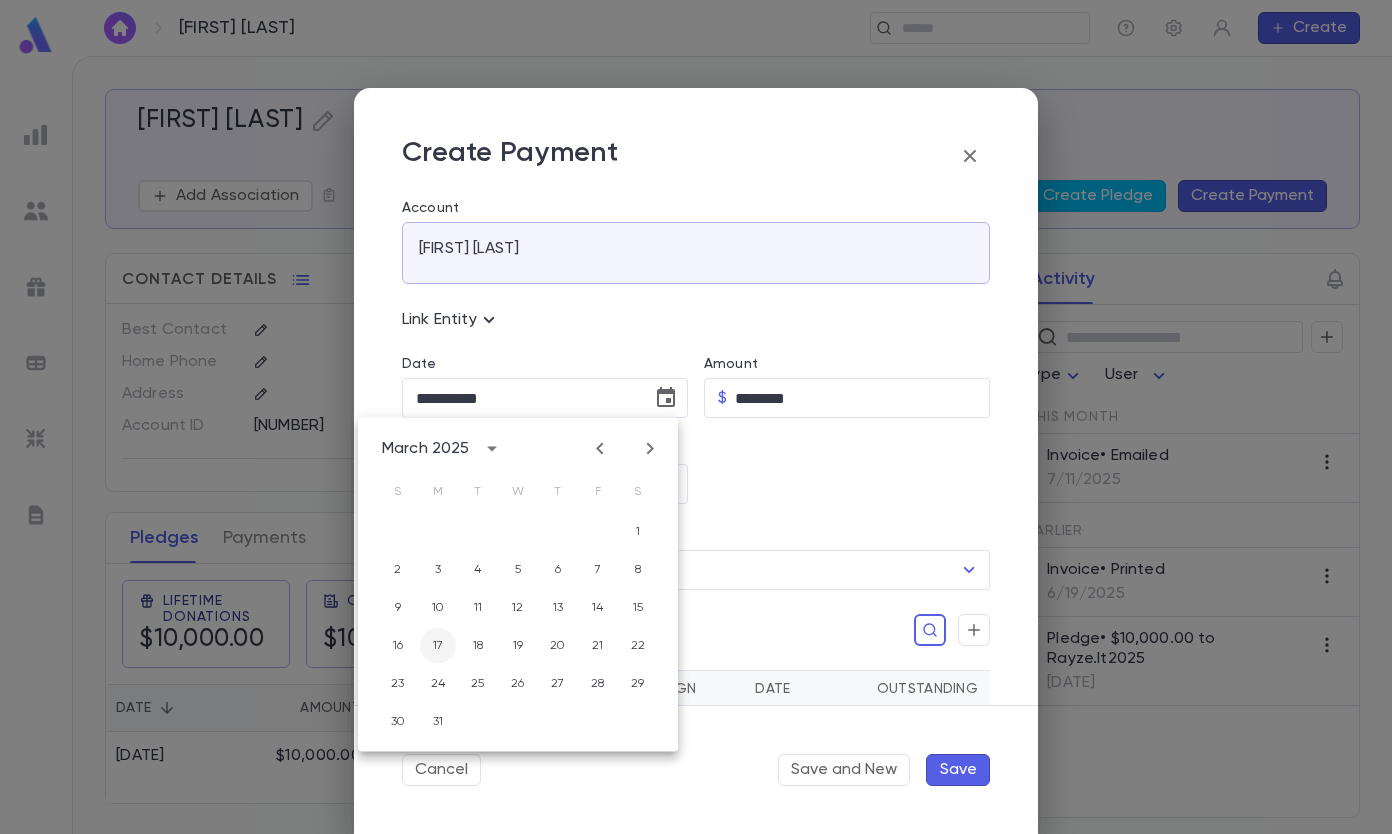 click on "17" at bounding box center [438, 646] 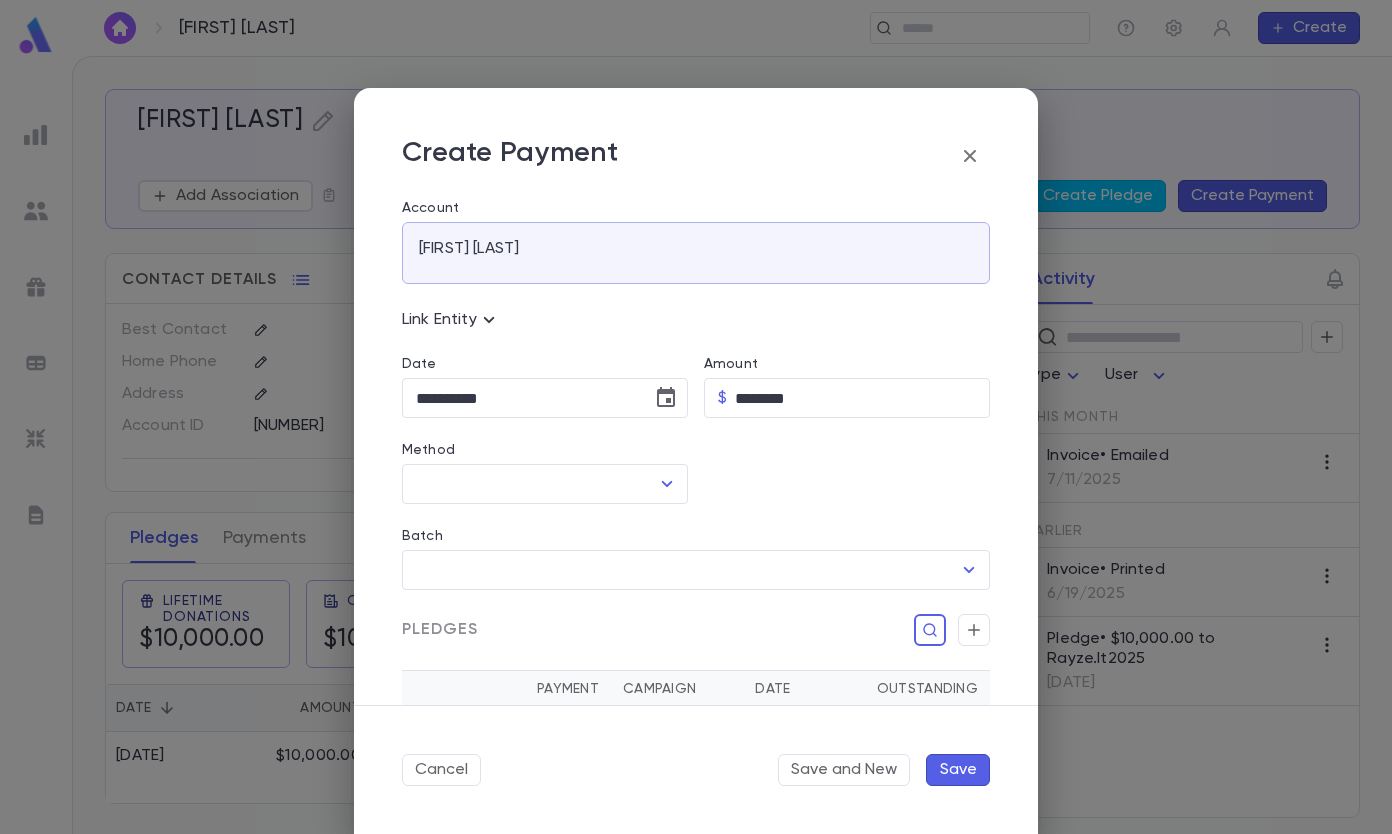 type on "**********" 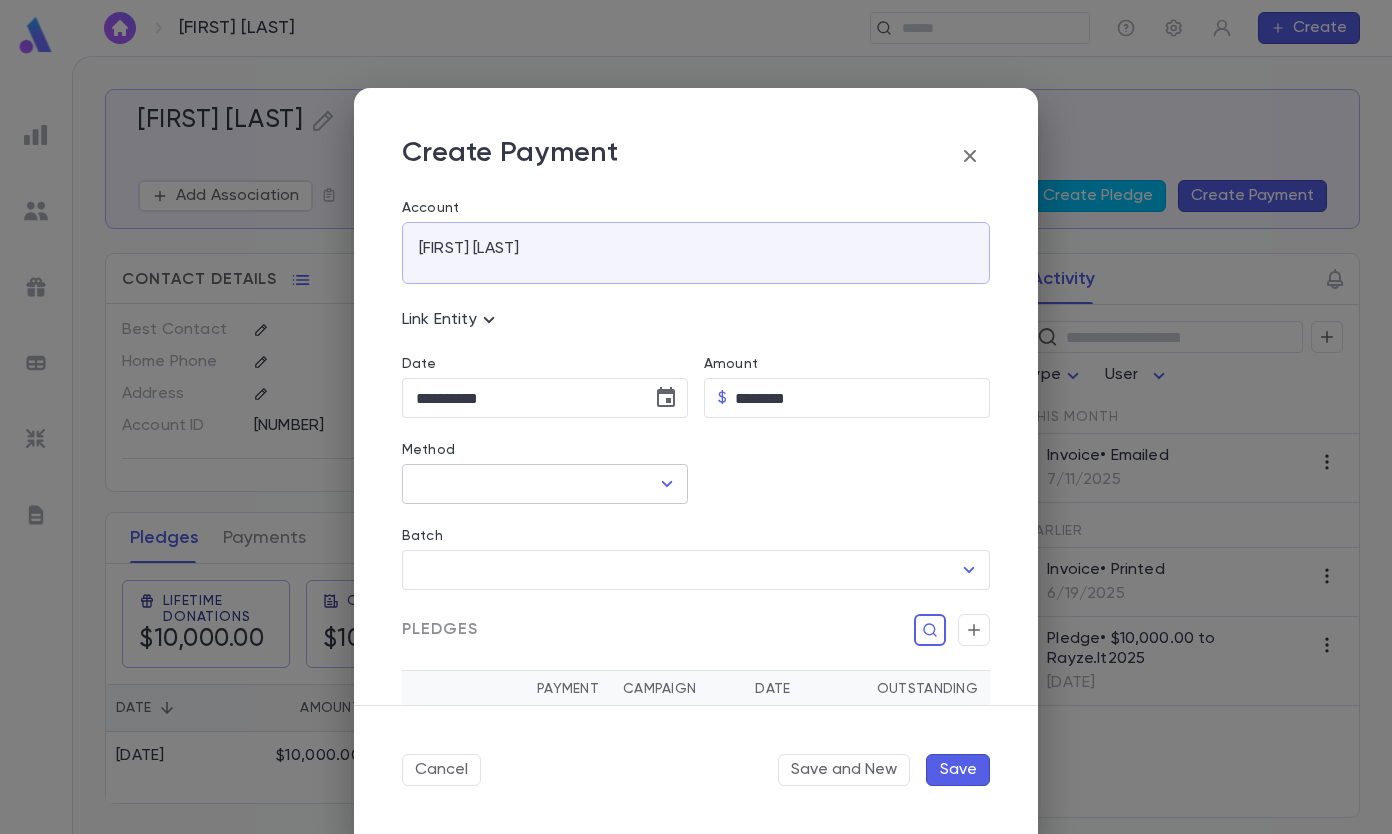 click on "Method" at bounding box center (530, 484) 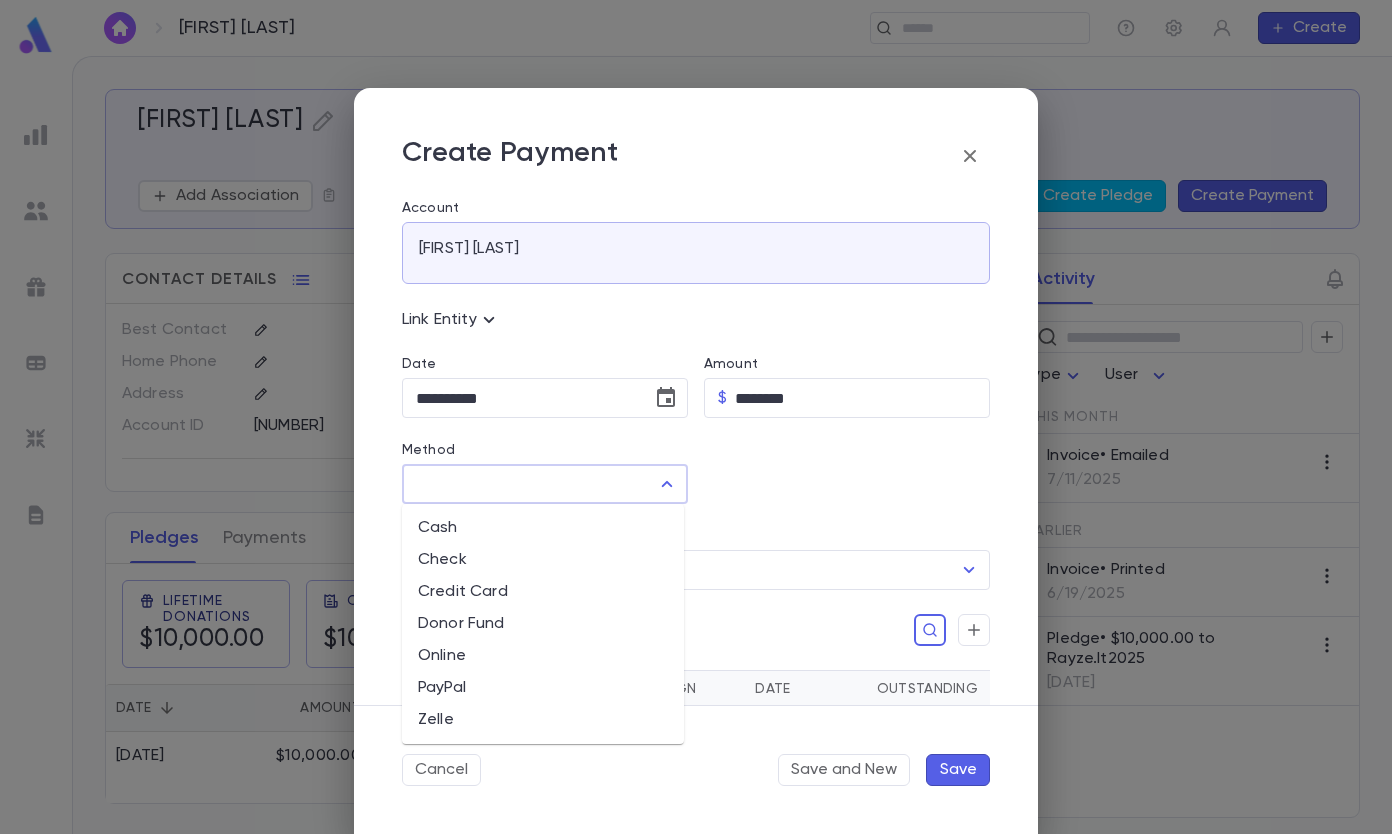 click on "Donor Fund" at bounding box center (543, 624) 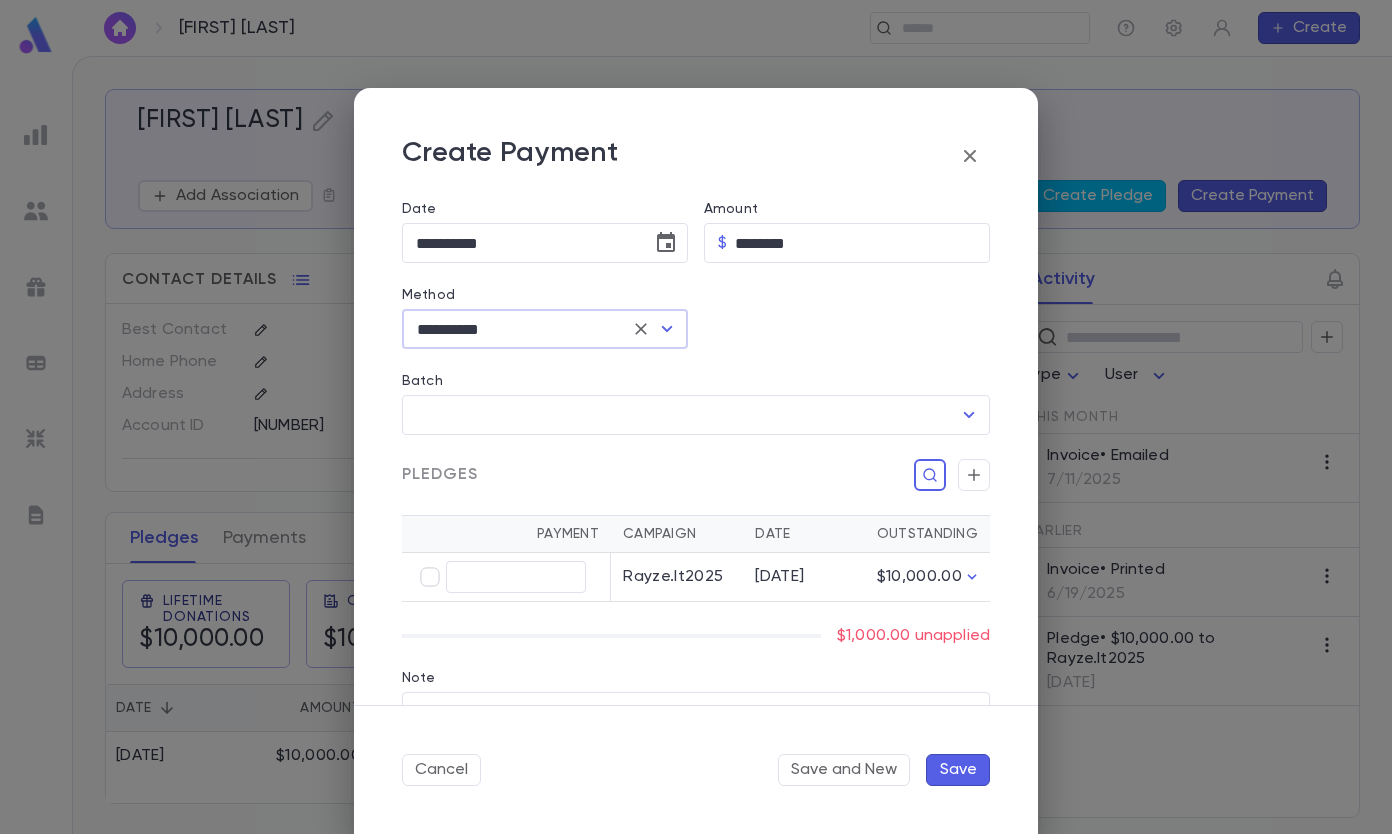 scroll, scrollTop: 252, scrollLeft: 0, axis: vertical 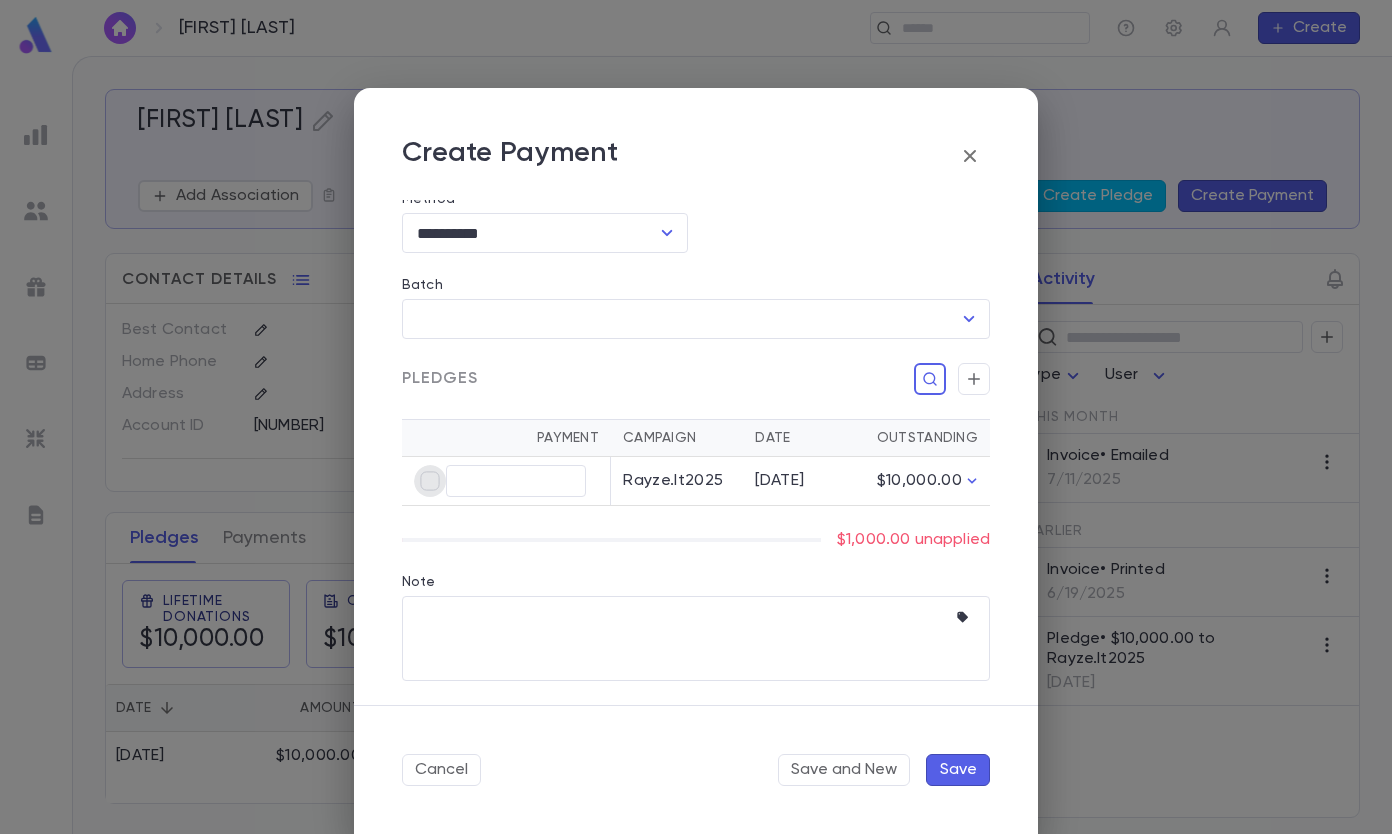 type on "********" 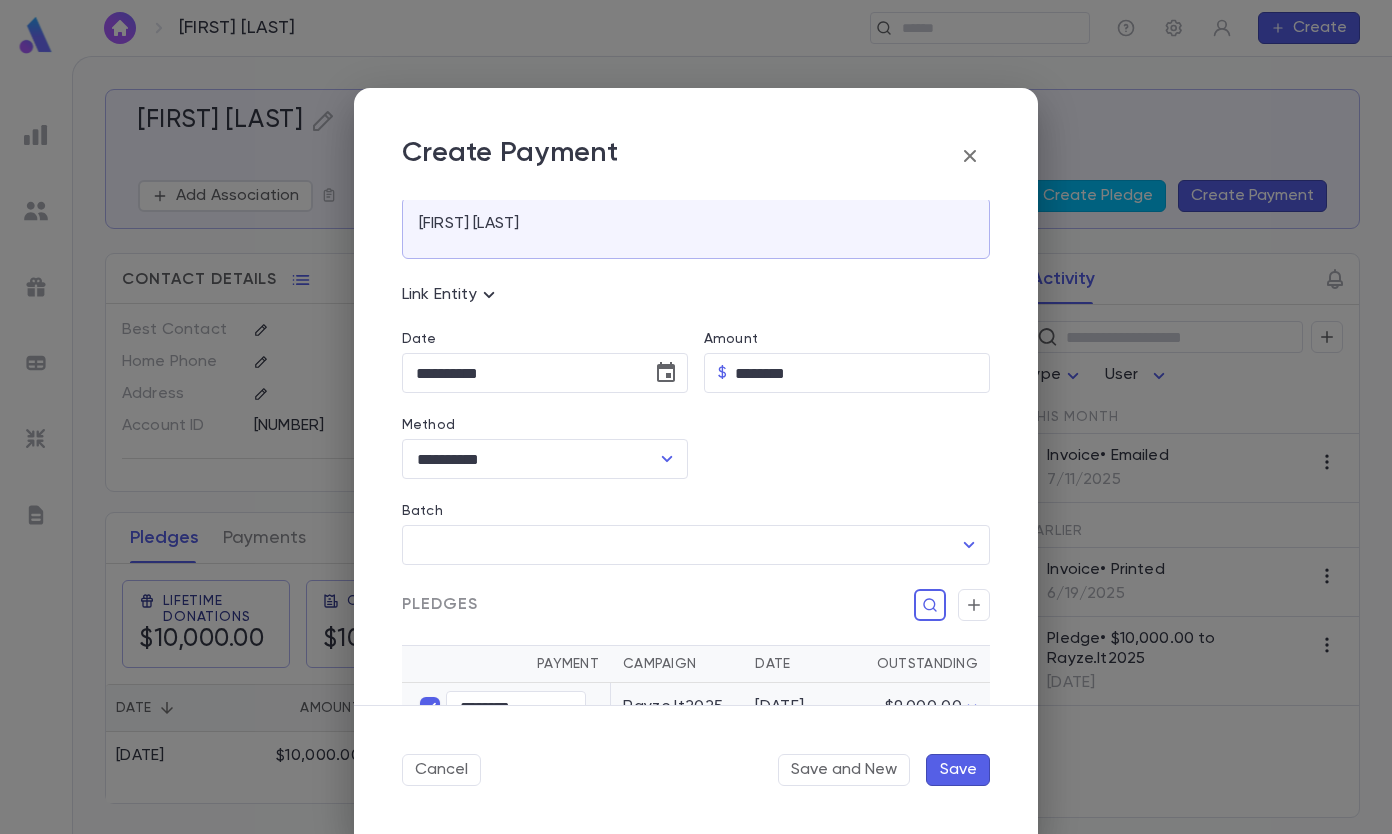 scroll, scrollTop: 0, scrollLeft: 0, axis: both 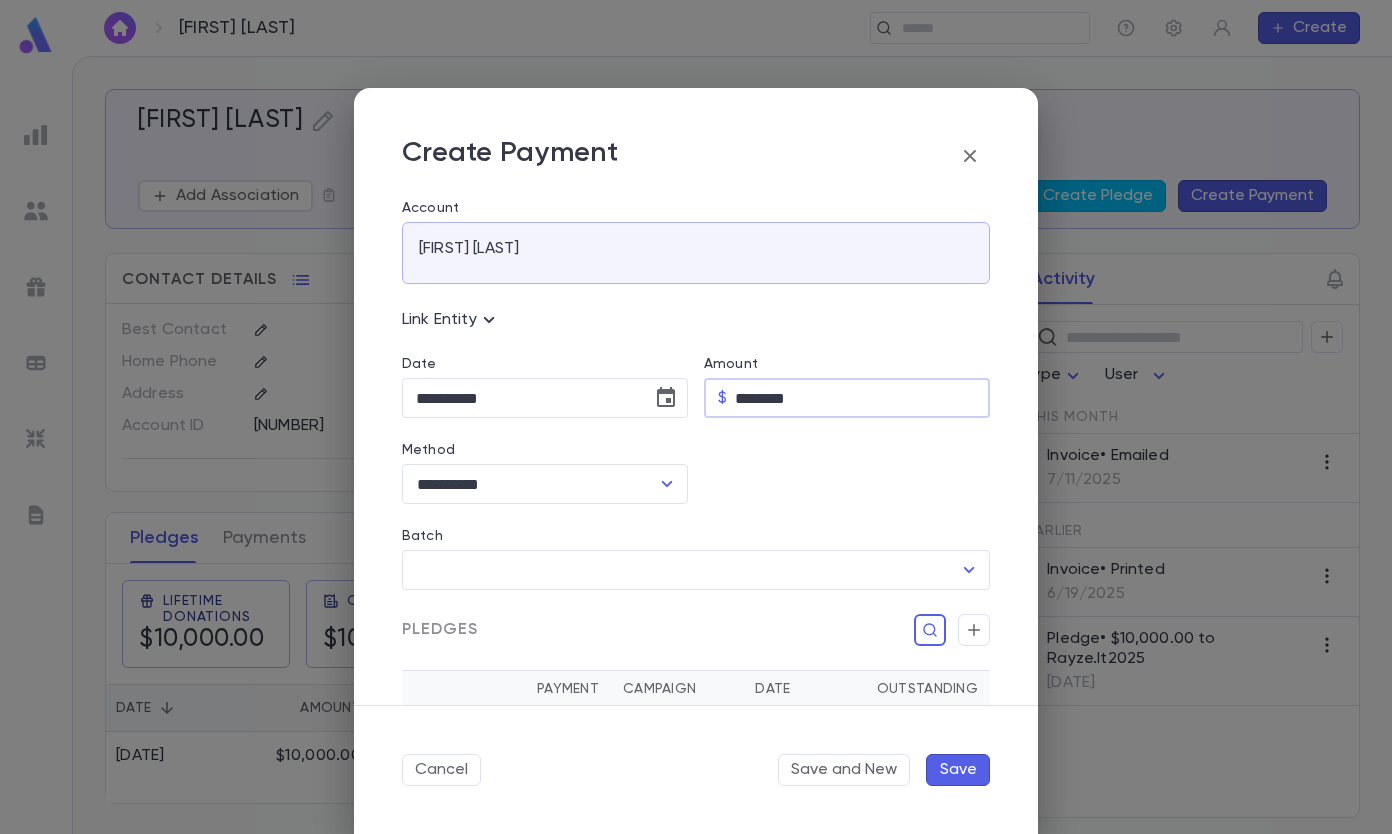 click on "********" at bounding box center (862, 398) 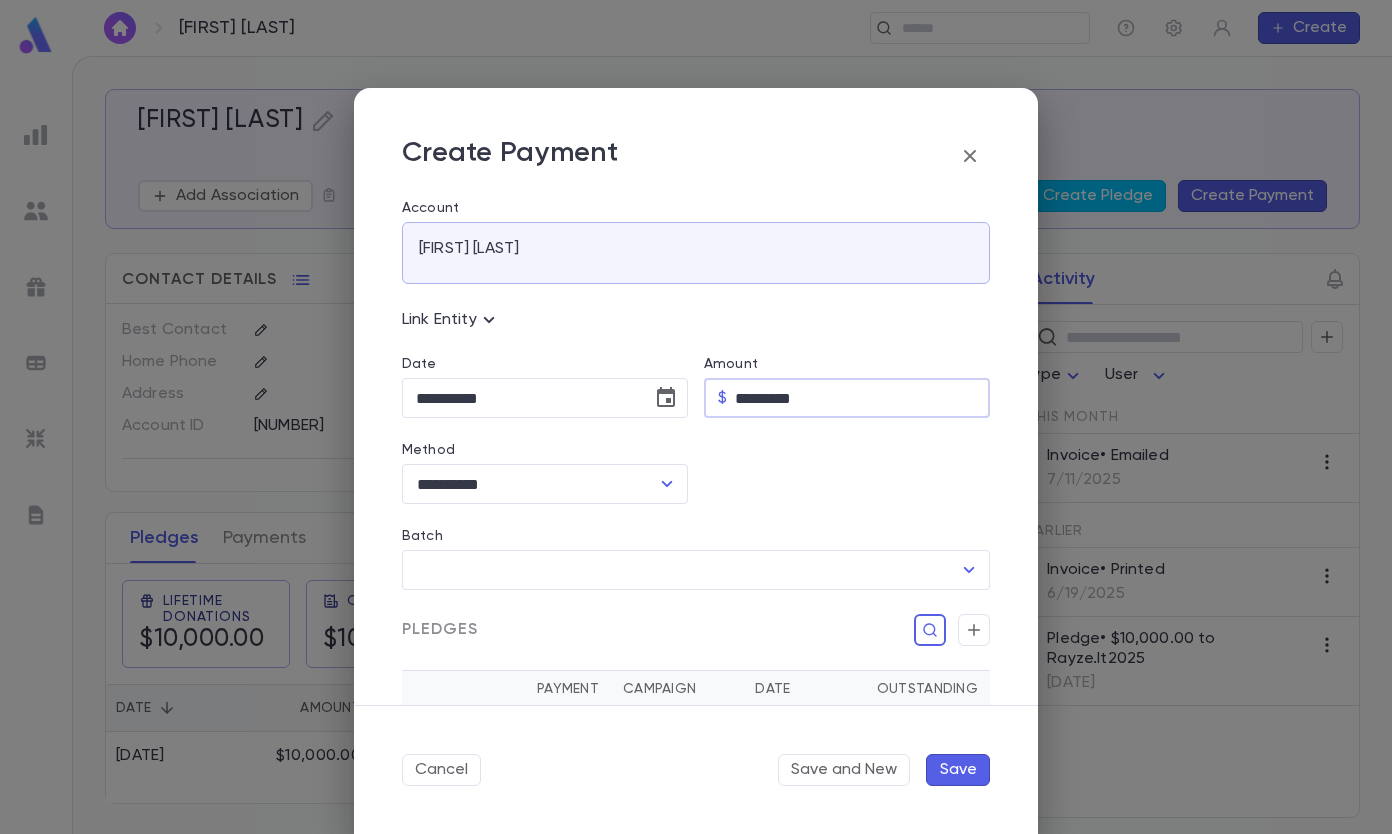 type on "*********" 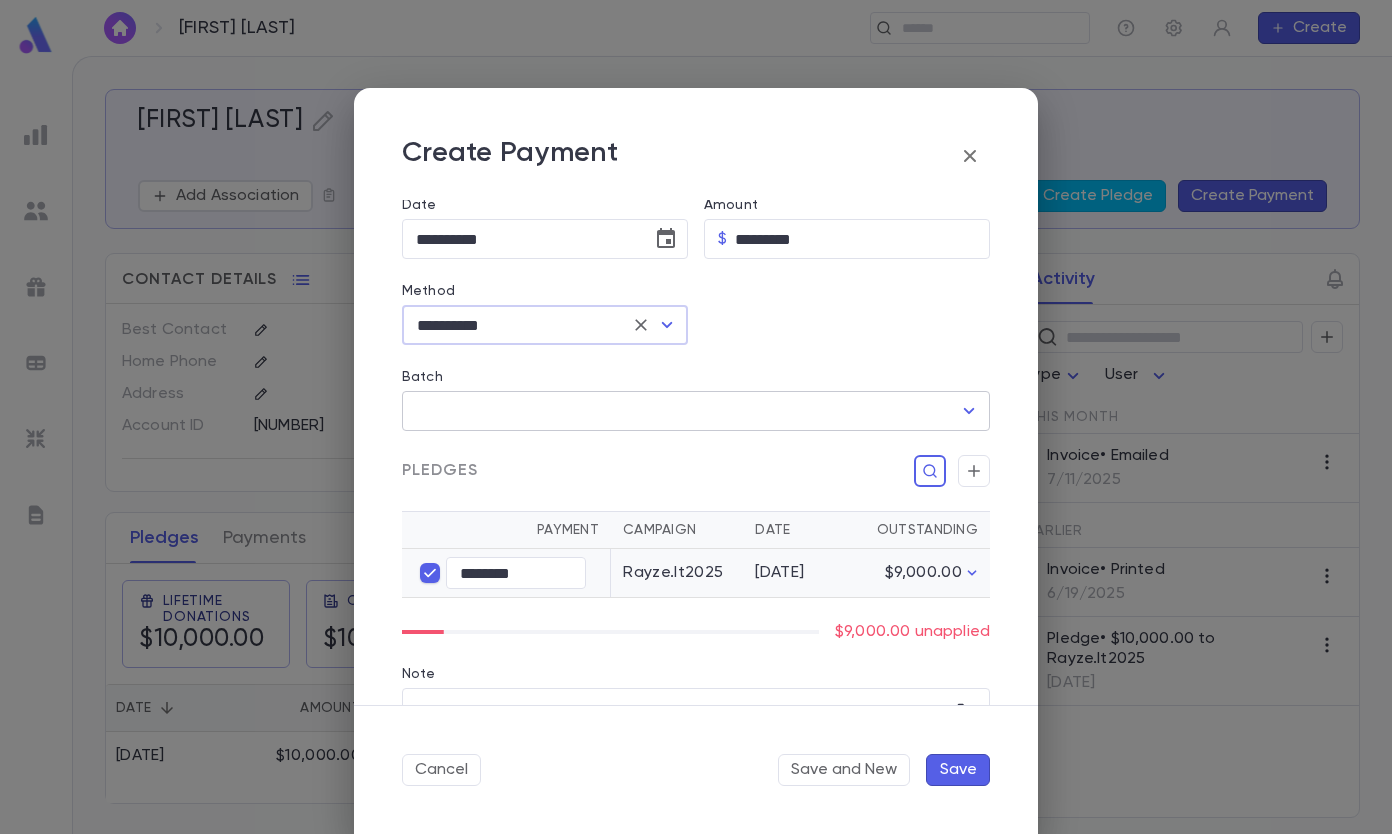 scroll, scrollTop: 200, scrollLeft: 0, axis: vertical 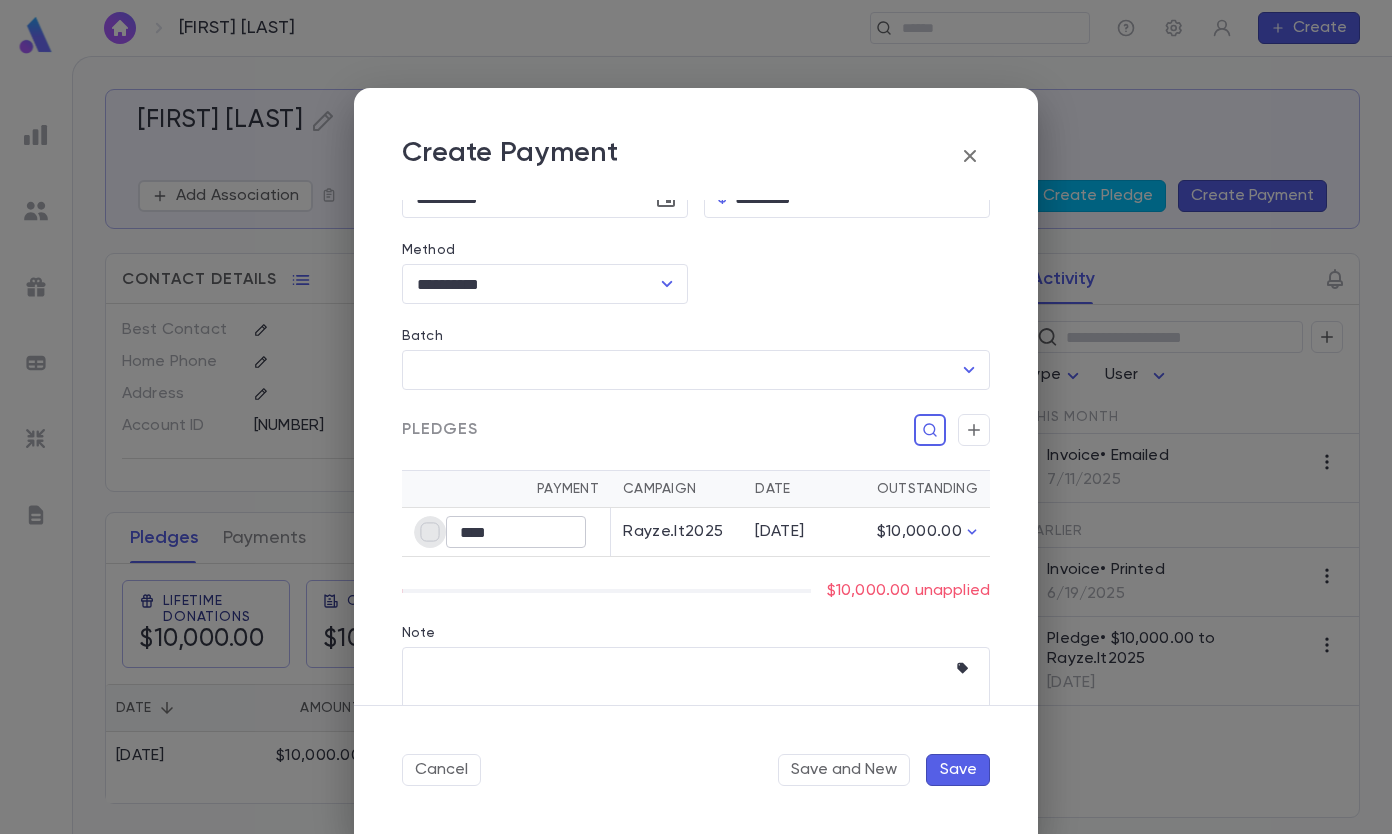 type on "*********" 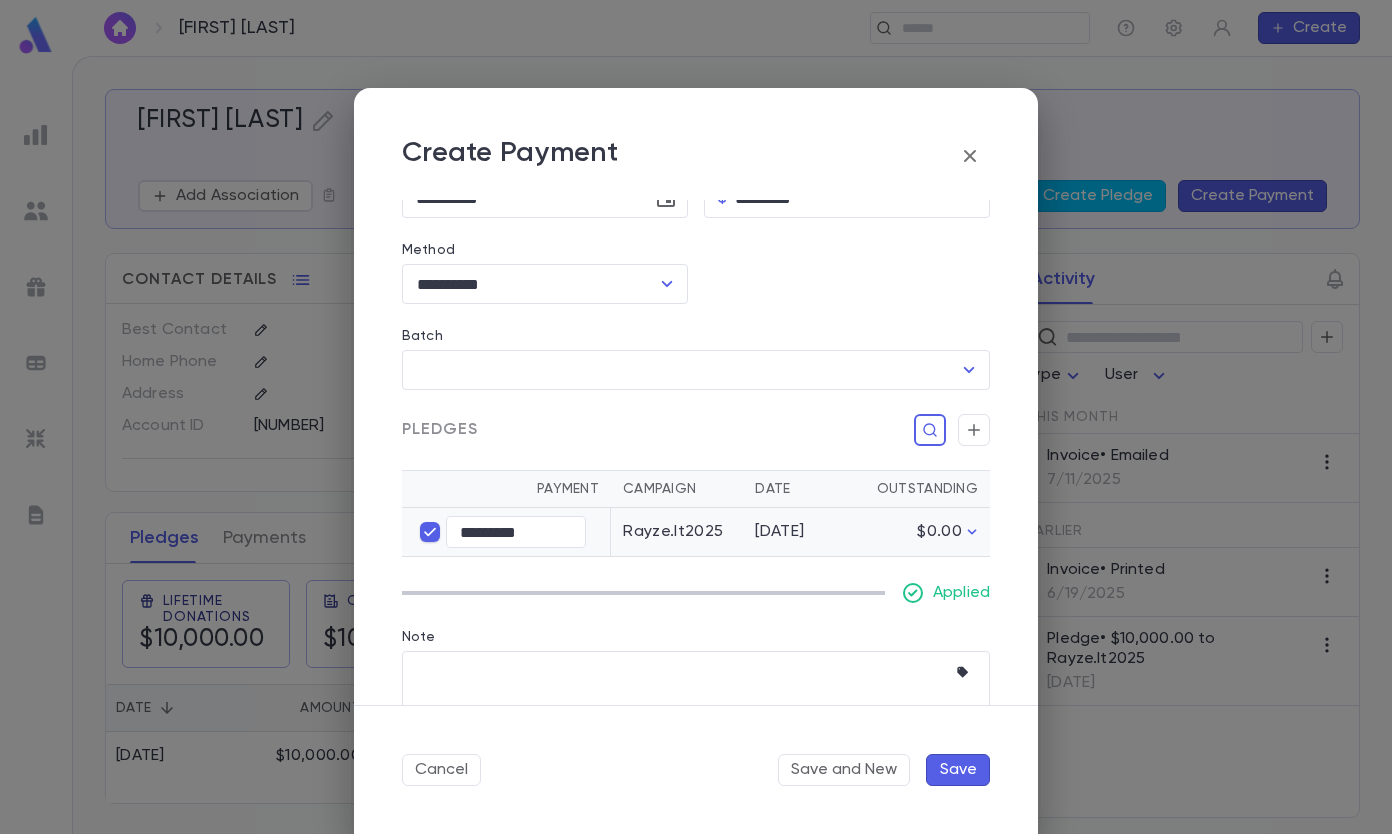 click on "Save" at bounding box center [958, 770] 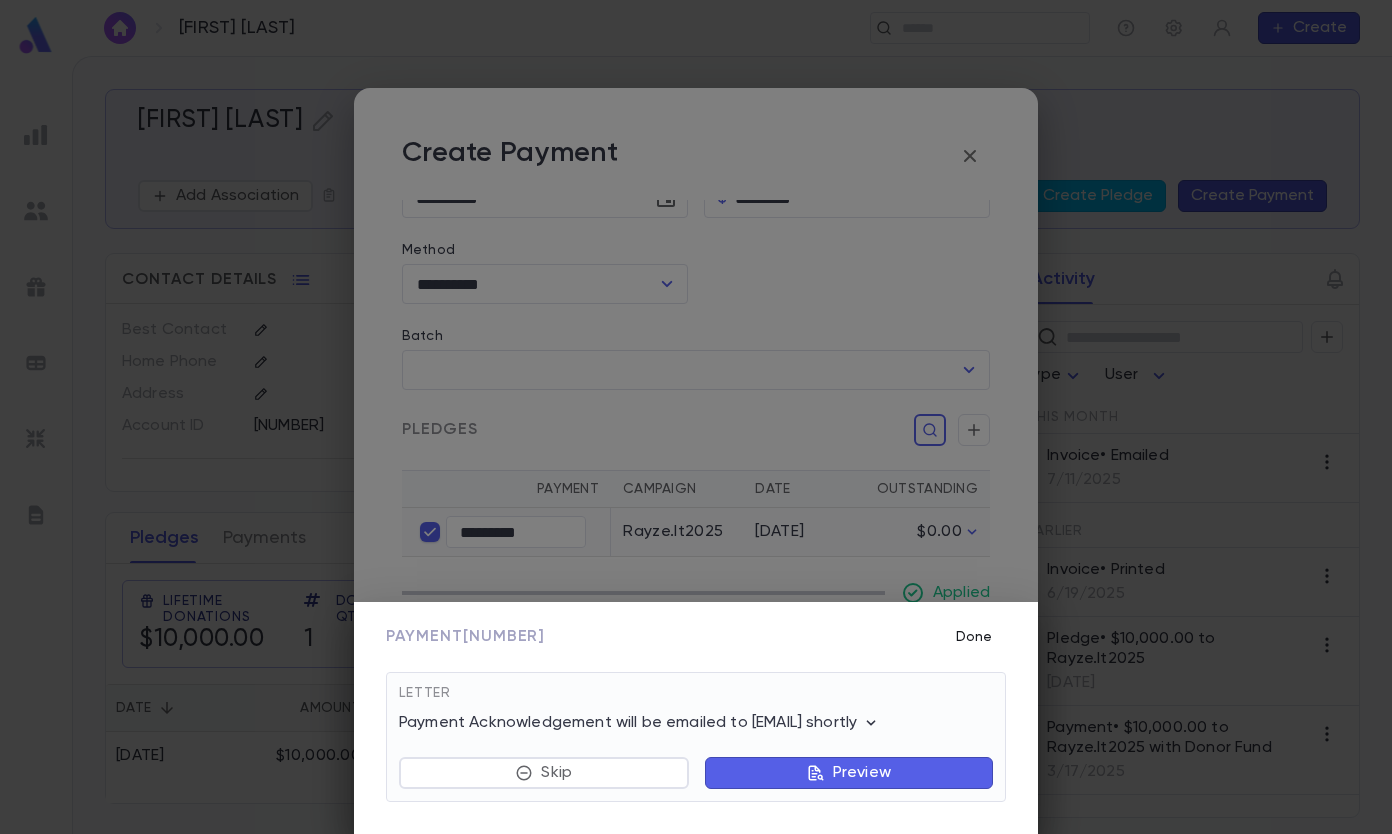 click on "Done" at bounding box center [974, 637] 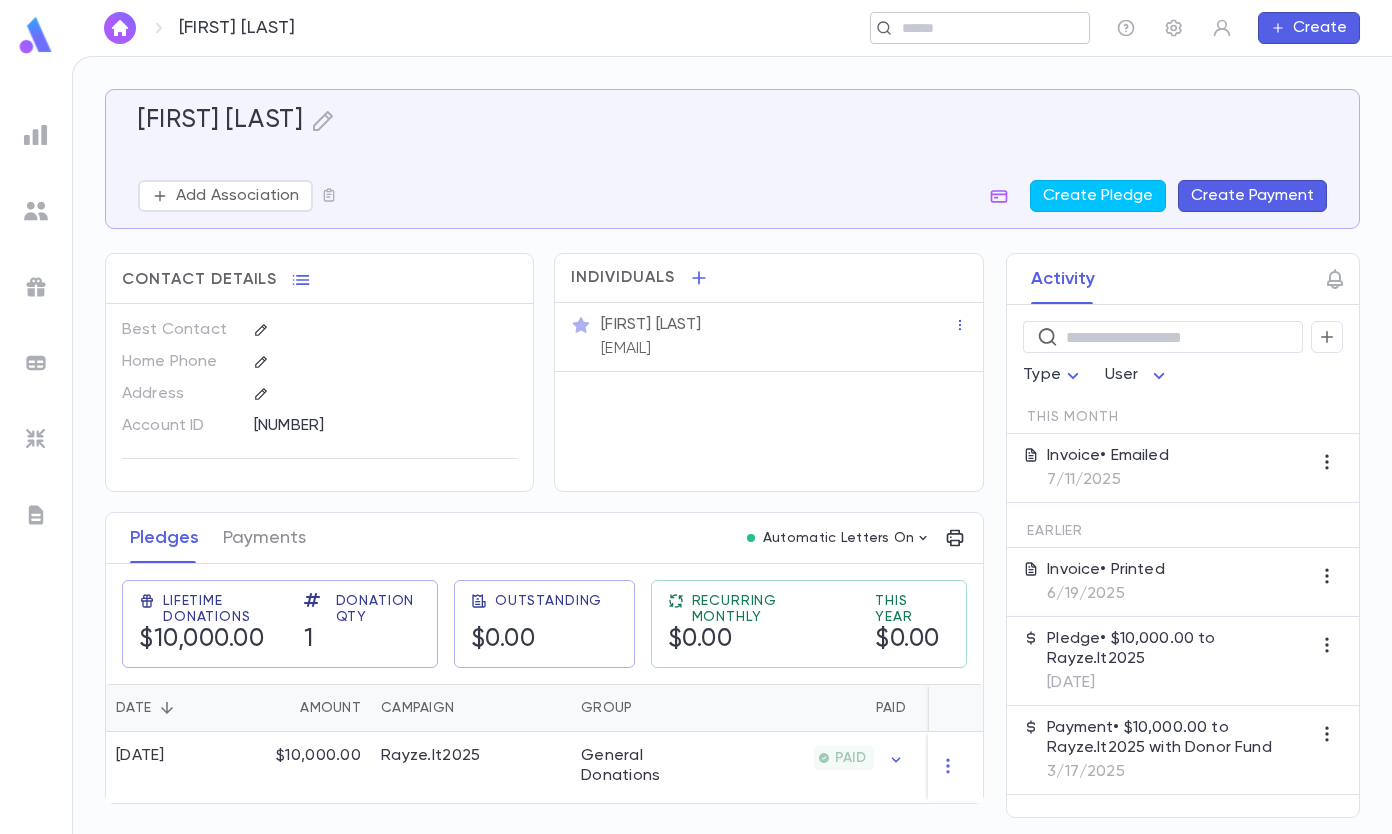 click at bounding box center [988, 28] 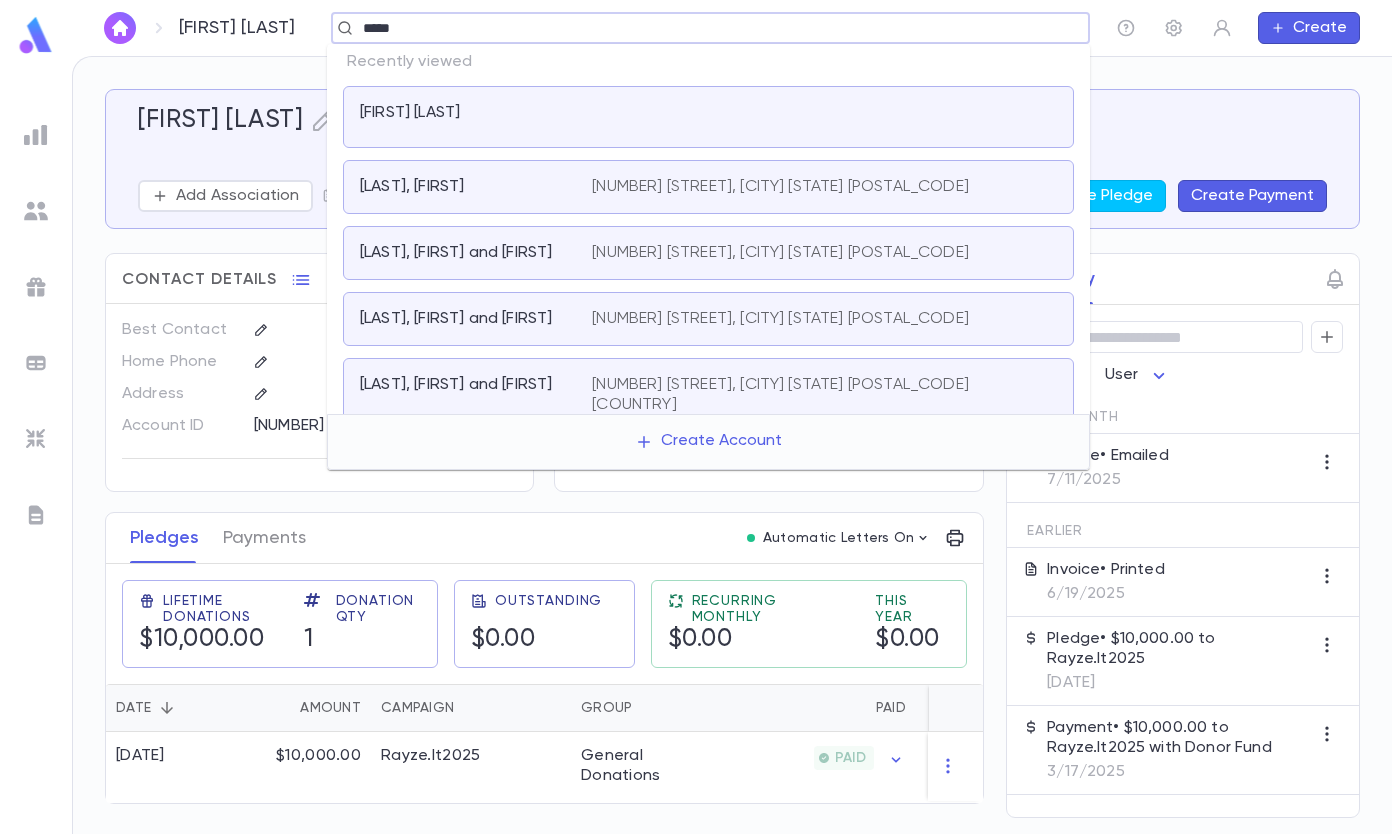 type on "*****" 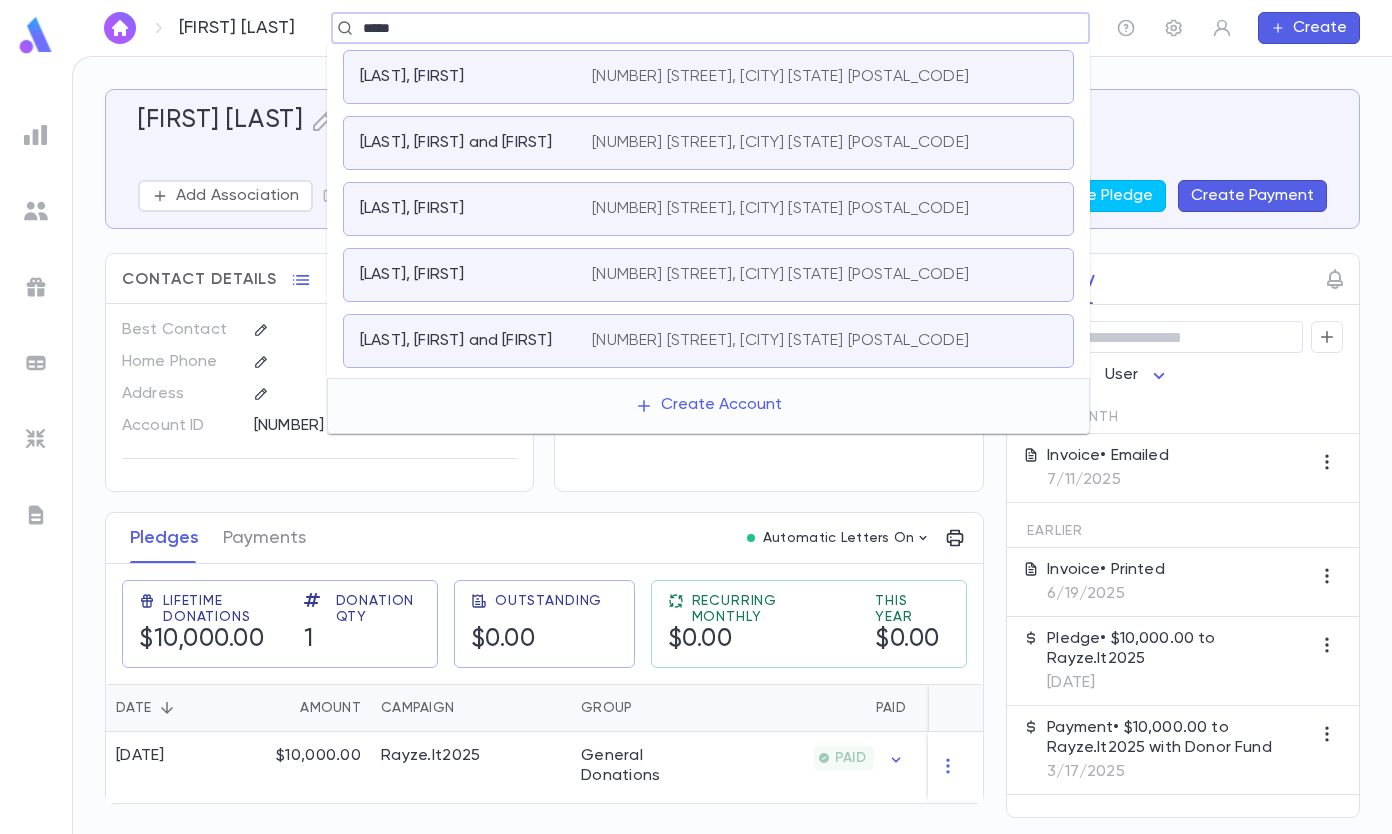 click on "[LAST], [FIRST] and [FIRST]" at bounding box center (456, 143) 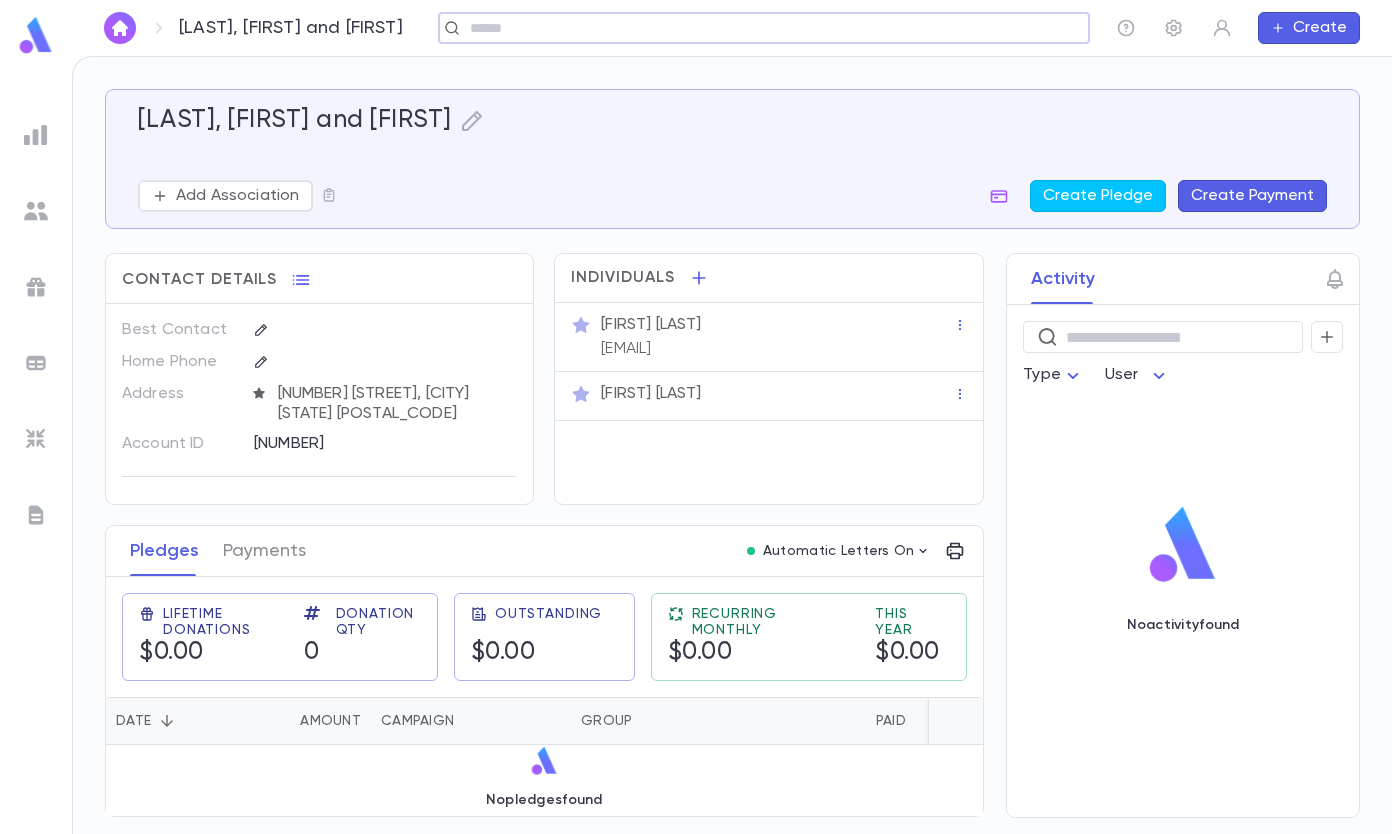 click at bounding box center (757, 28) 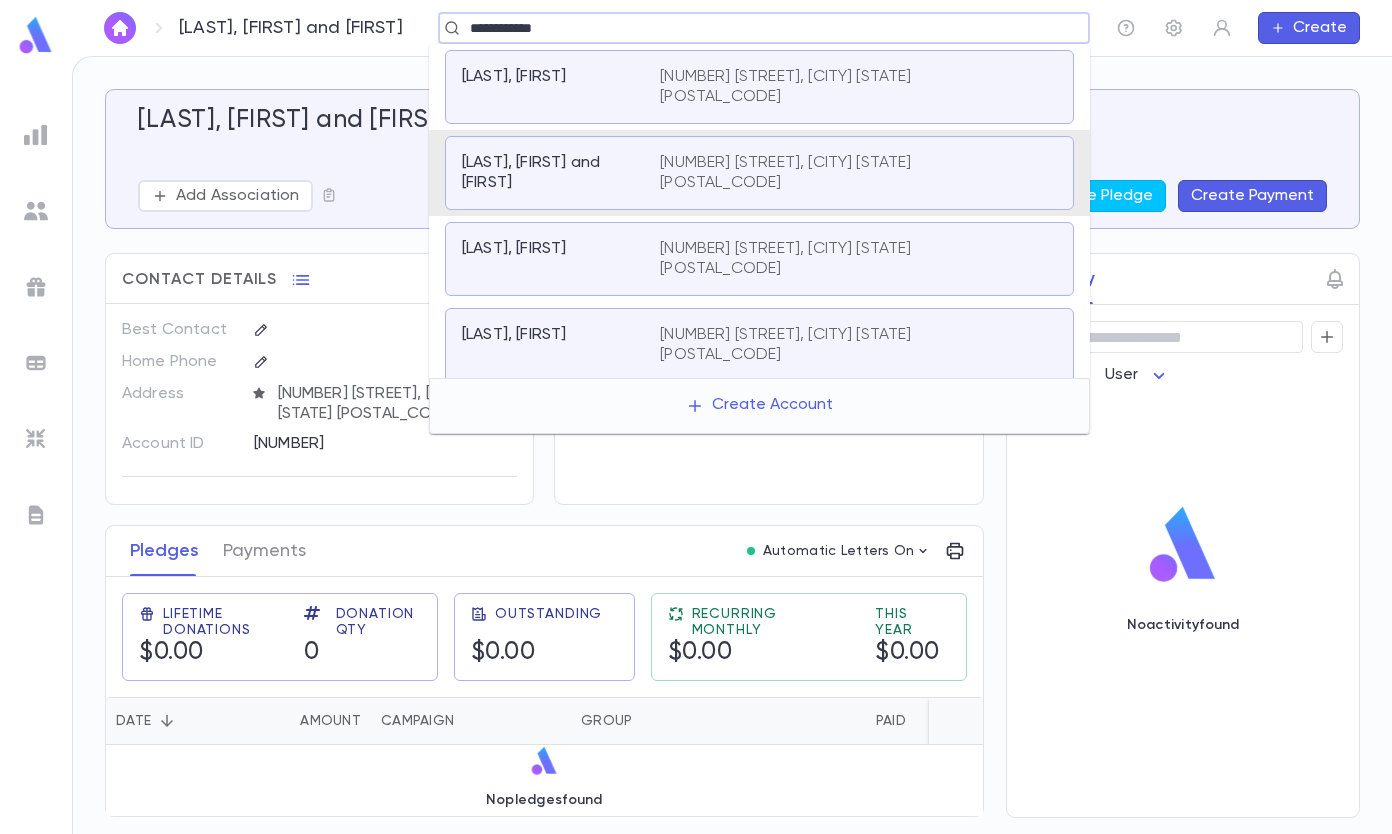 type on "**********" 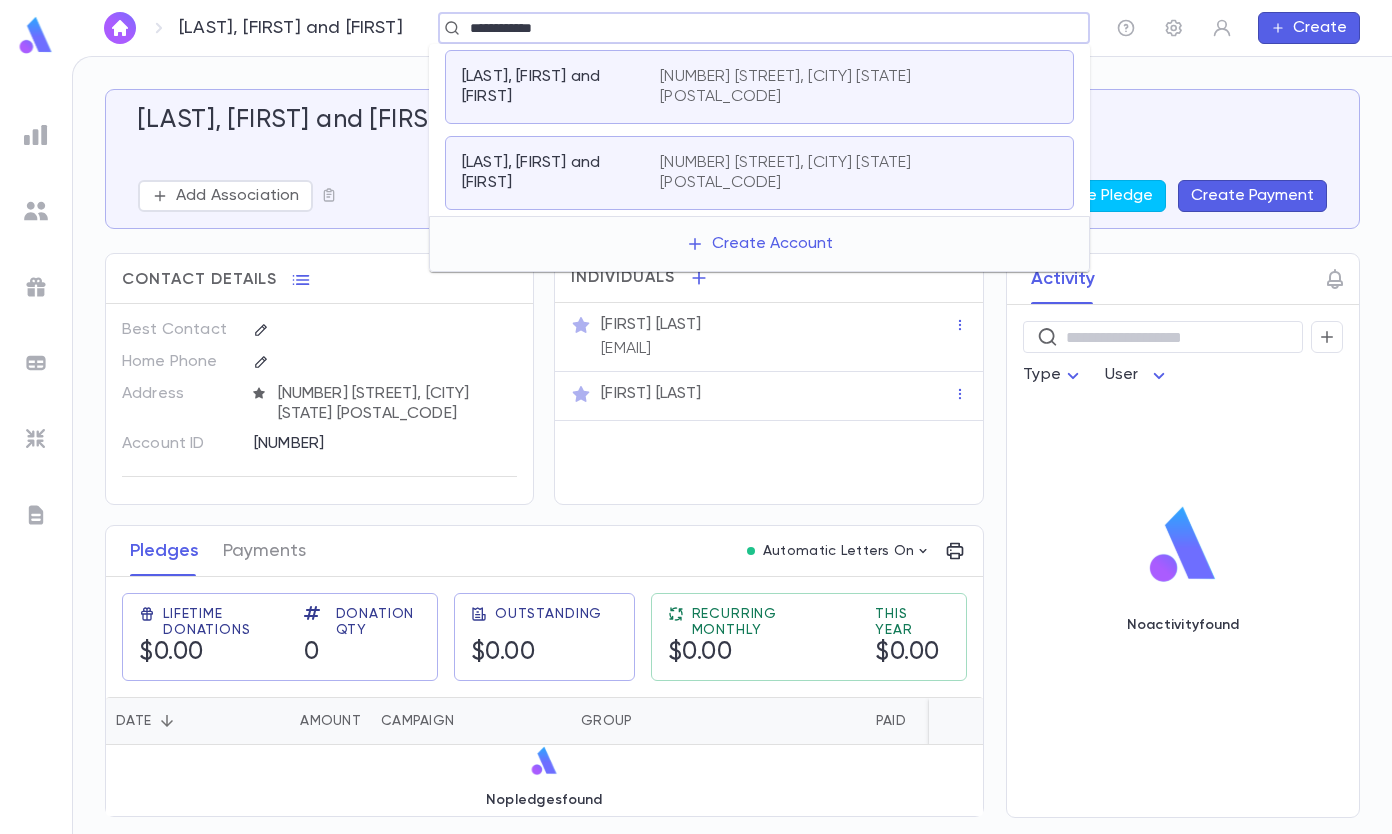 click on "[LAST], [FIRST] and [FIRST]" at bounding box center [561, 87] 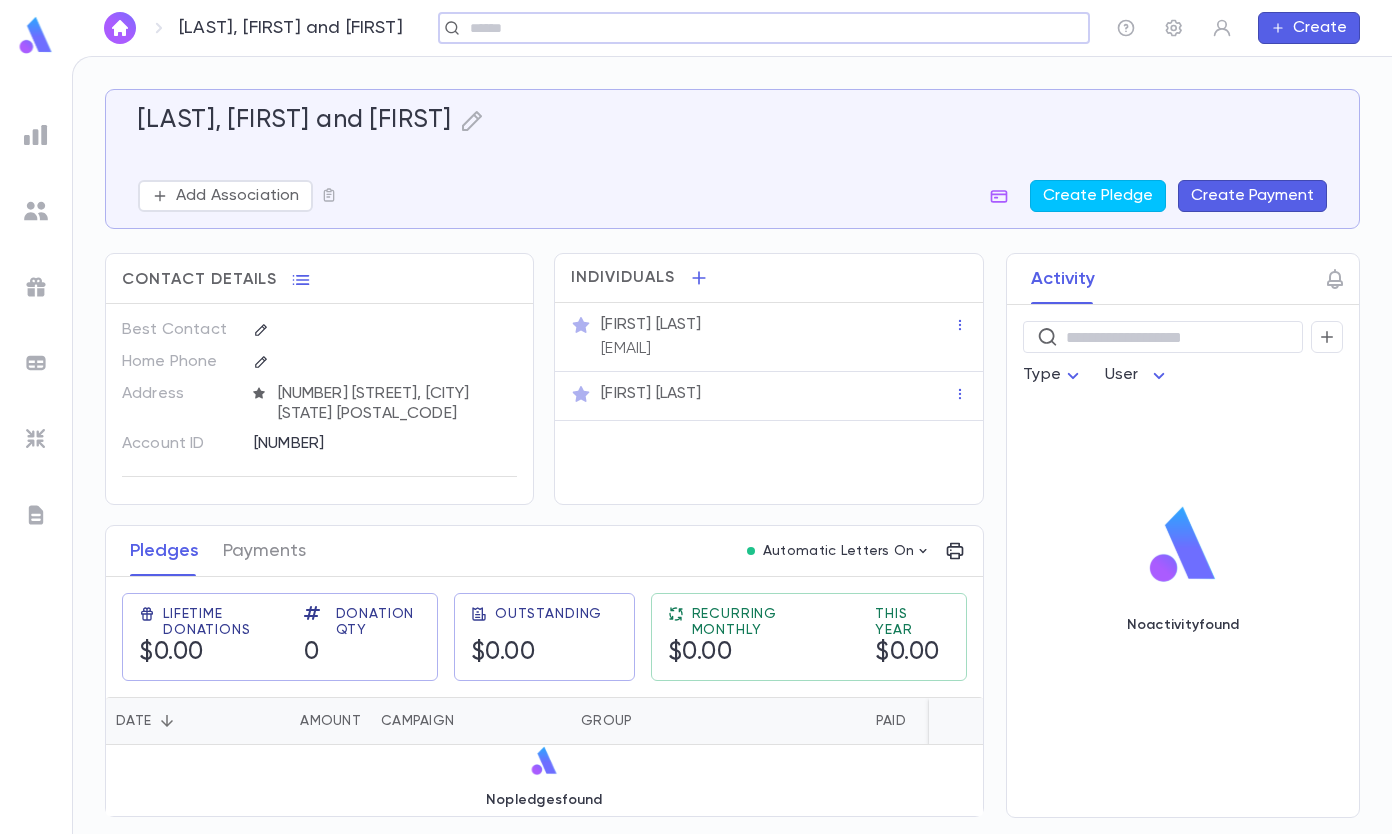 click at bounding box center [757, 28] 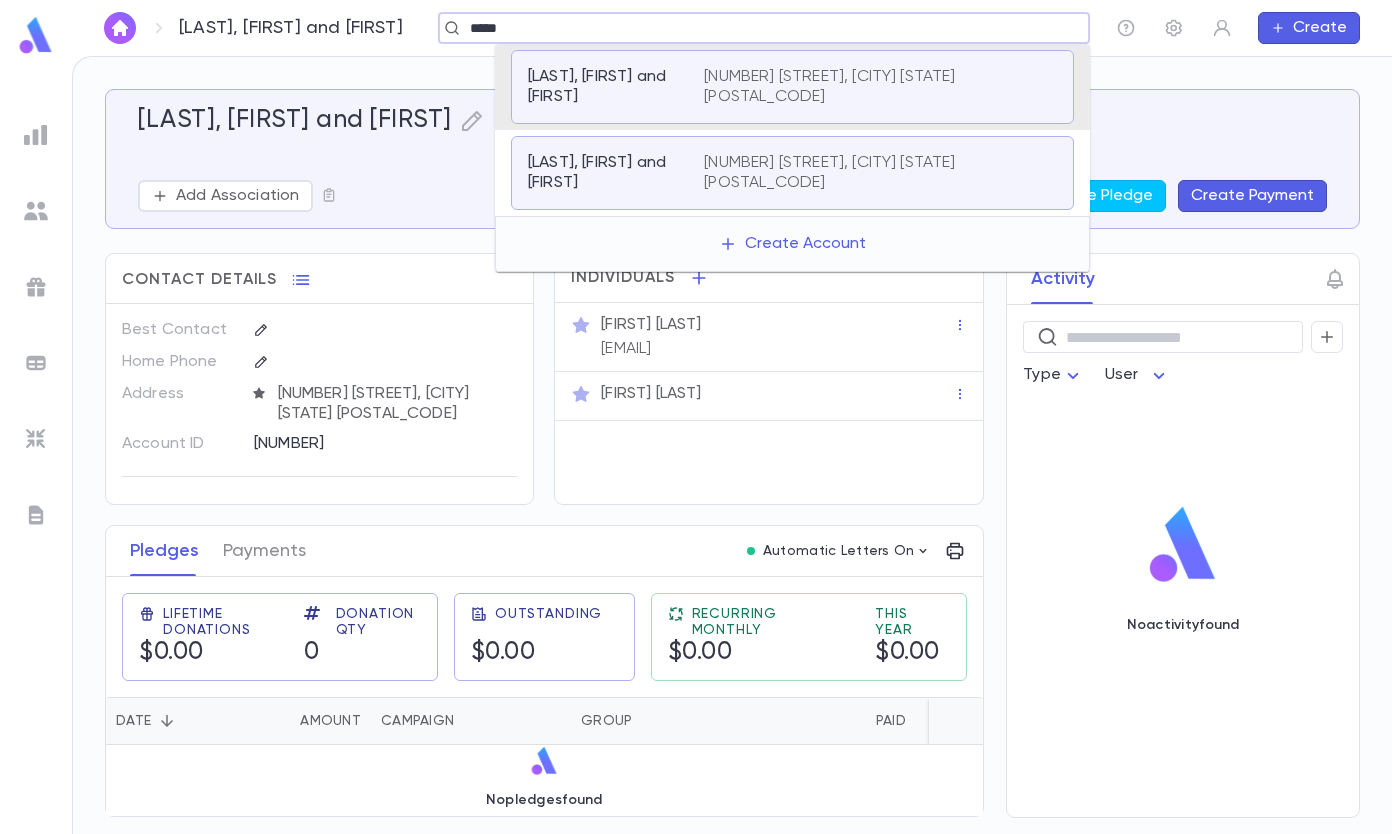 type on "*****" 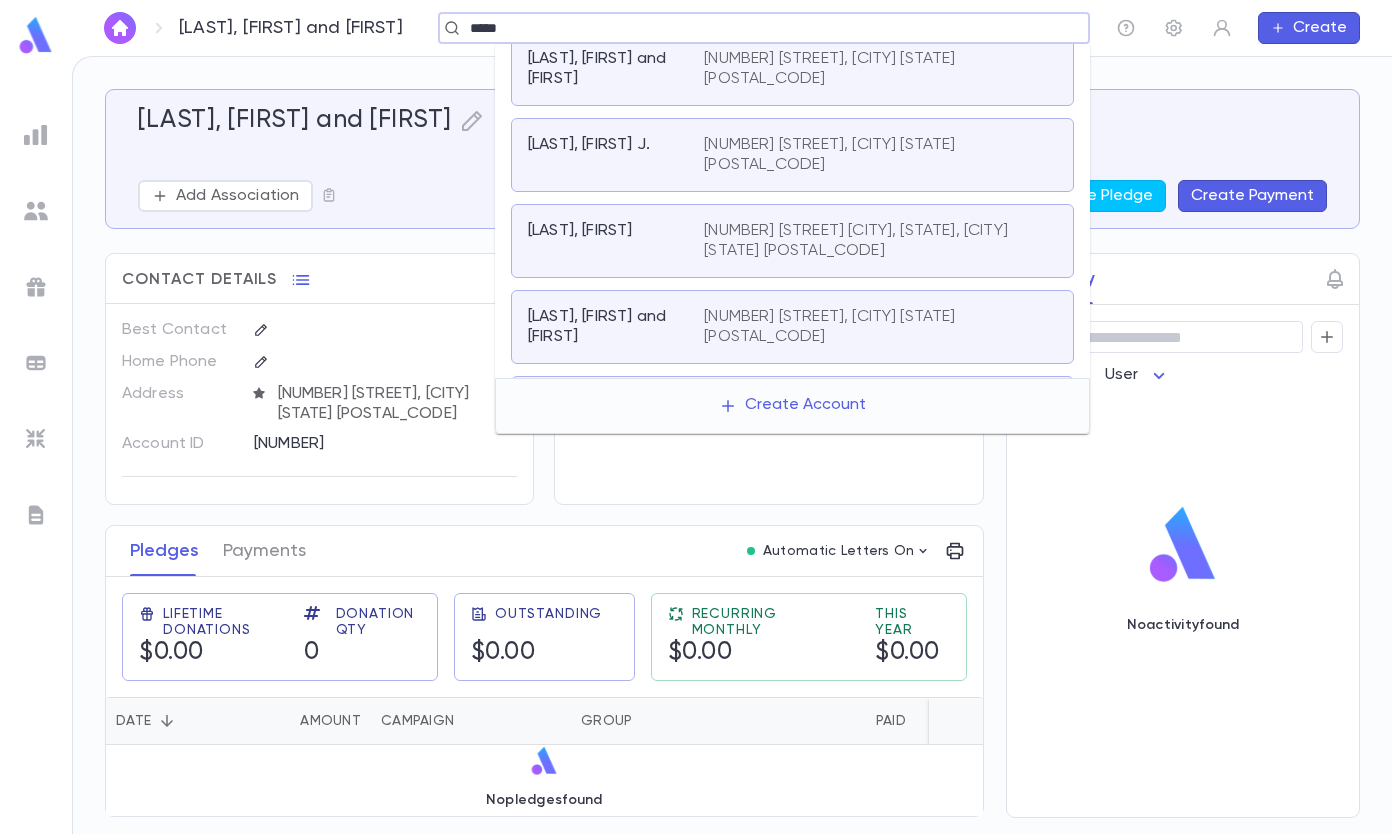 scroll, scrollTop: 400, scrollLeft: 0, axis: vertical 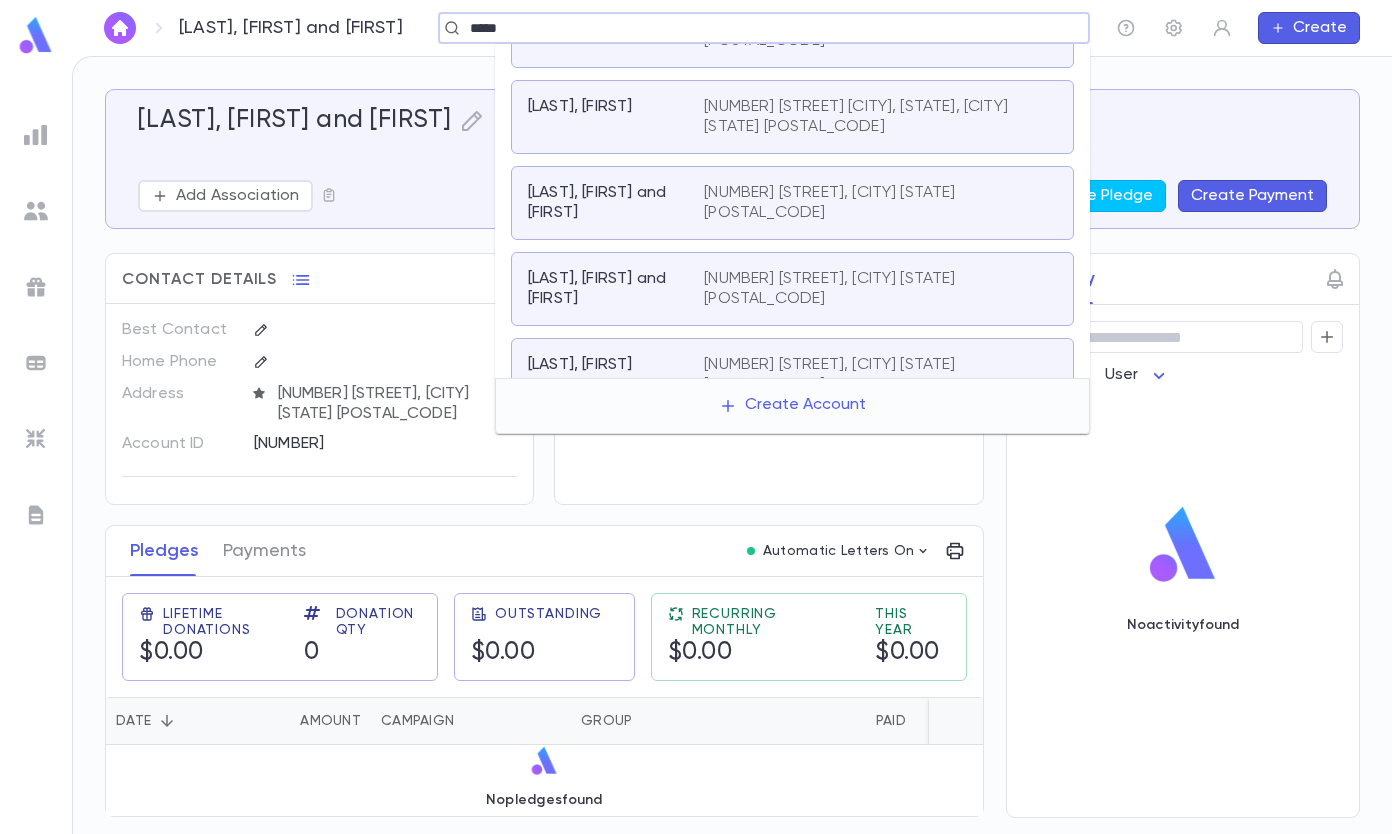 click on "[LAST], [FIRST] and [FIRST]" at bounding box center (604, 203) 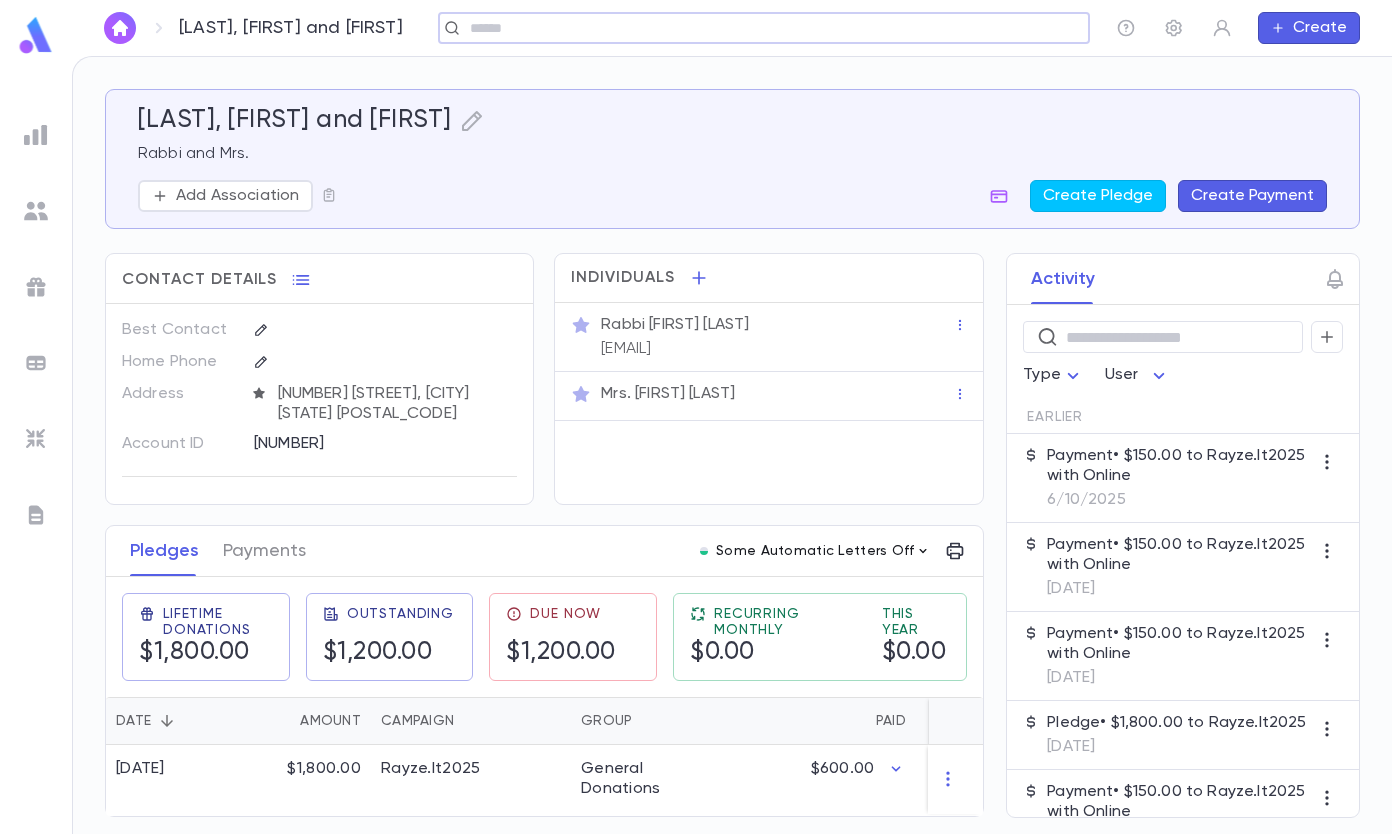 scroll, scrollTop: 0, scrollLeft: 0, axis: both 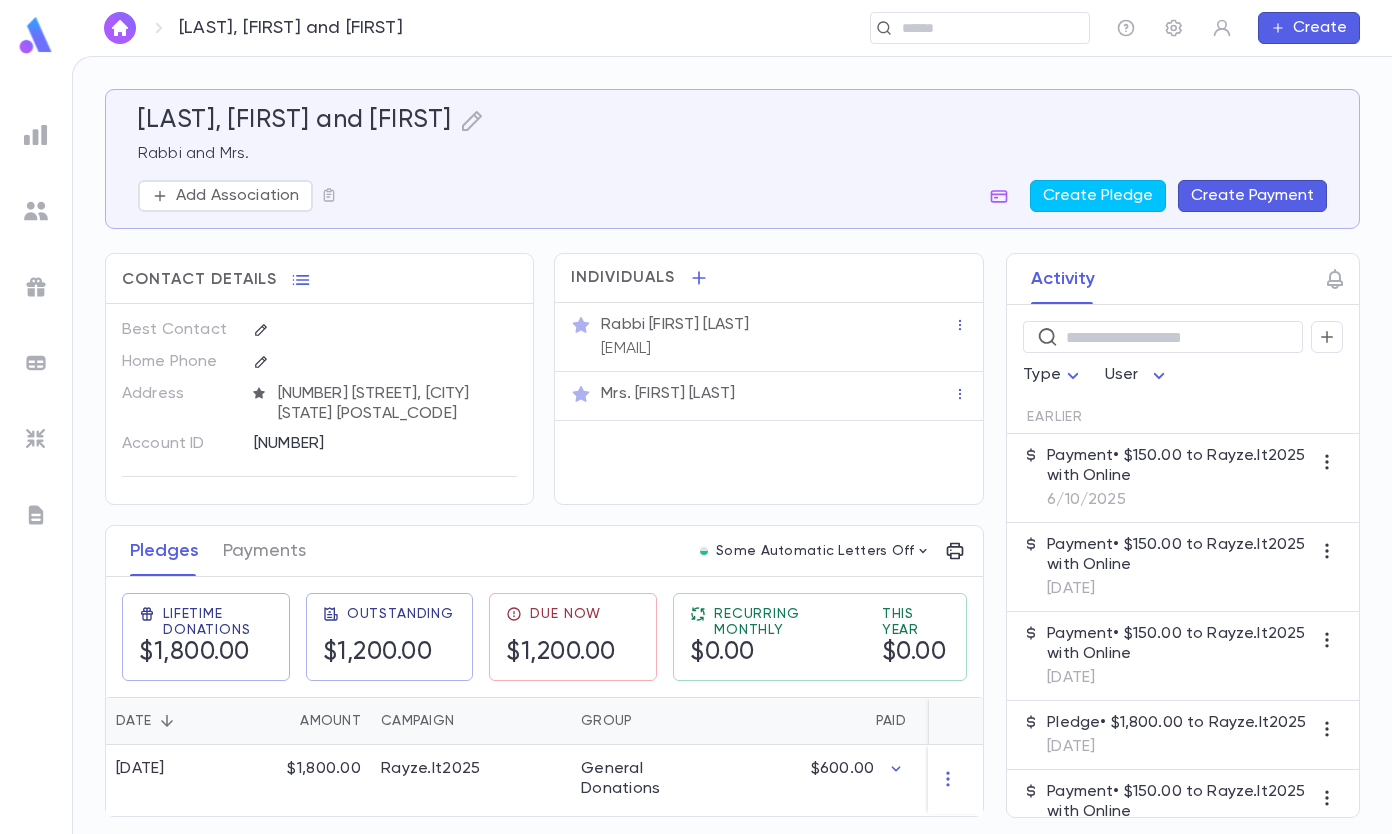 click on "Create Payment" at bounding box center (1252, 196) 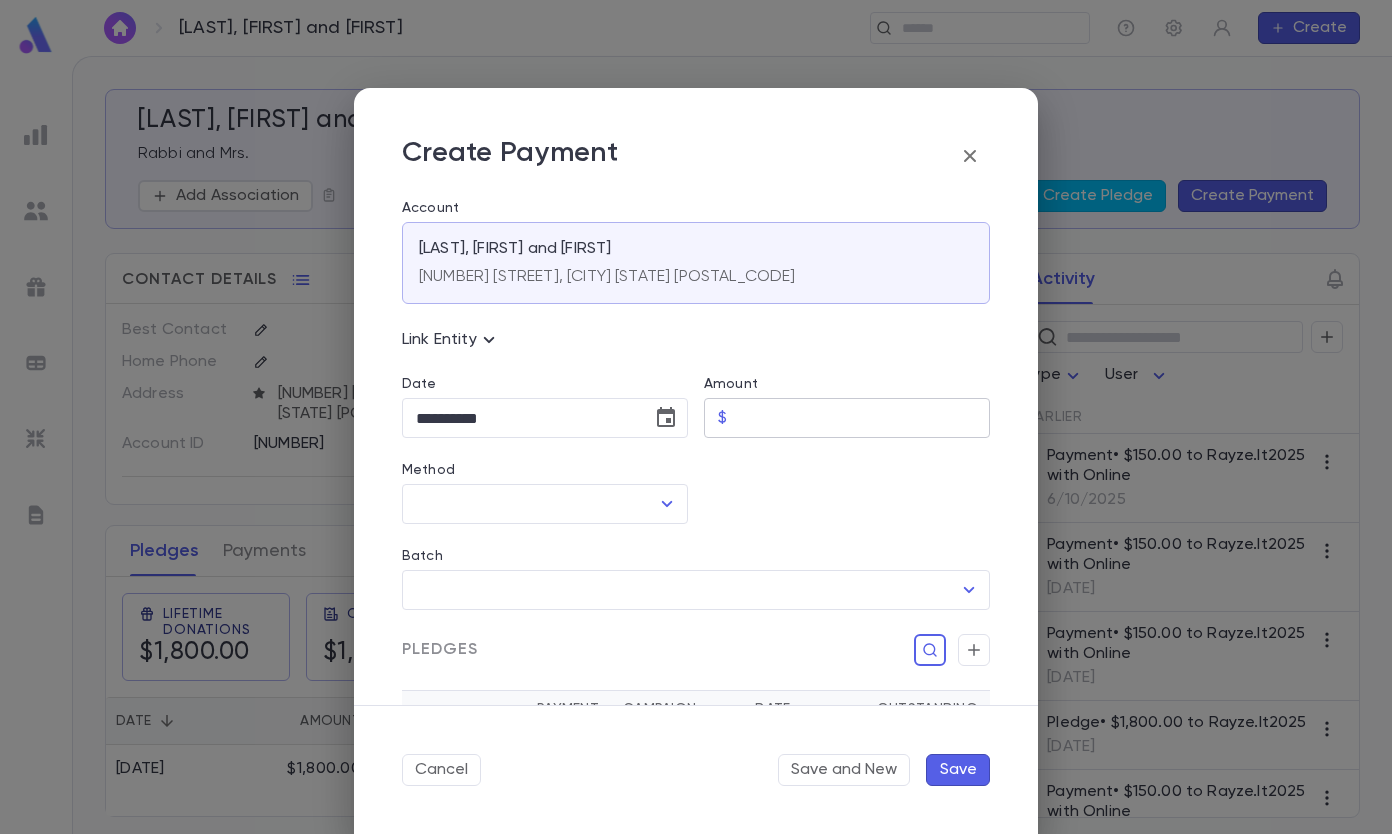click on "Amount" at bounding box center (862, 418) 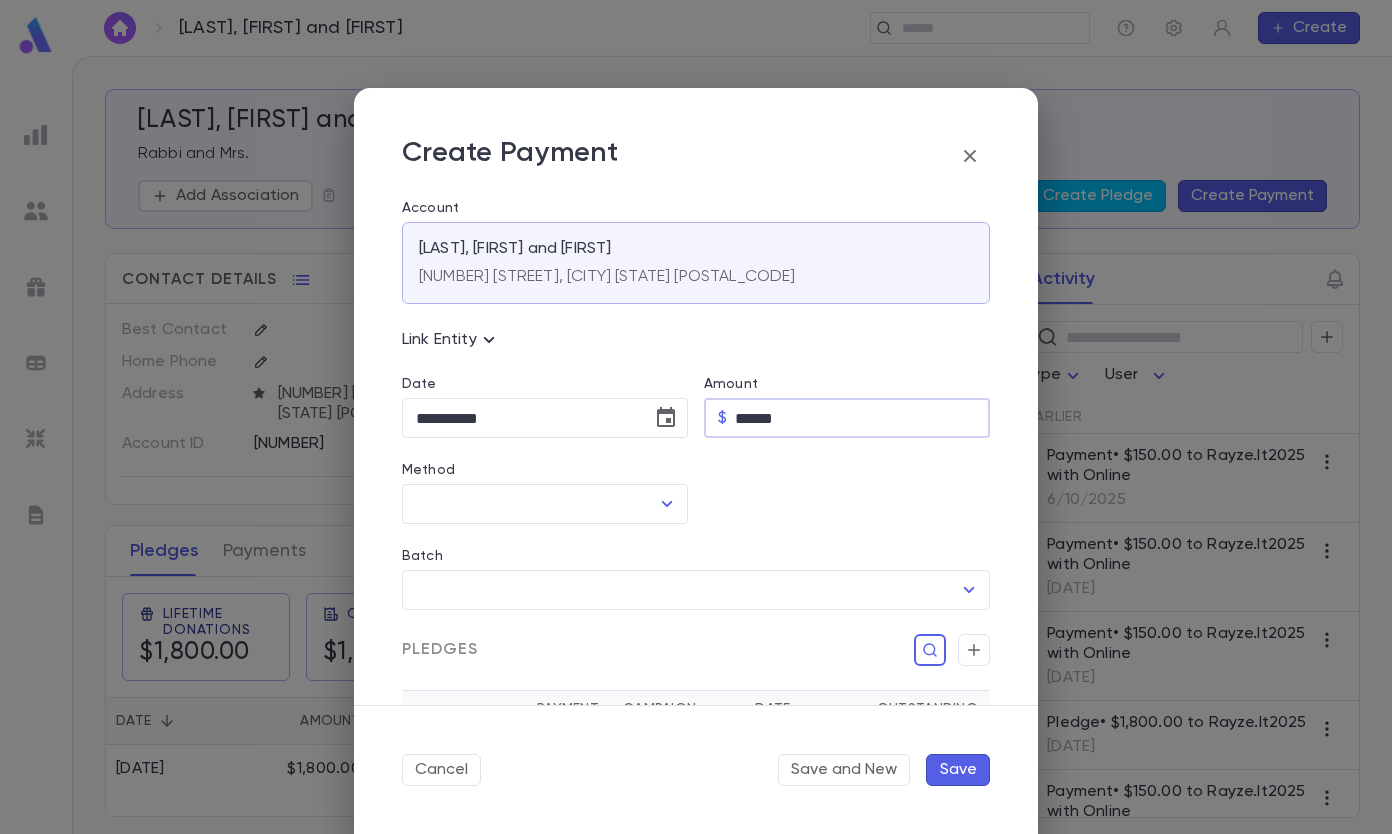 type on "******" 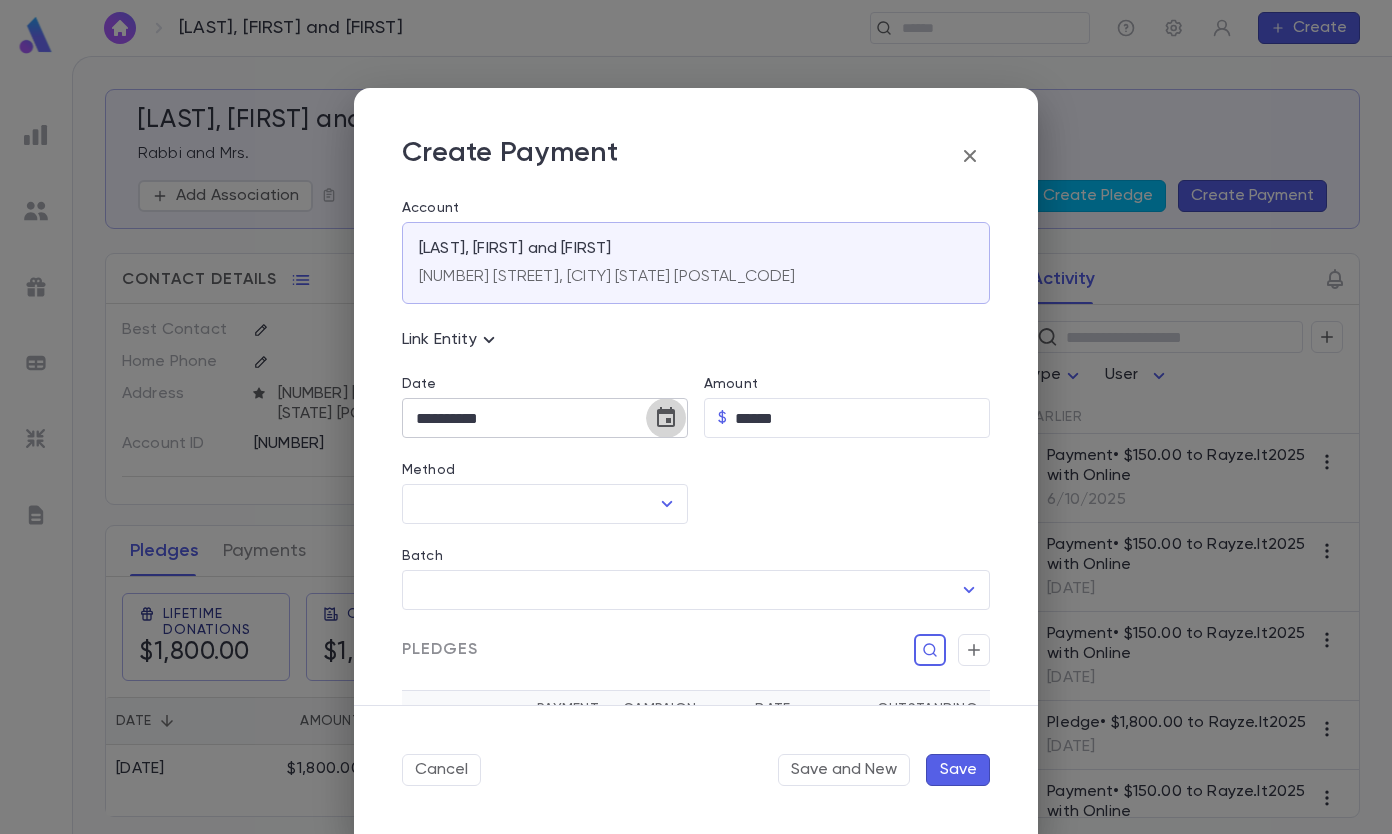 click 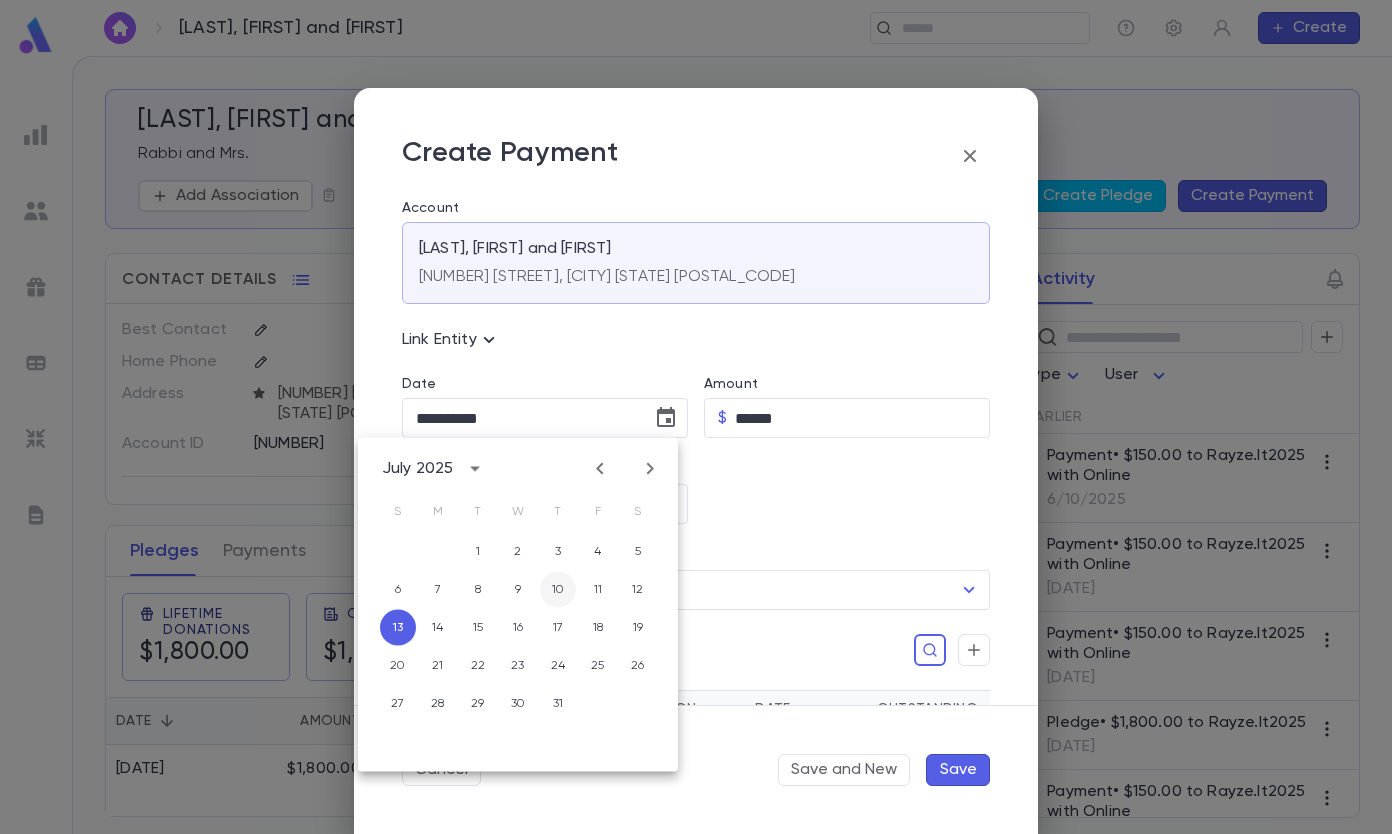 click on "10" at bounding box center (558, 590) 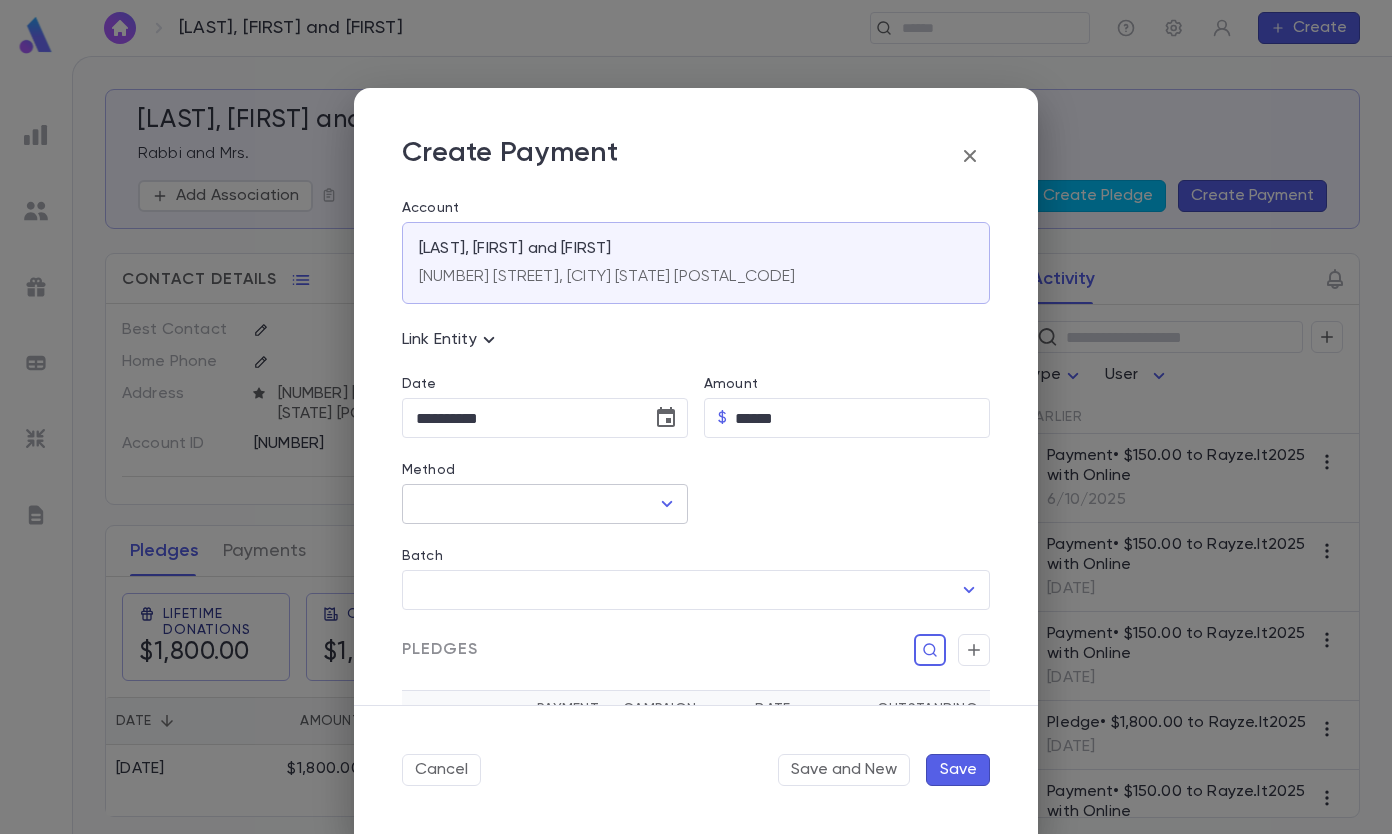 click 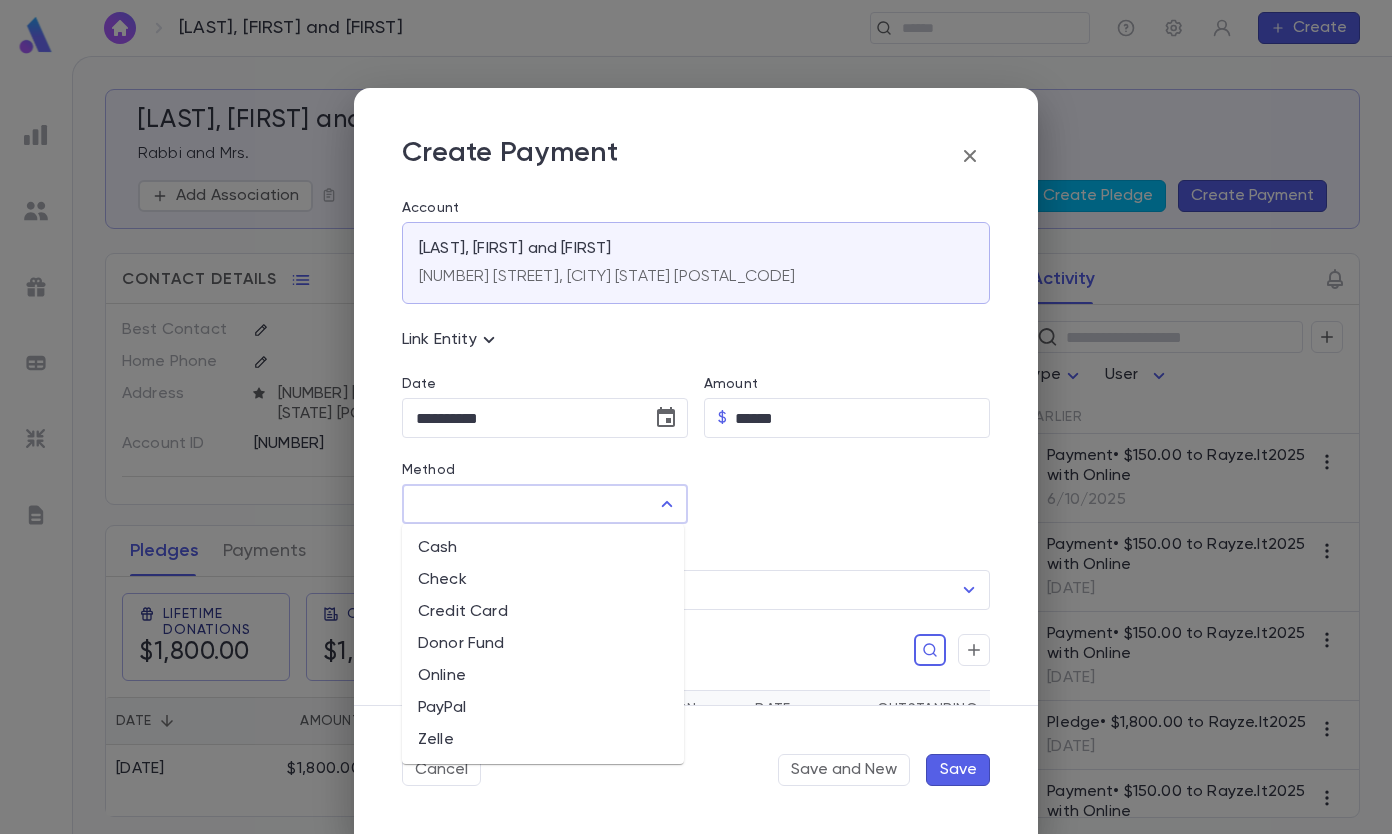 click on "Online" at bounding box center [543, 676] 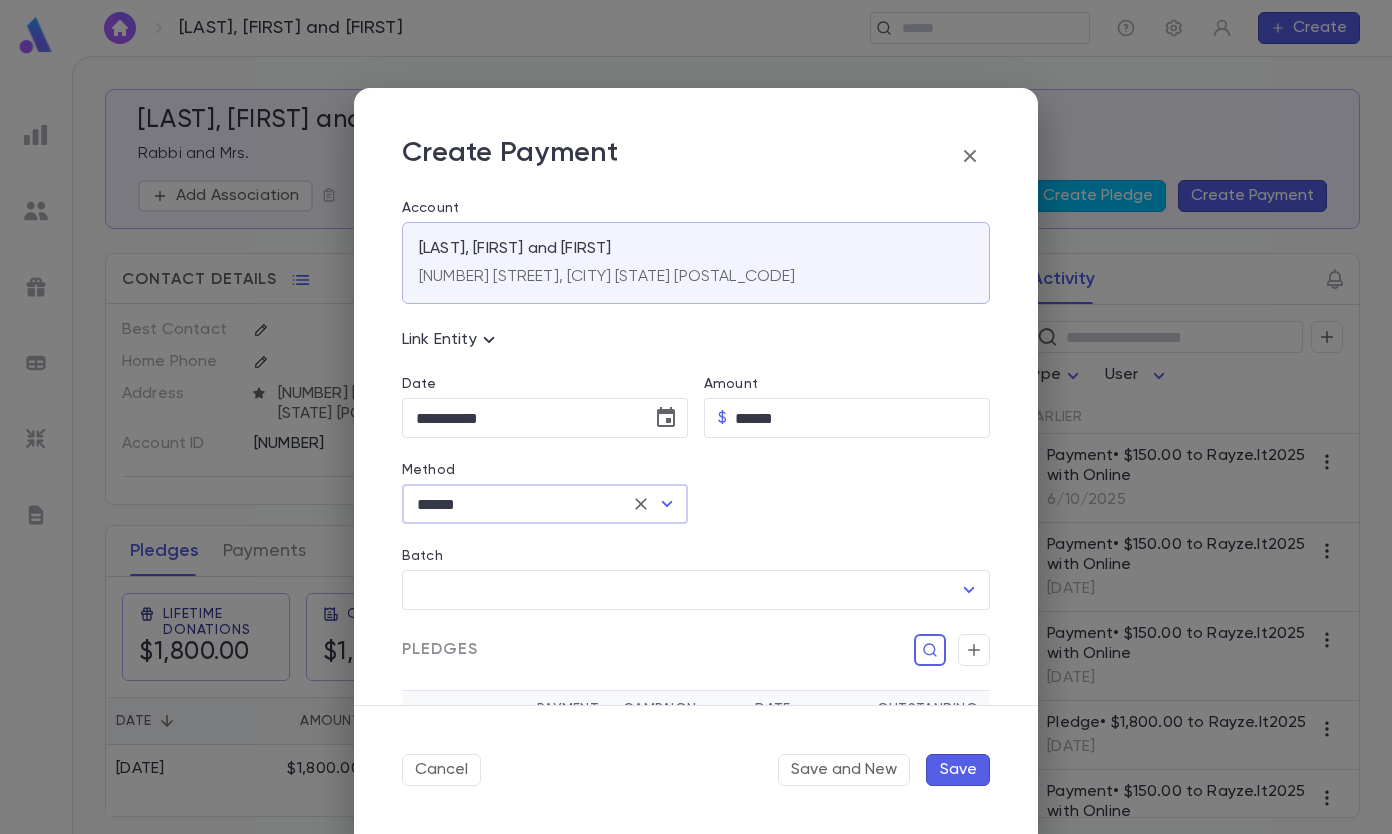 scroll, scrollTop: 200, scrollLeft: 0, axis: vertical 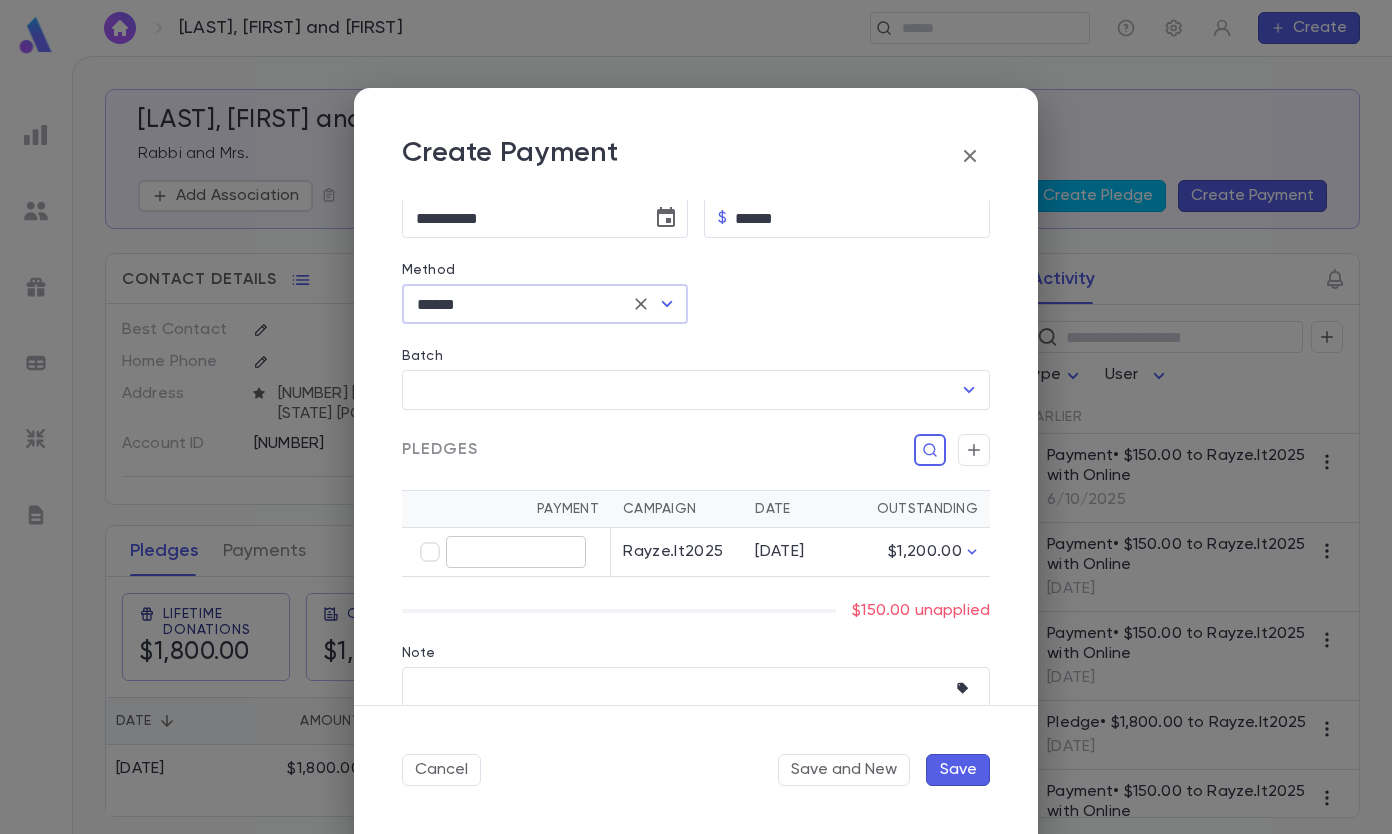 type on "******" 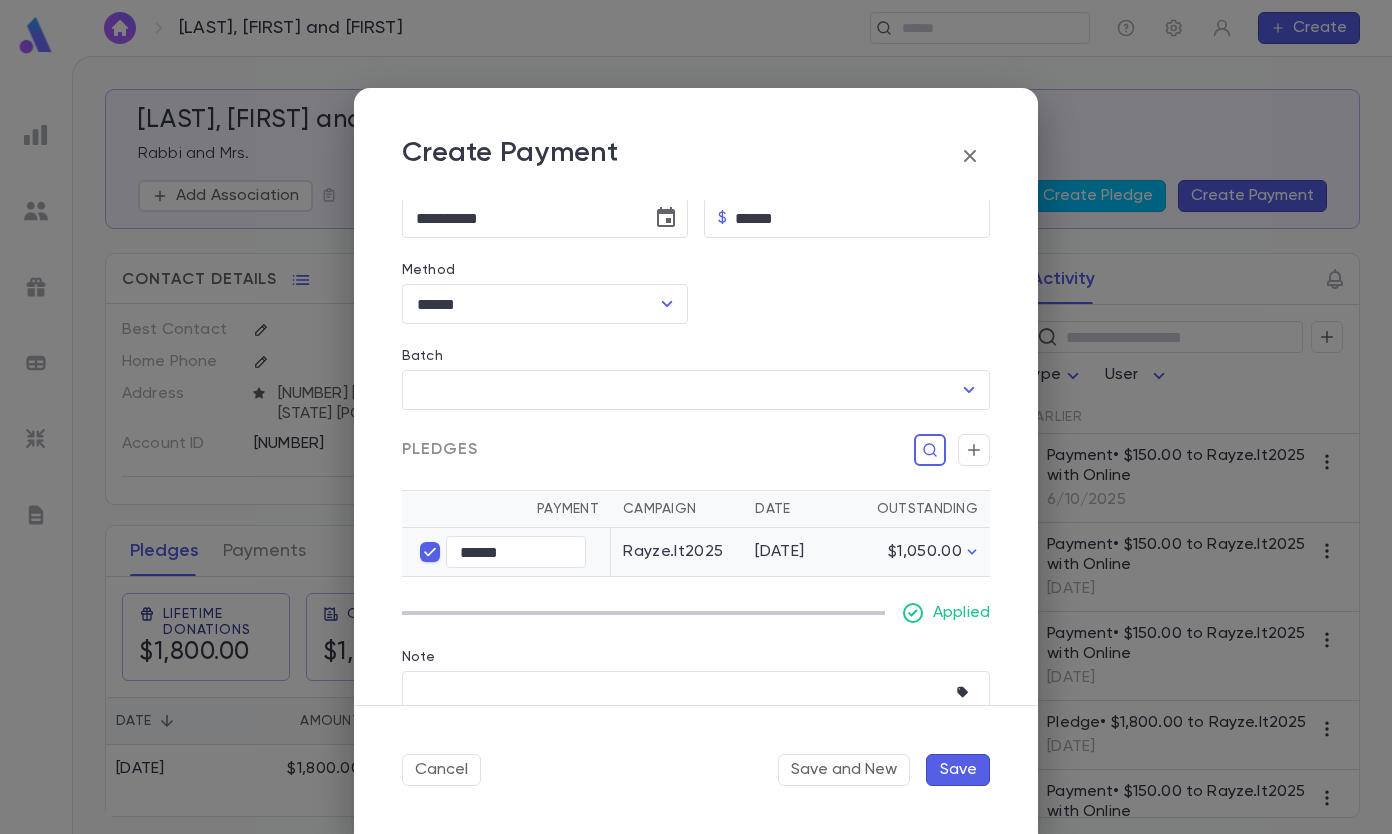 click on "Save" at bounding box center (958, 770) 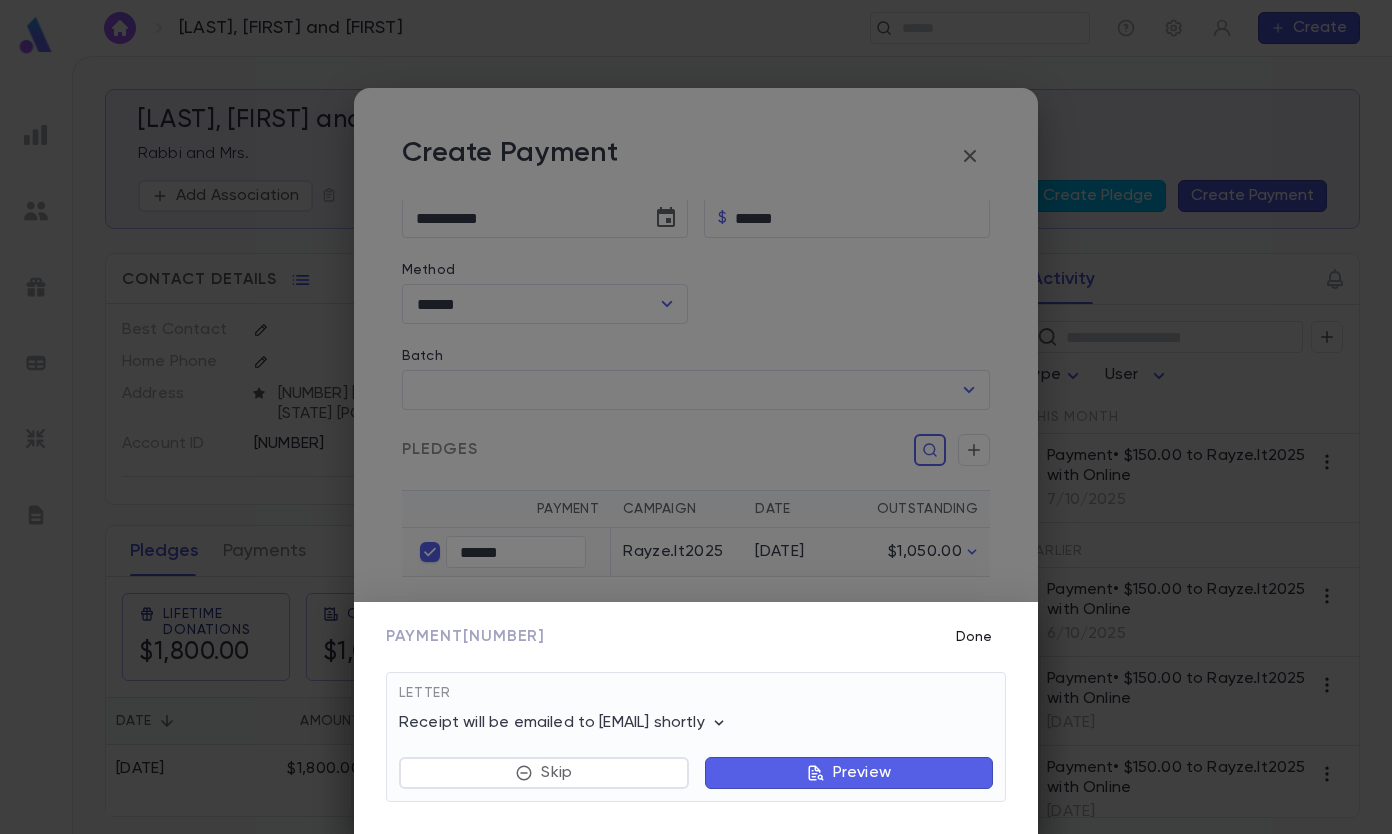 click on "Done" at bounding box center (974, 637) 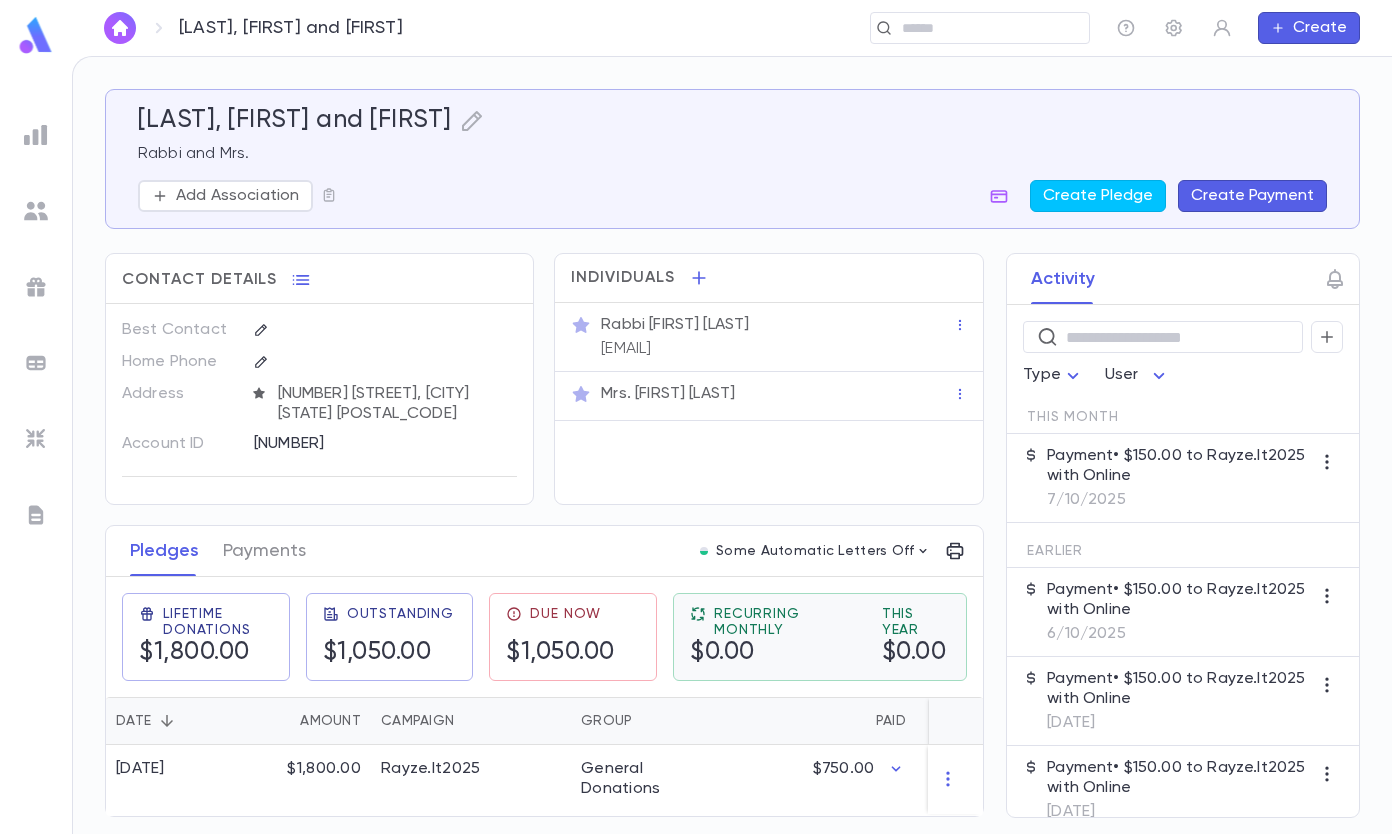 scroll, scrollTop: 4, scrollLeft: 0, axis: vertical 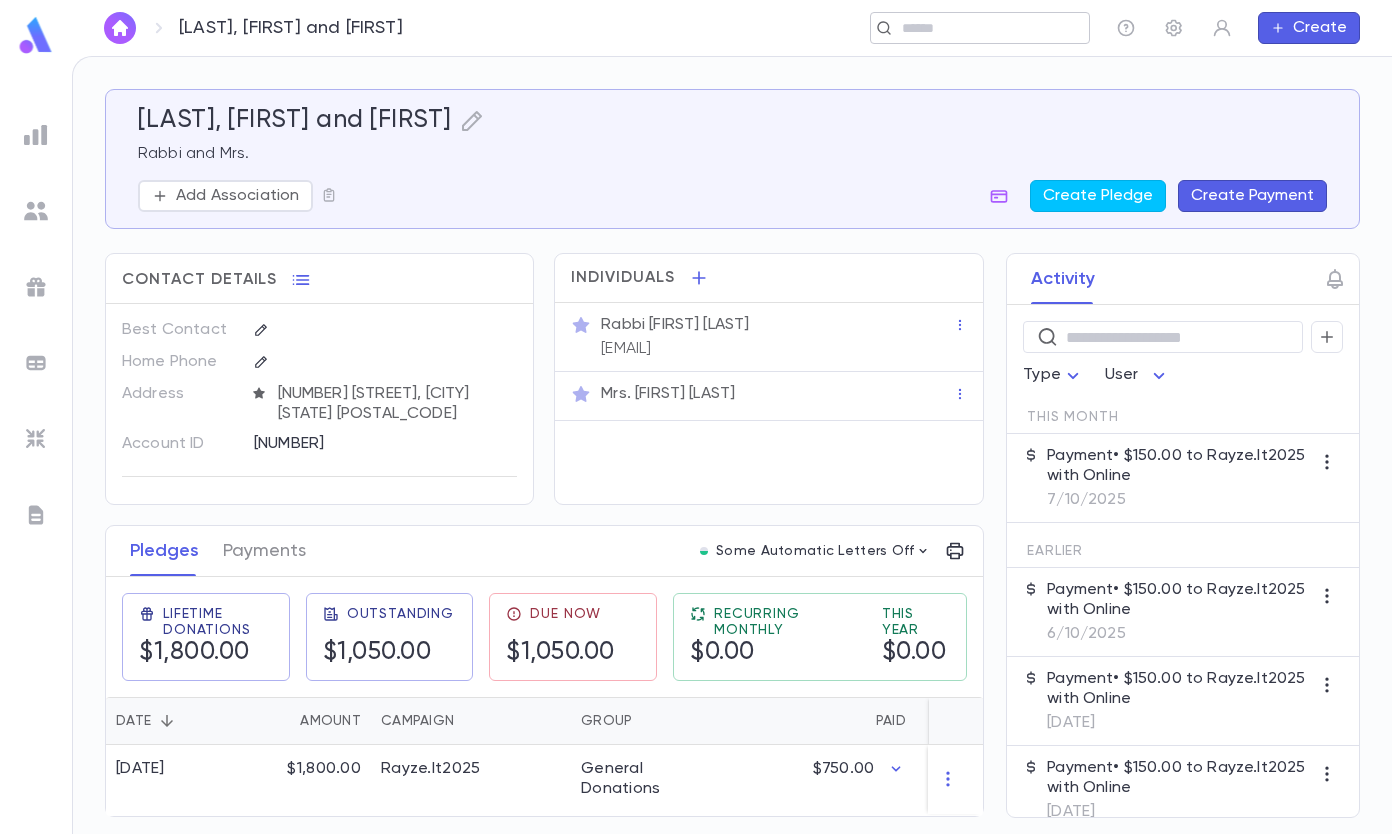 click at bounding box center [973, 28] 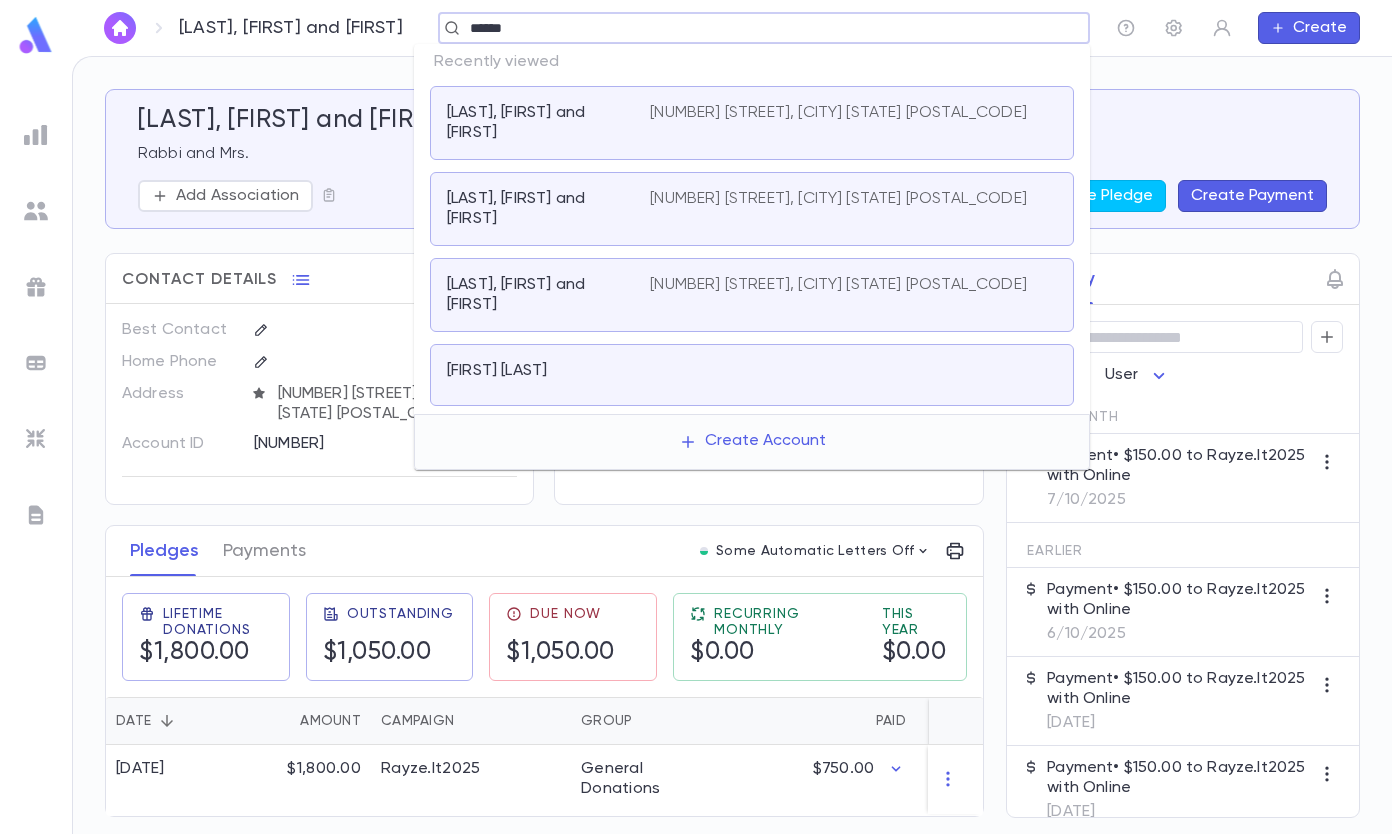 type on "******" 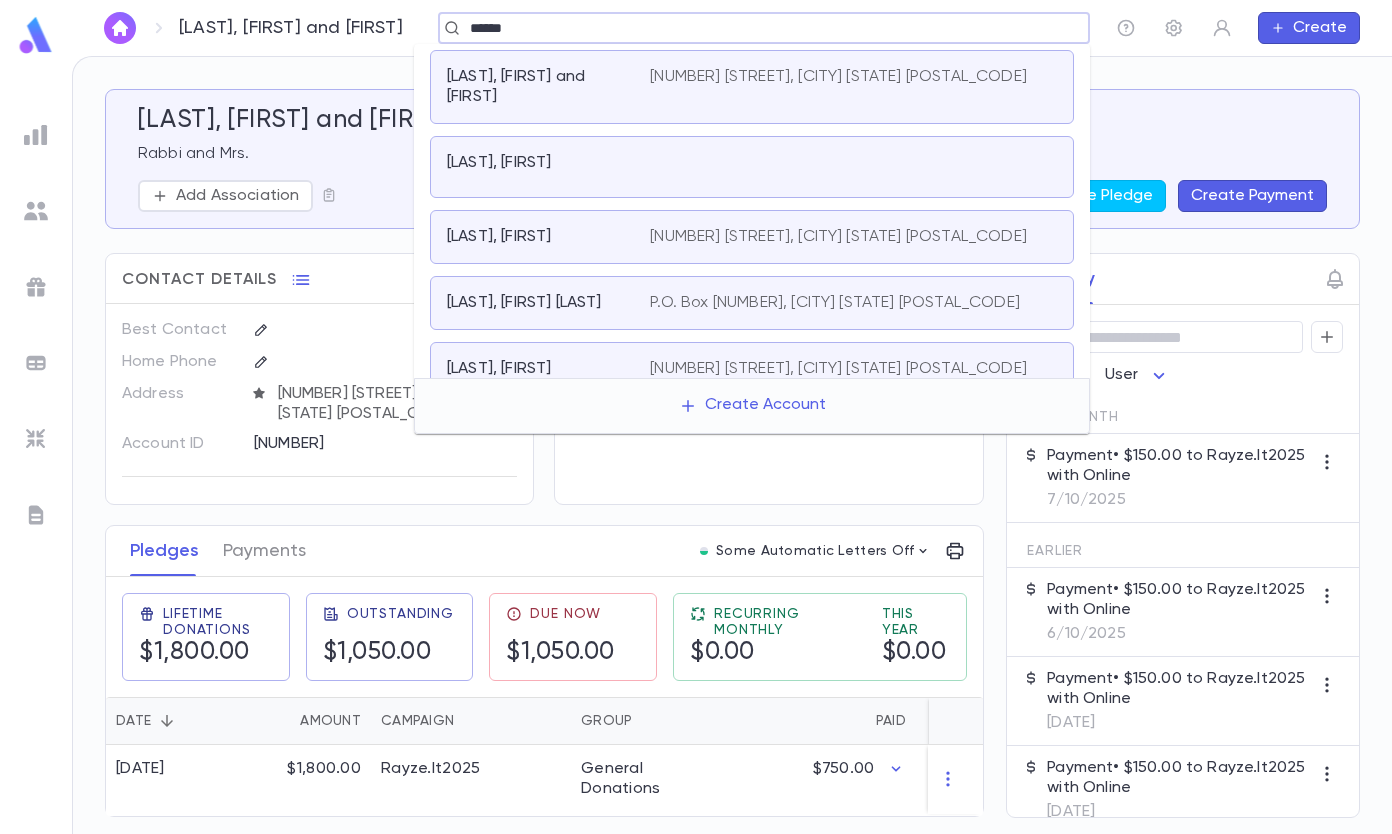 click on "[NUMBER] [STREET], [CITY] [STATE] [POSTAL_CODE]" at bounding box center [853, 87] 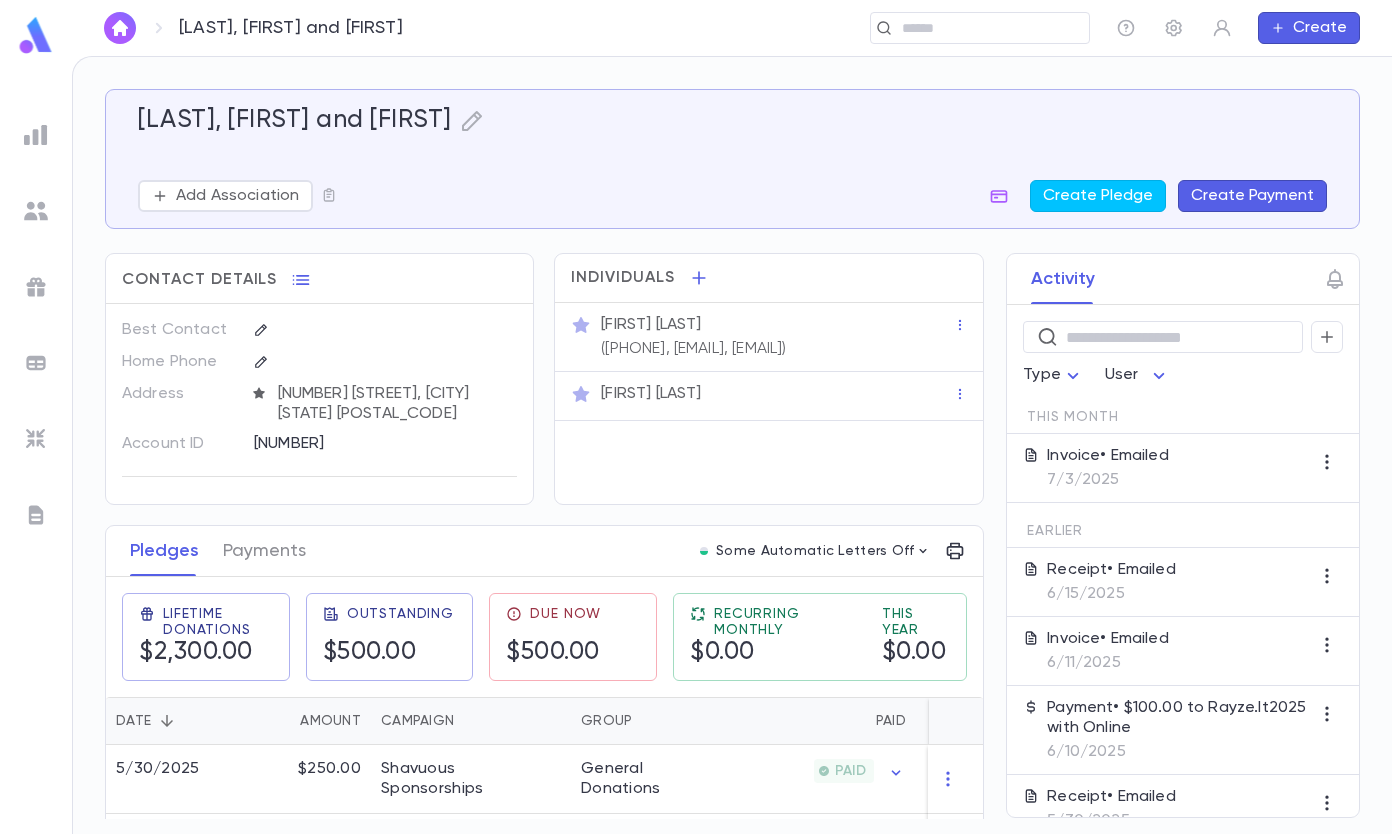click on "Create Payment" at bounding box center [1252, 196] 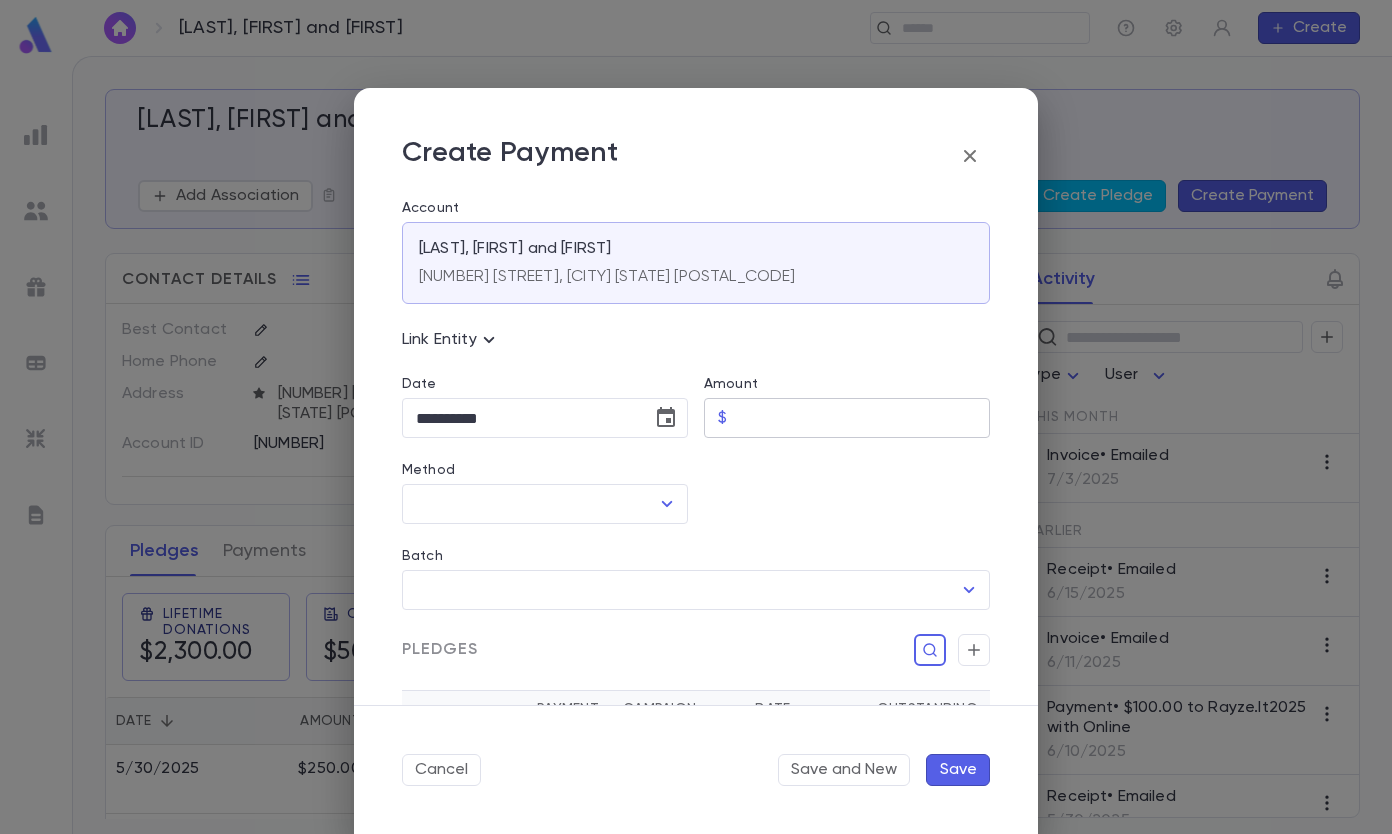 click on "Amount" at bounding box center [862, 418] 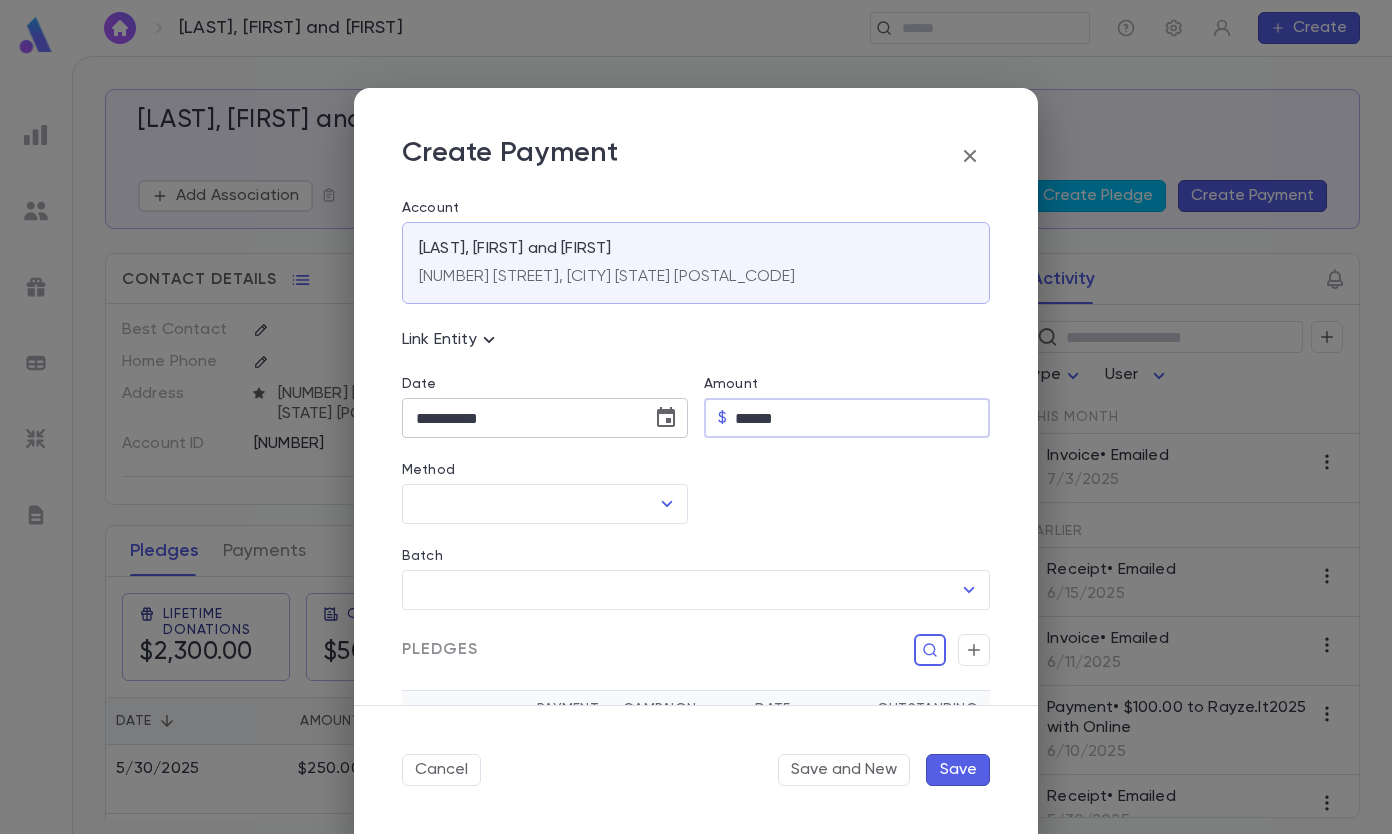 type on "******" 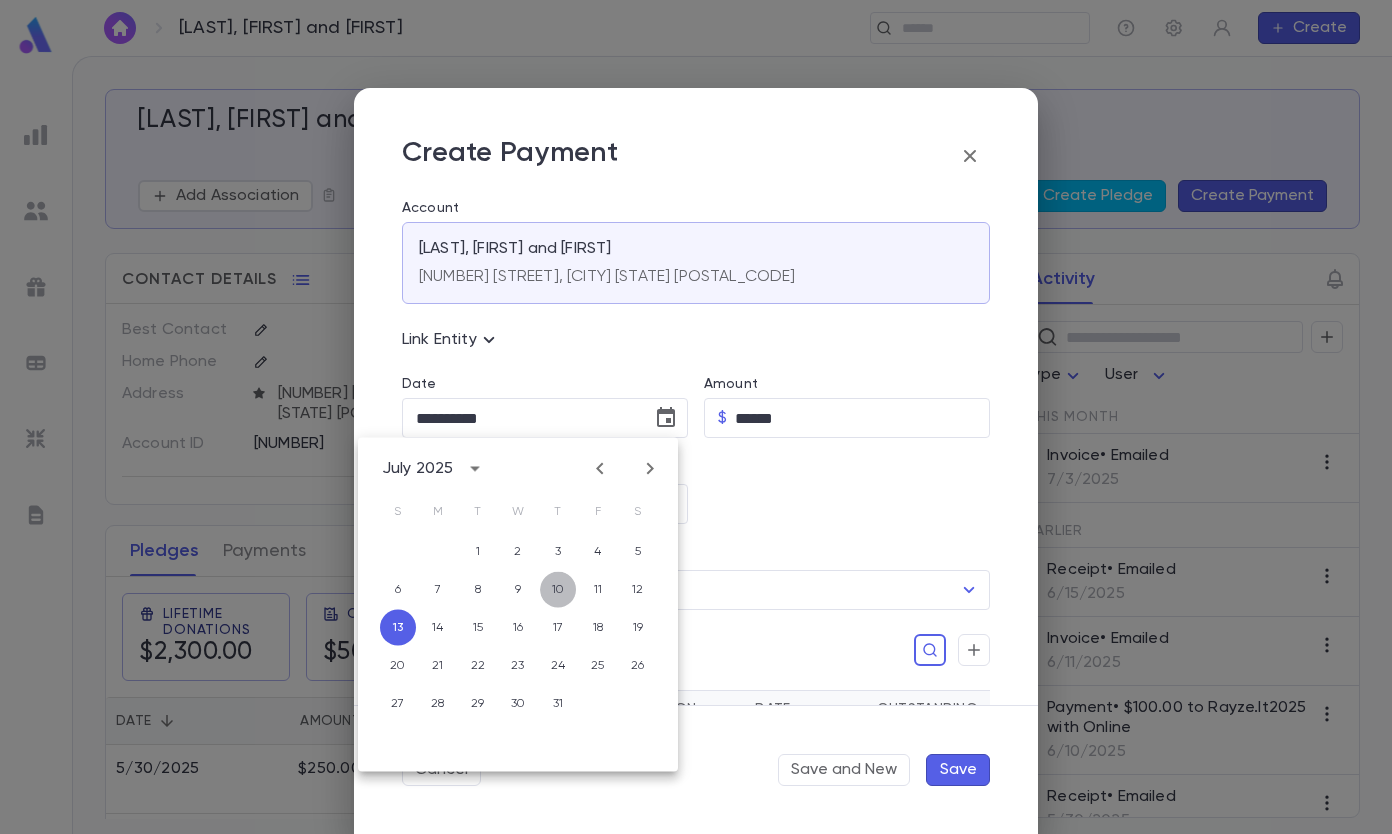 click on "10" at bounding box center (558, 590) 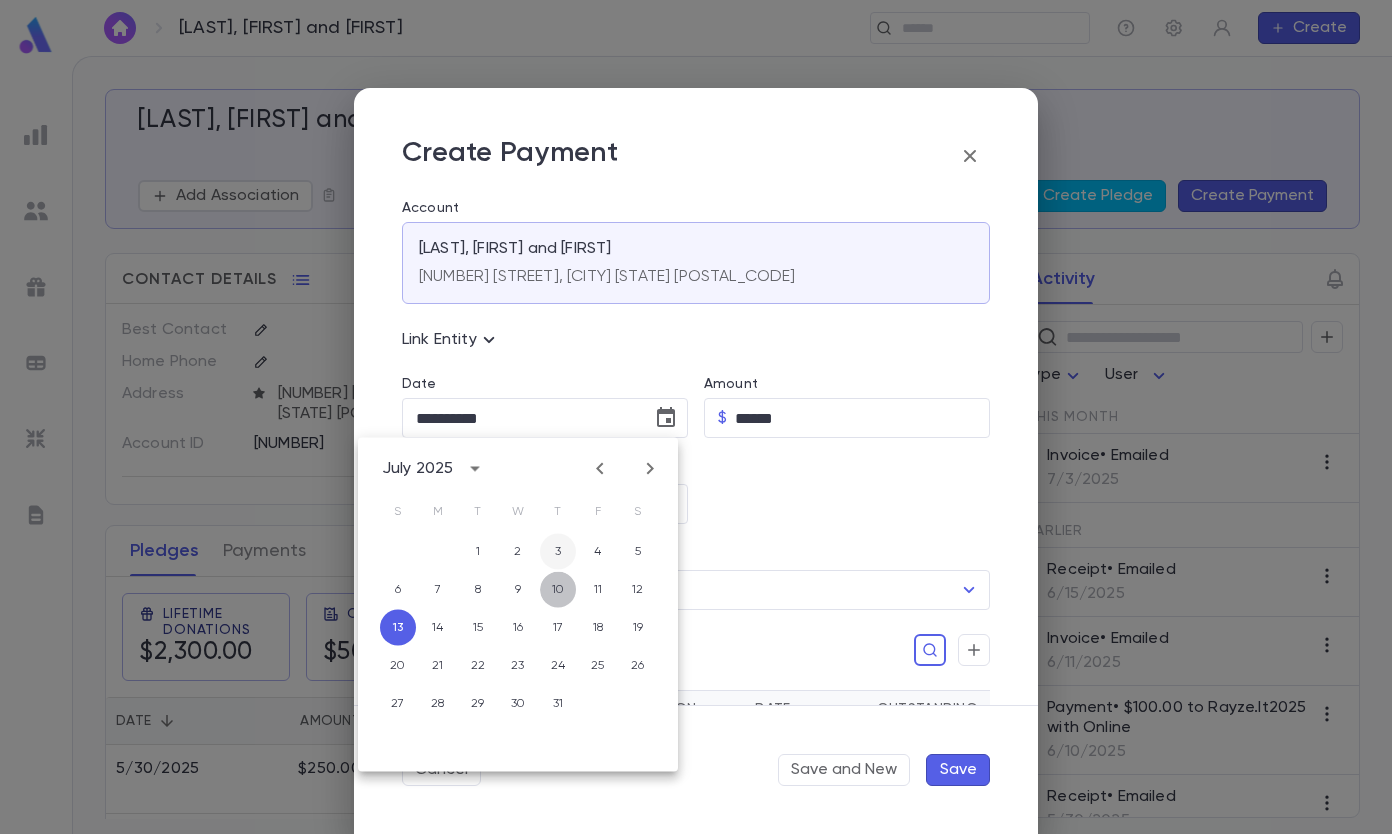 type on "**********" 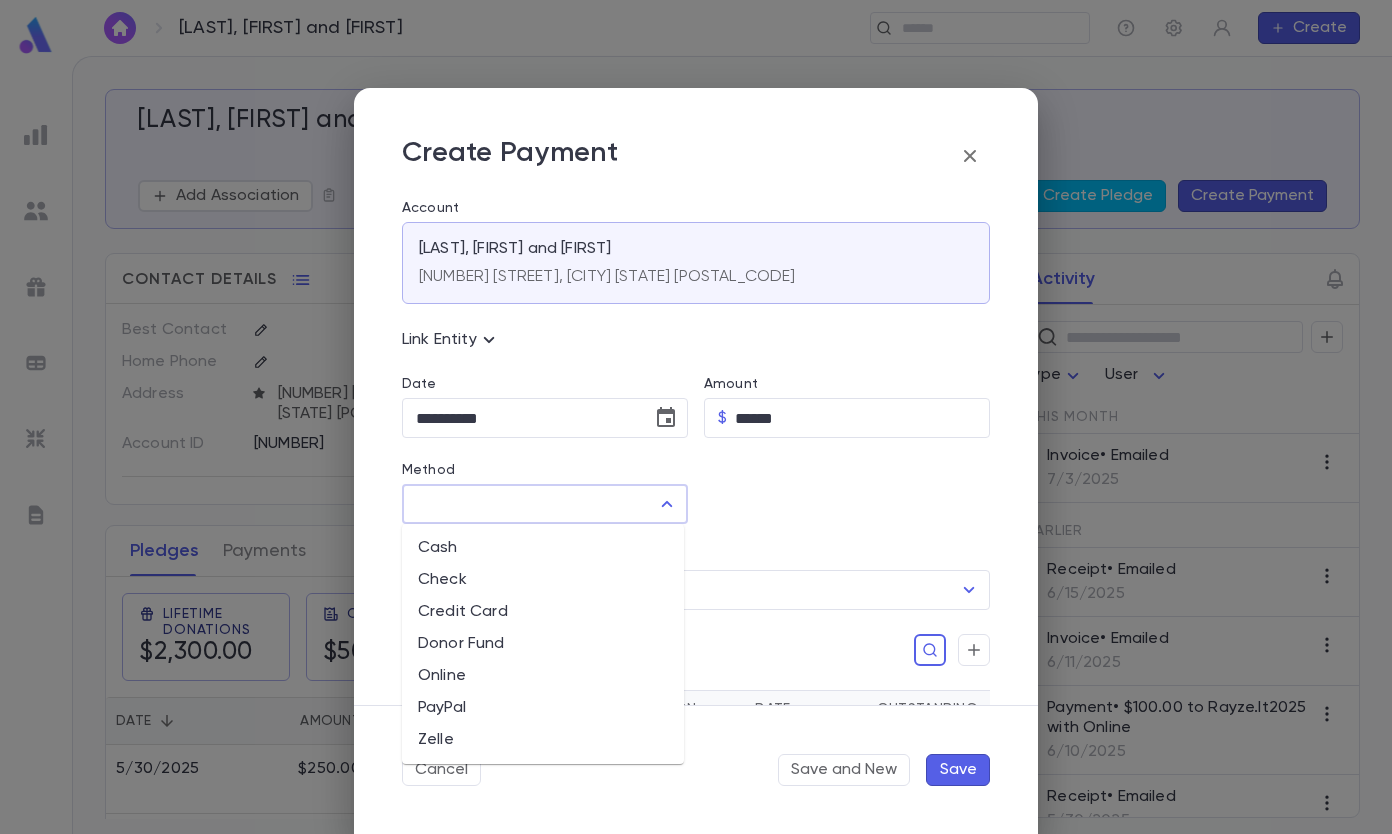 click on "Method" at bounding box center (530, 504) 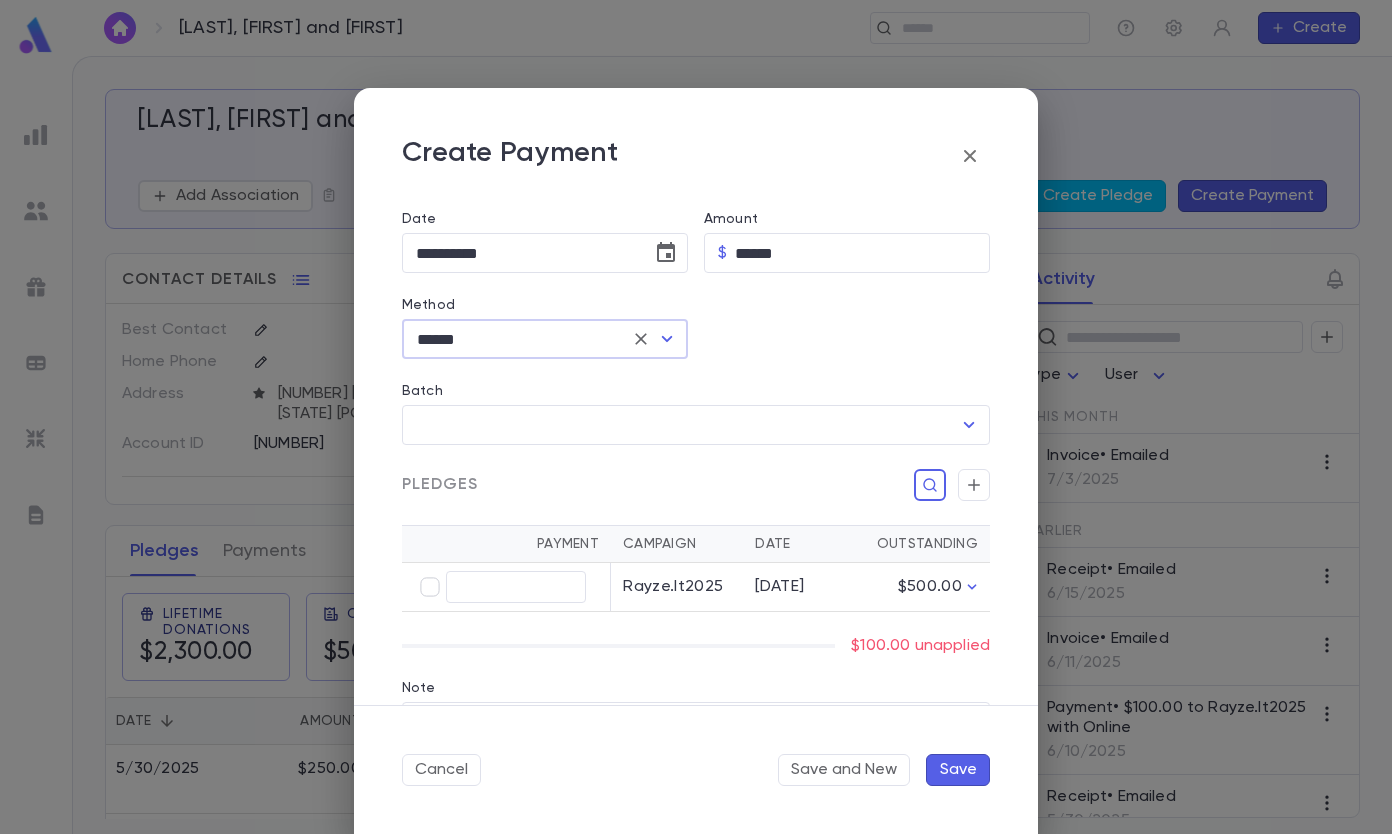 scroll, scrollTop: 272, scrollLeft: 0, axis: vertical 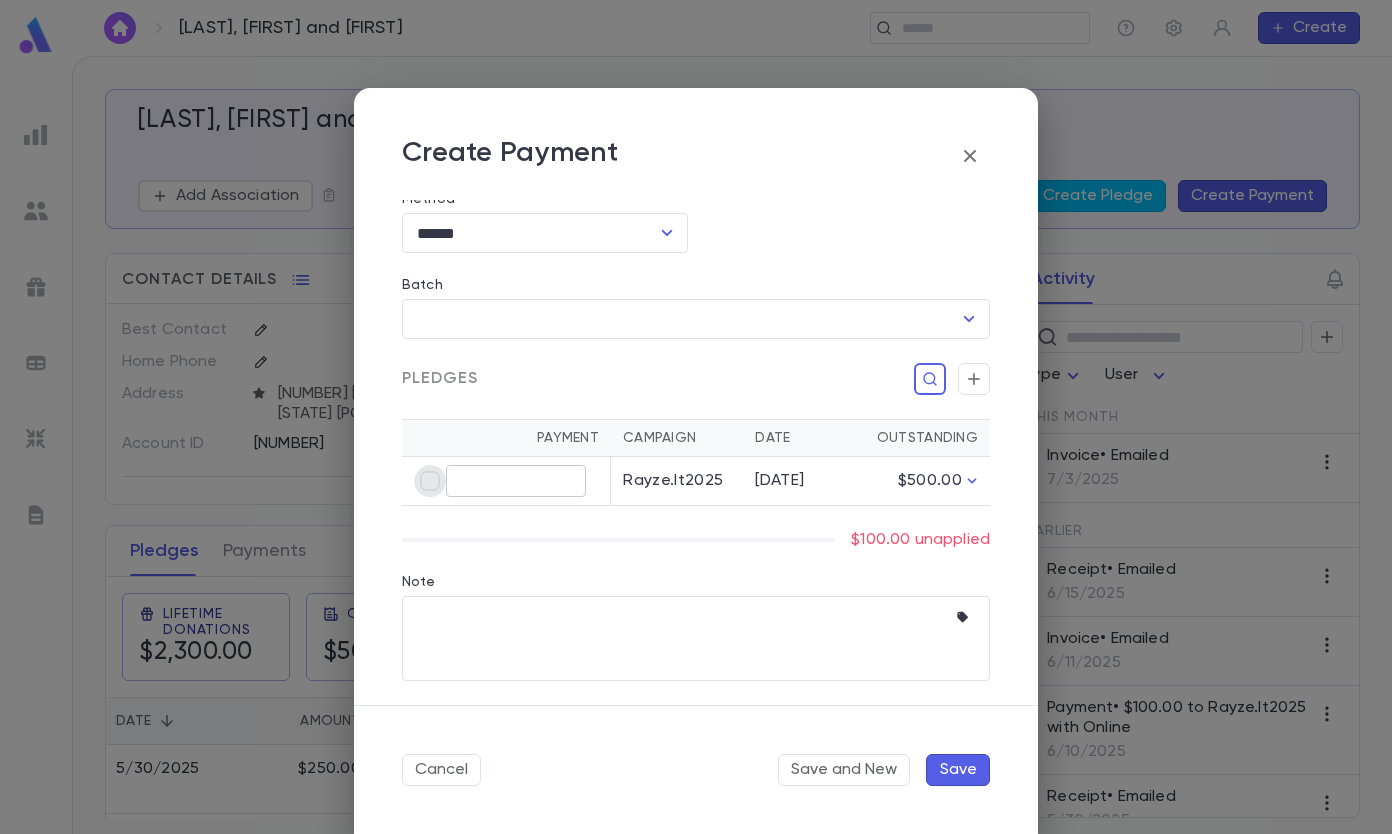type on "******" 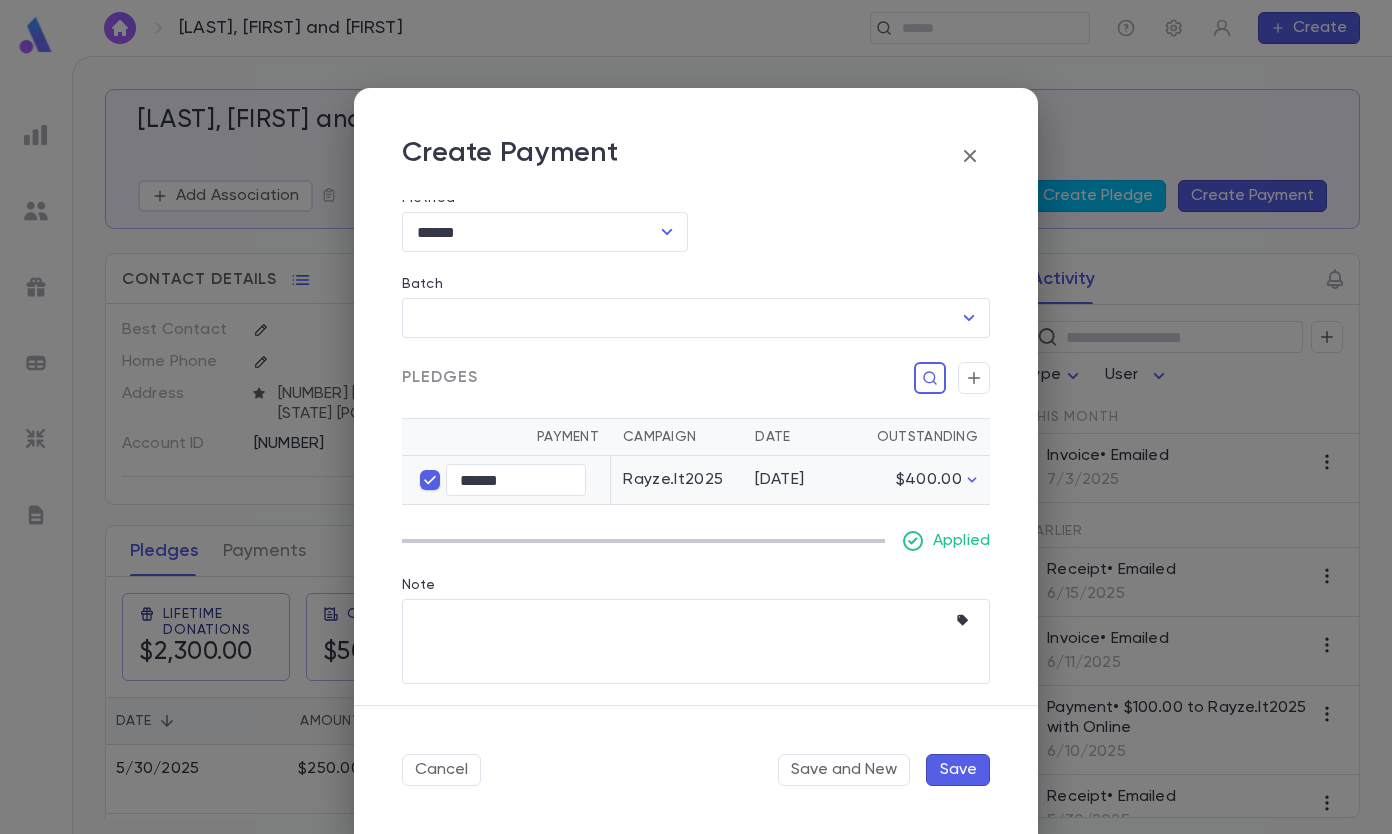 click on "Save" at bounding box center (958, 770) 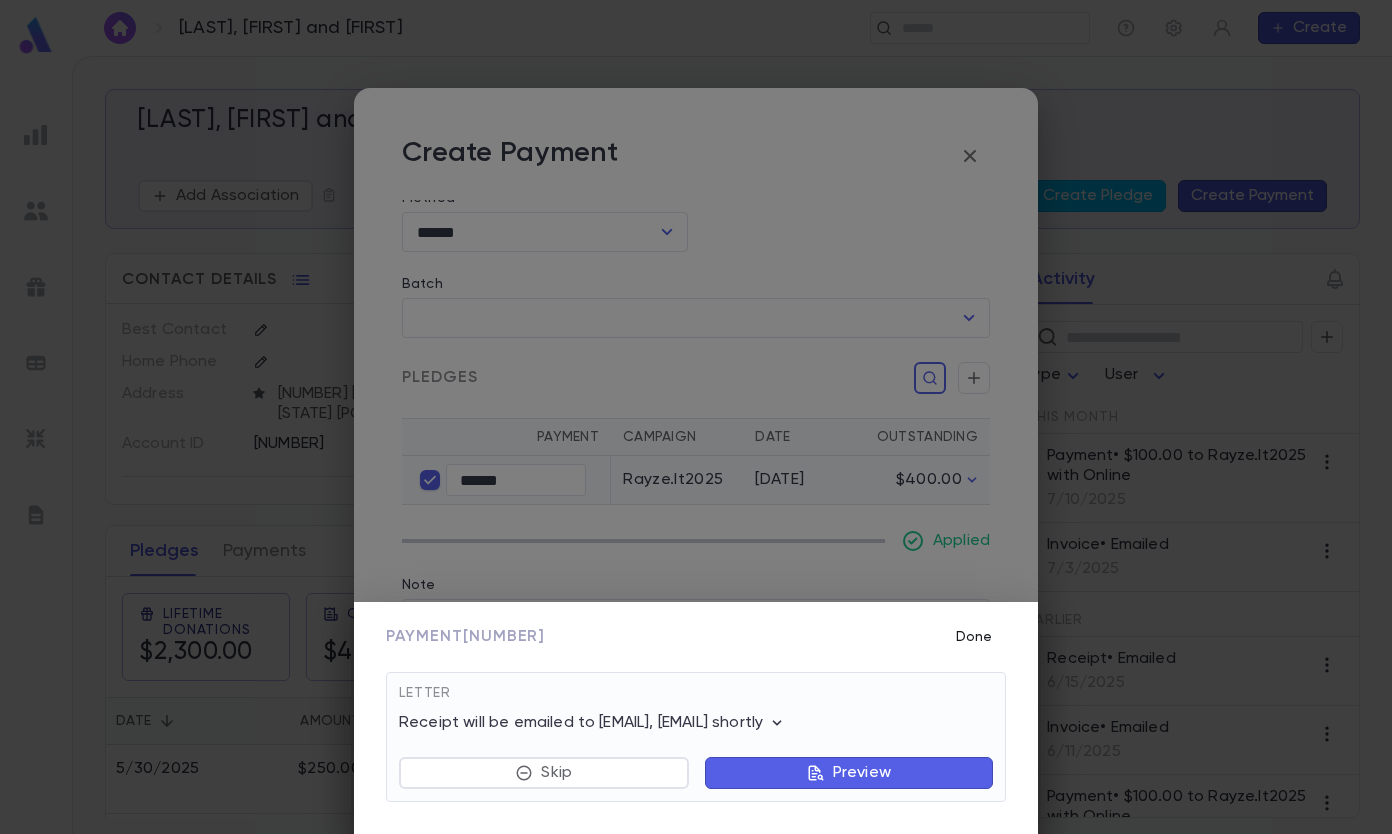 click on "Done" at bounding box center (974, 637) 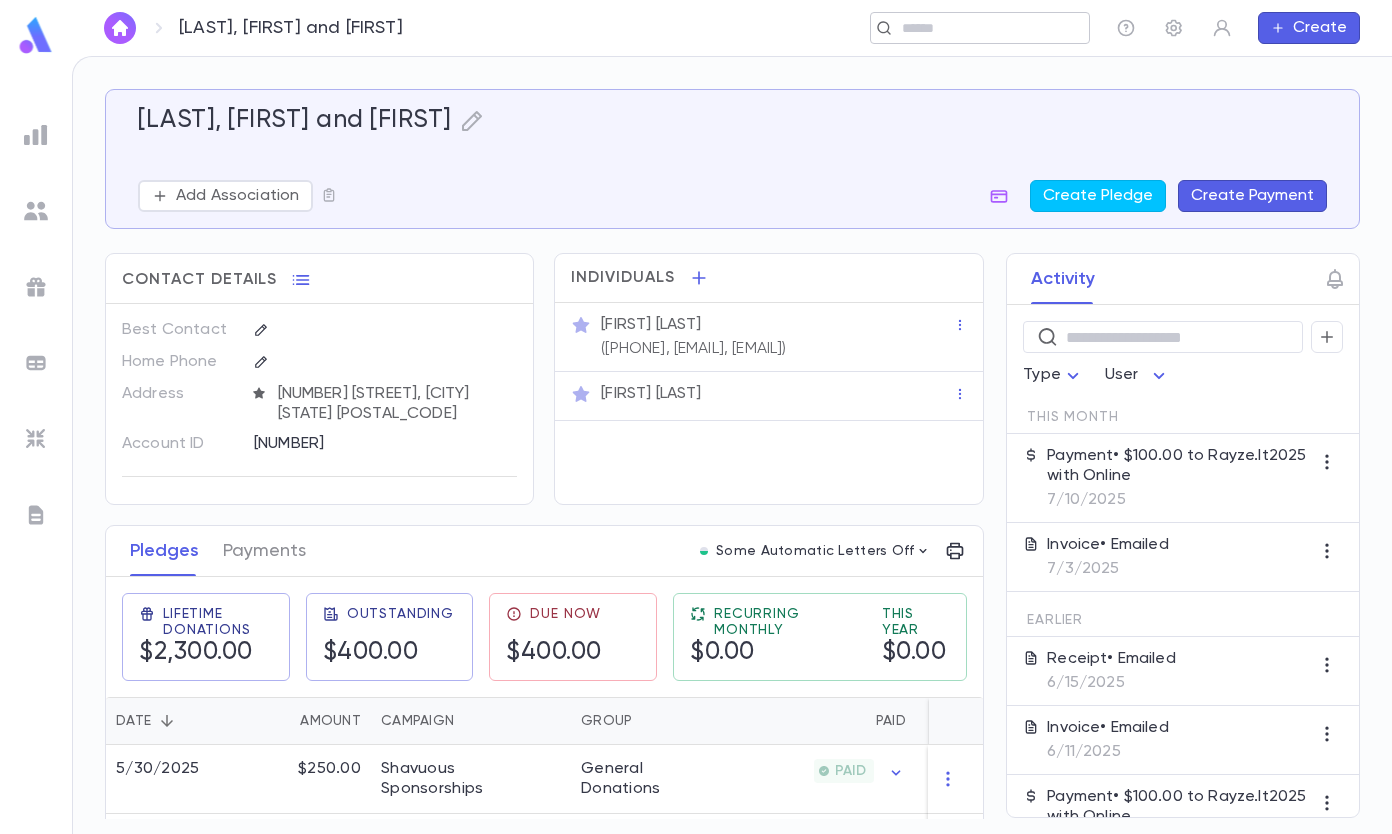click at bounding box center (973, 28) 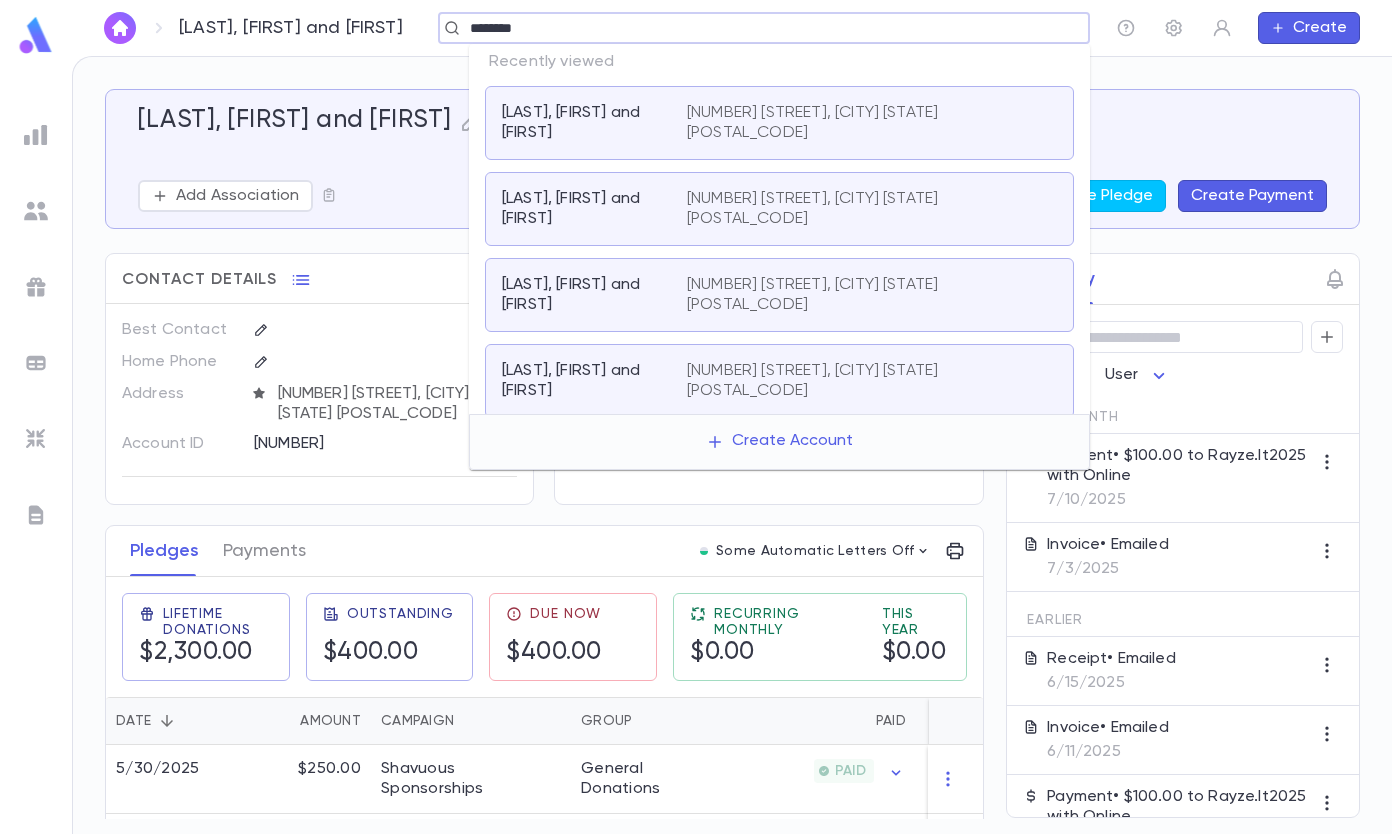 type on "********" 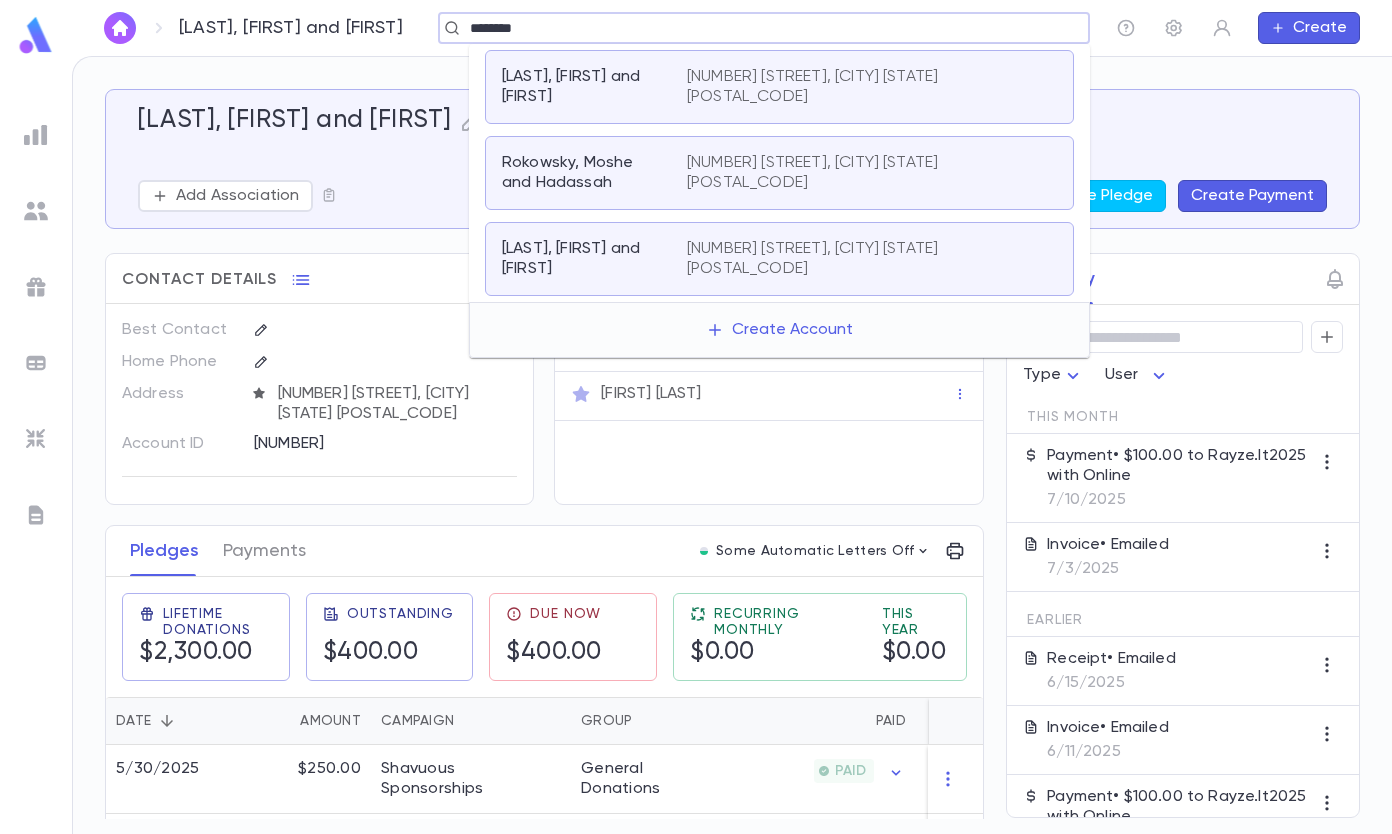 click on "[LAST], [FIRST] and [FIRST]" at bounding box center (594, 259) 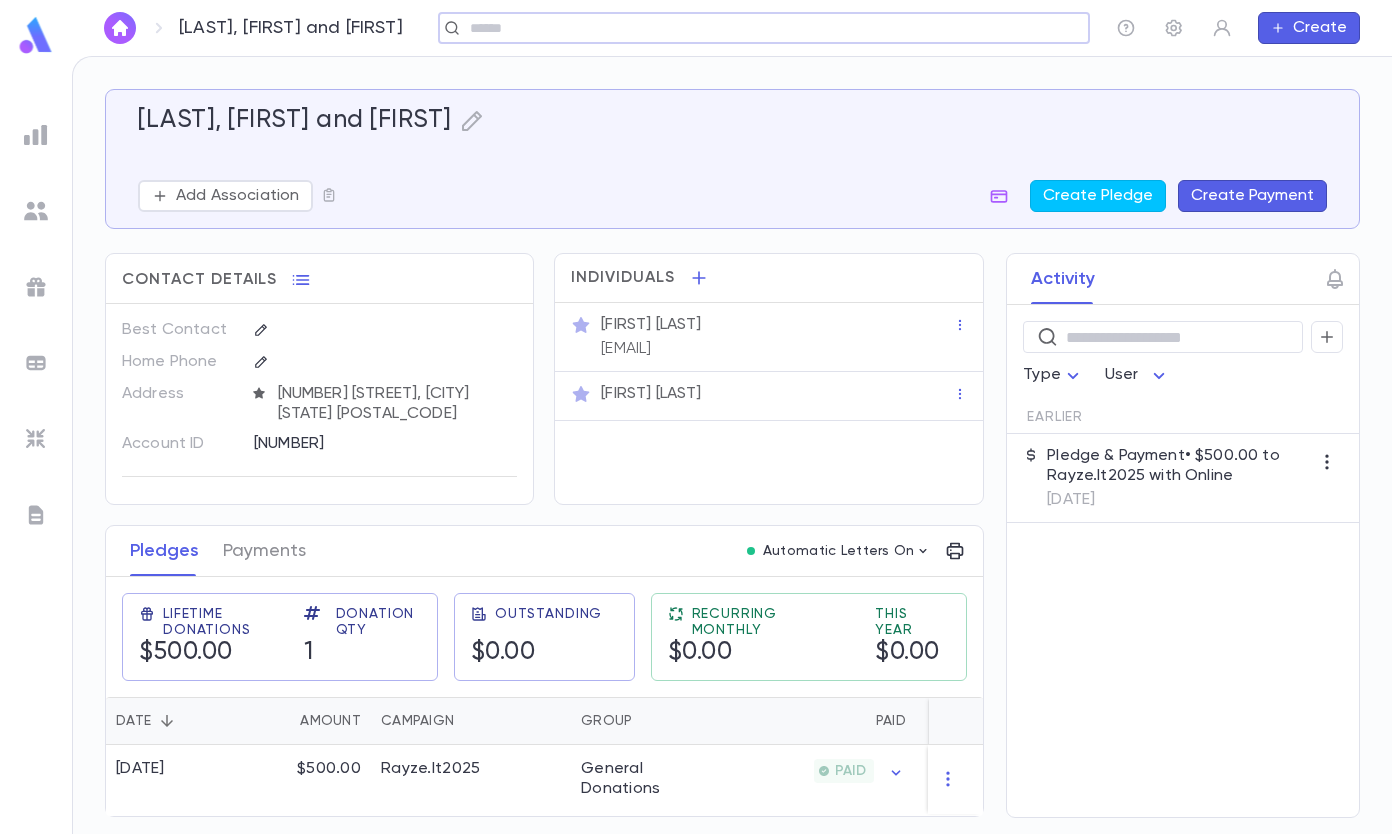 scroll, scrollTop: 0, scrollLeft: 0, axis: both 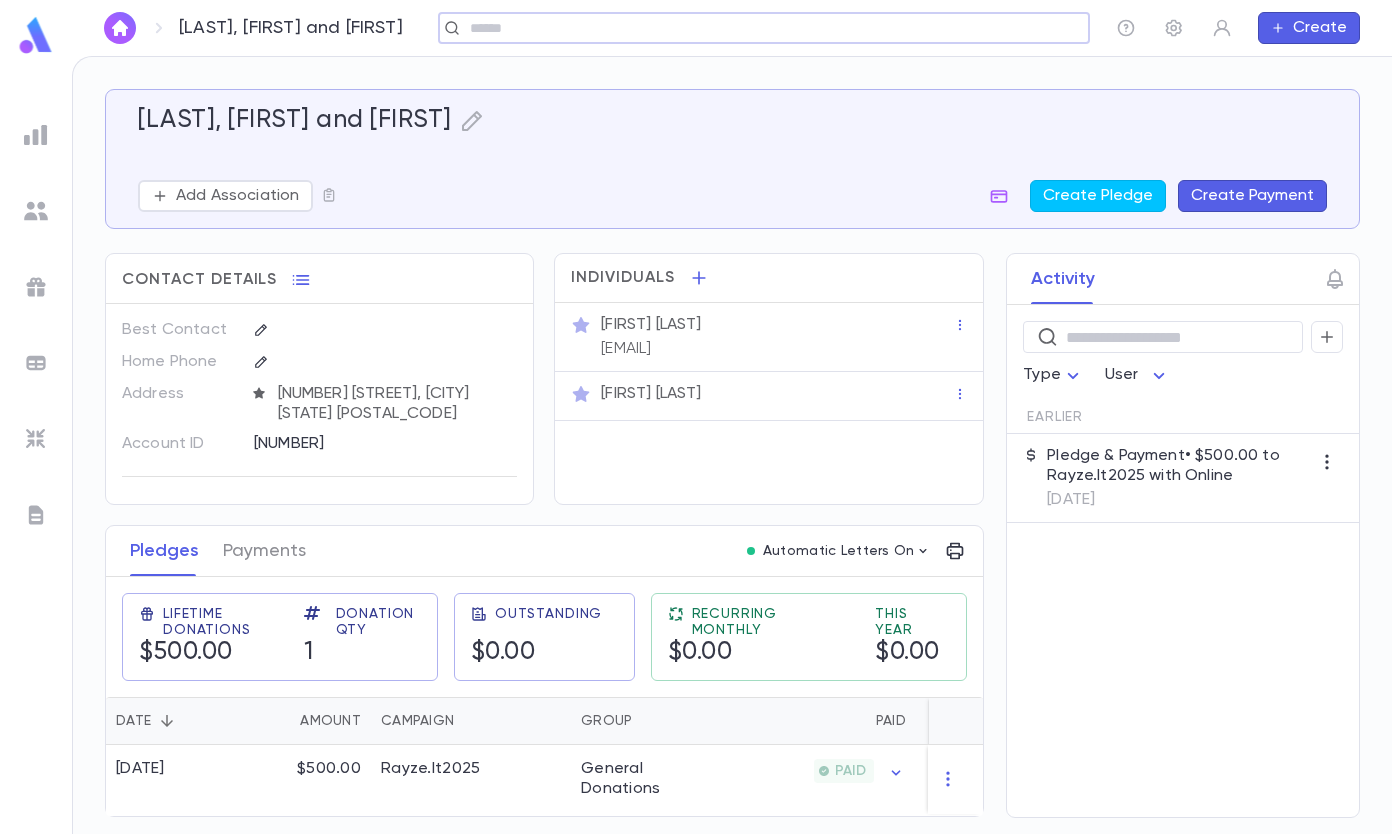 click on "Create Payment" at bounding box center [1252, 196] 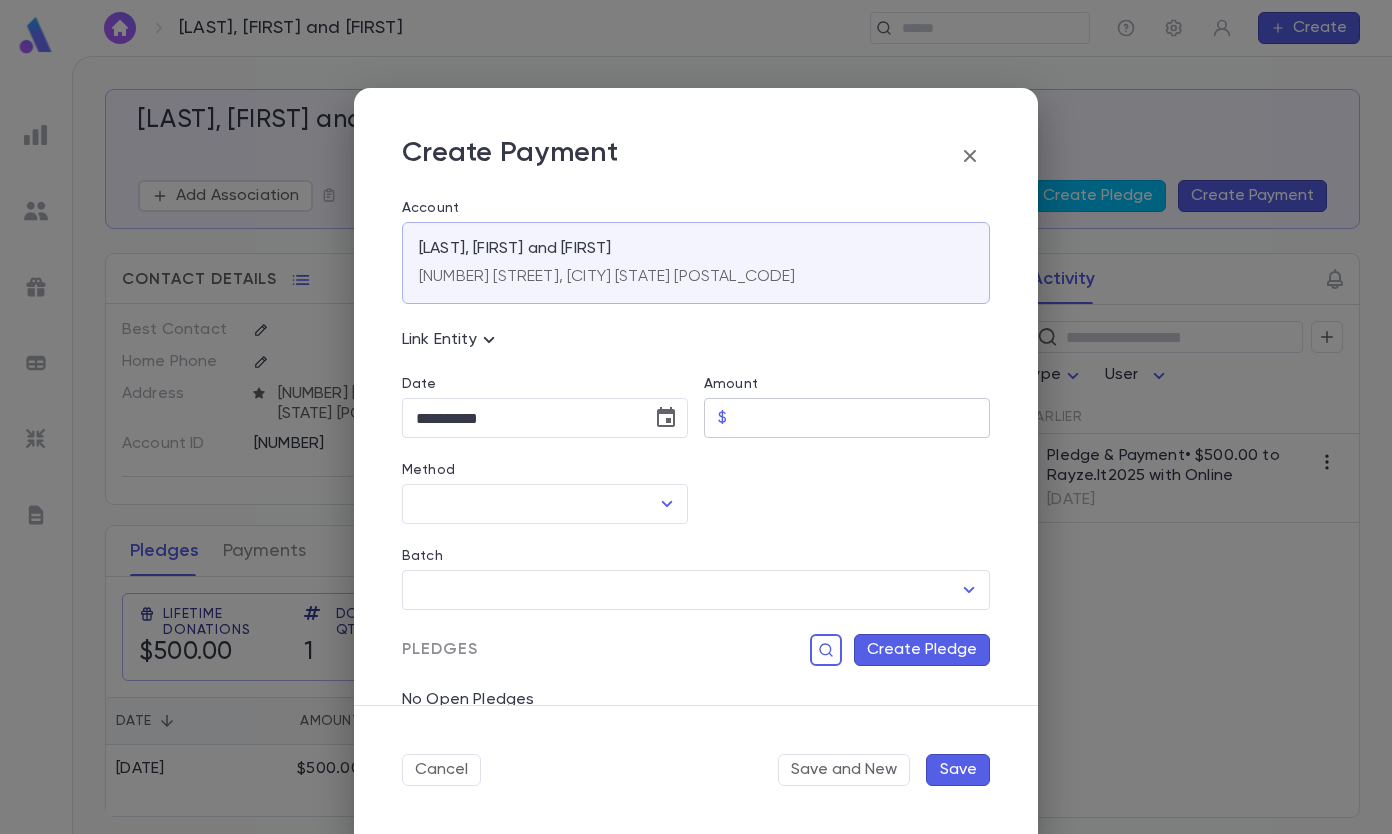 click on "Amount" at bounding box center (862, 418) 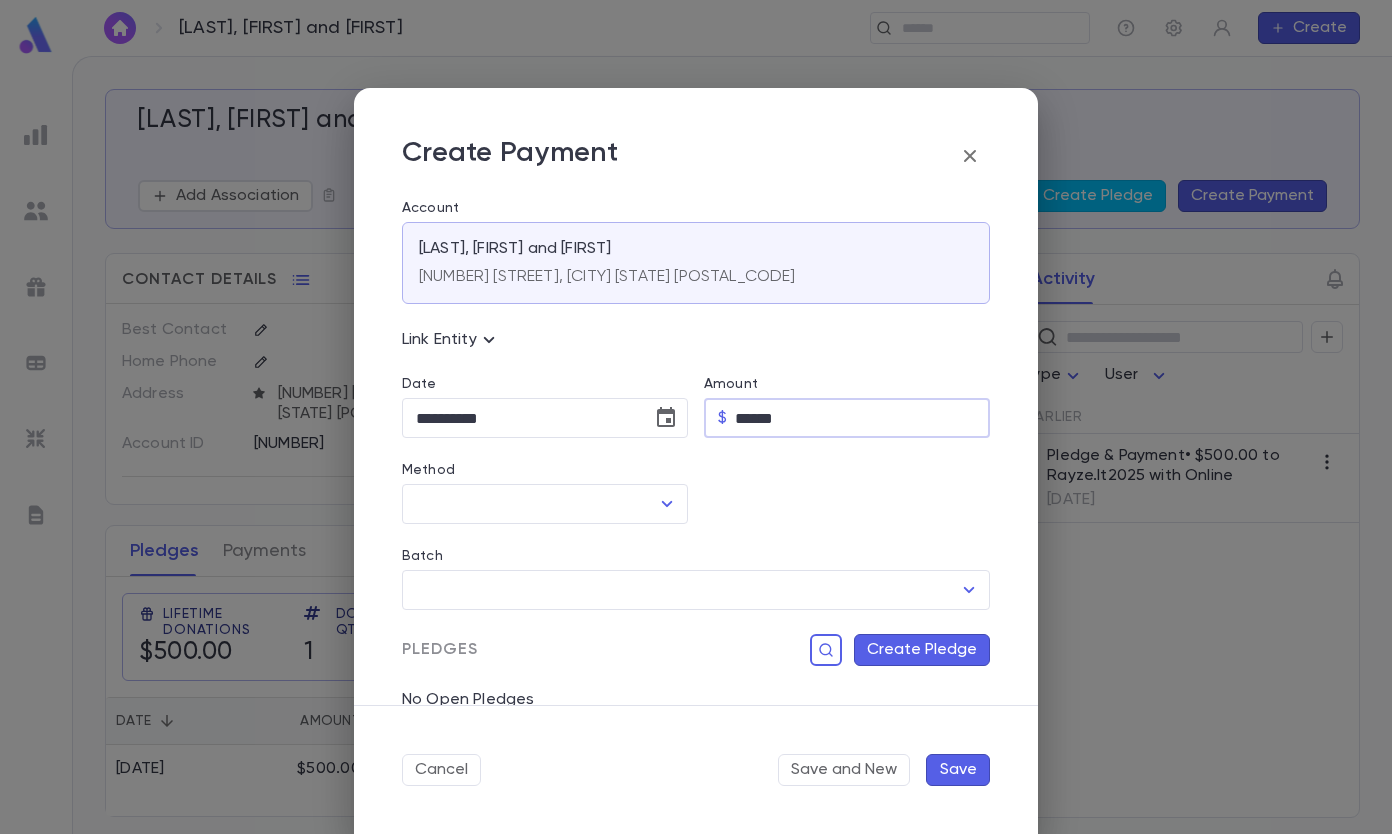type on "******" 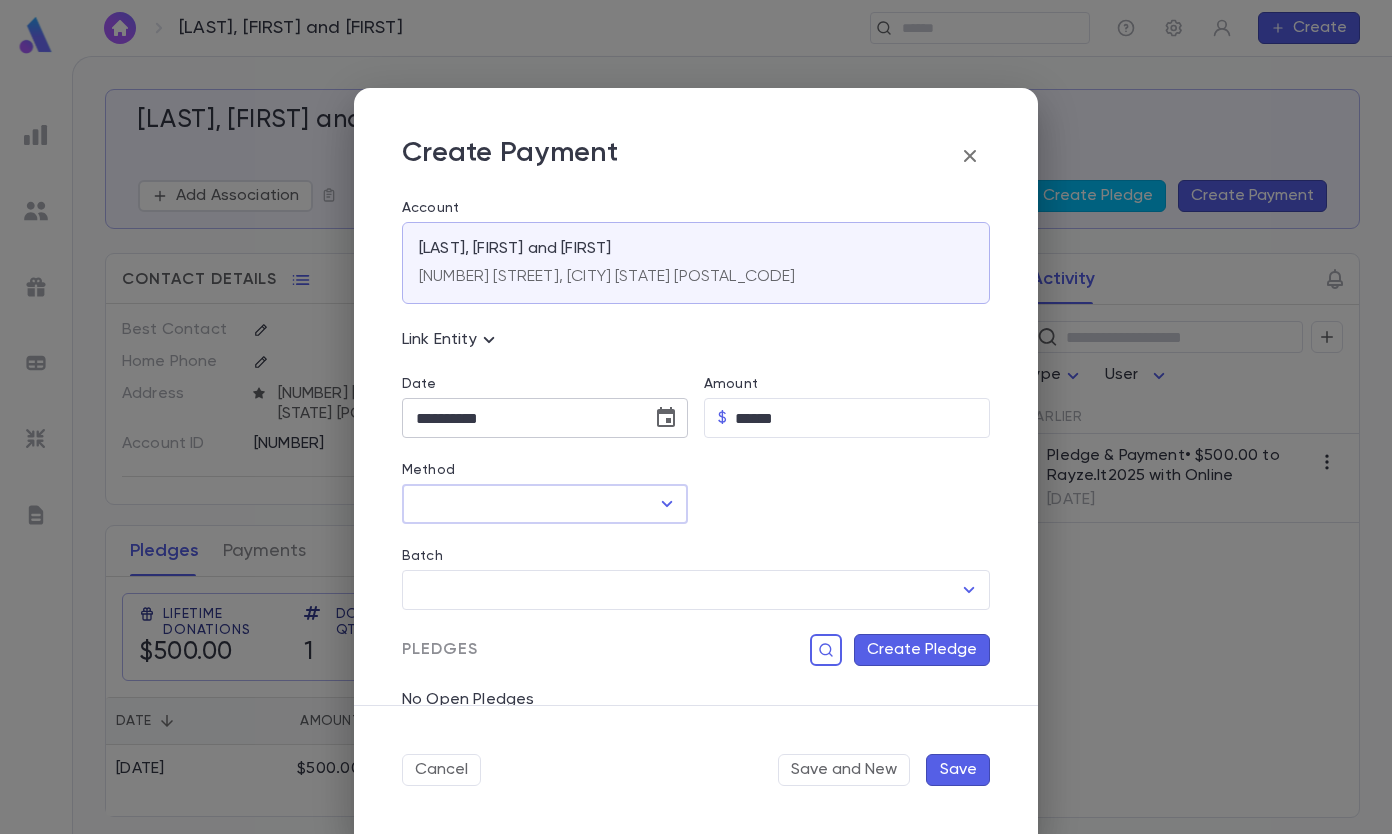 click 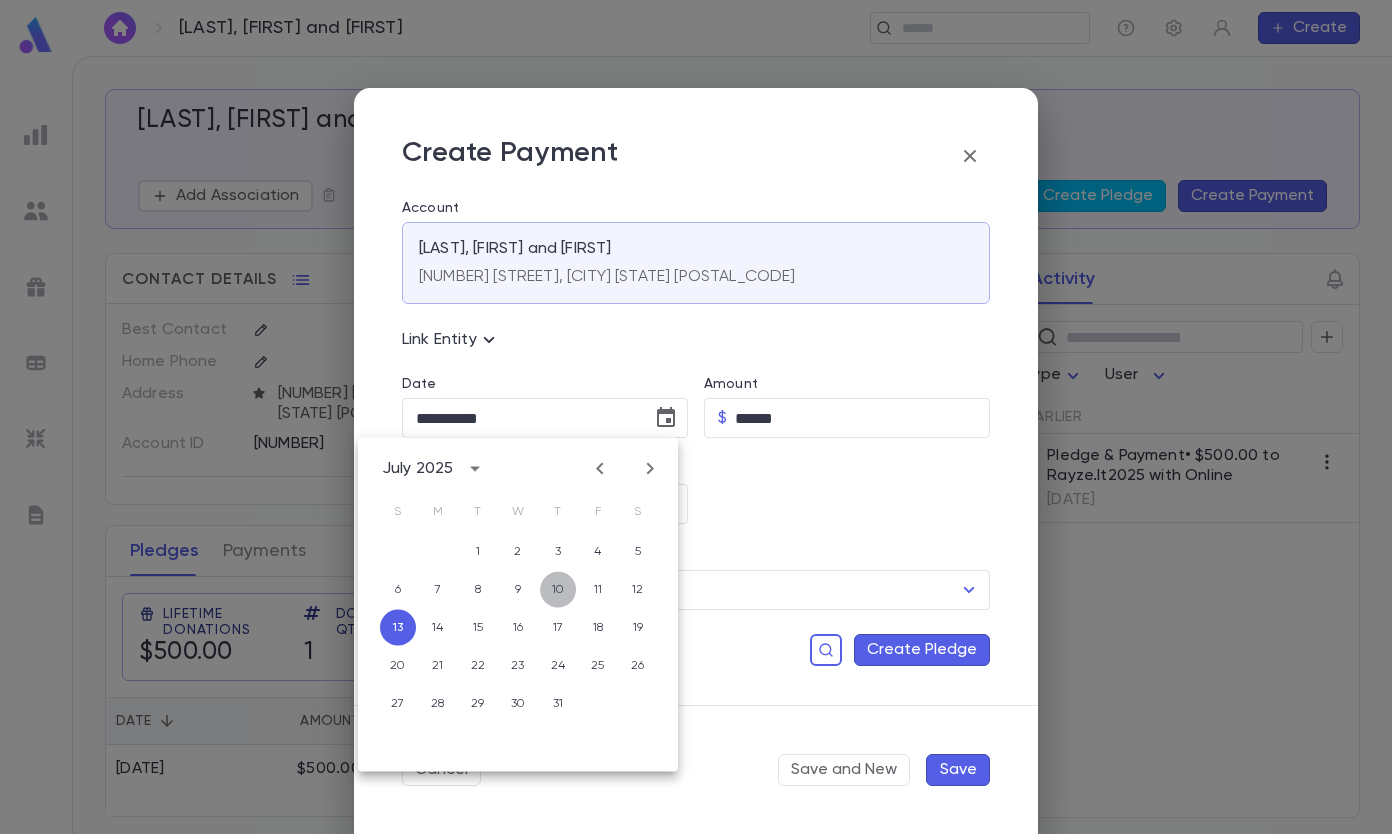 click on "10" at bounding box center [558, 590] 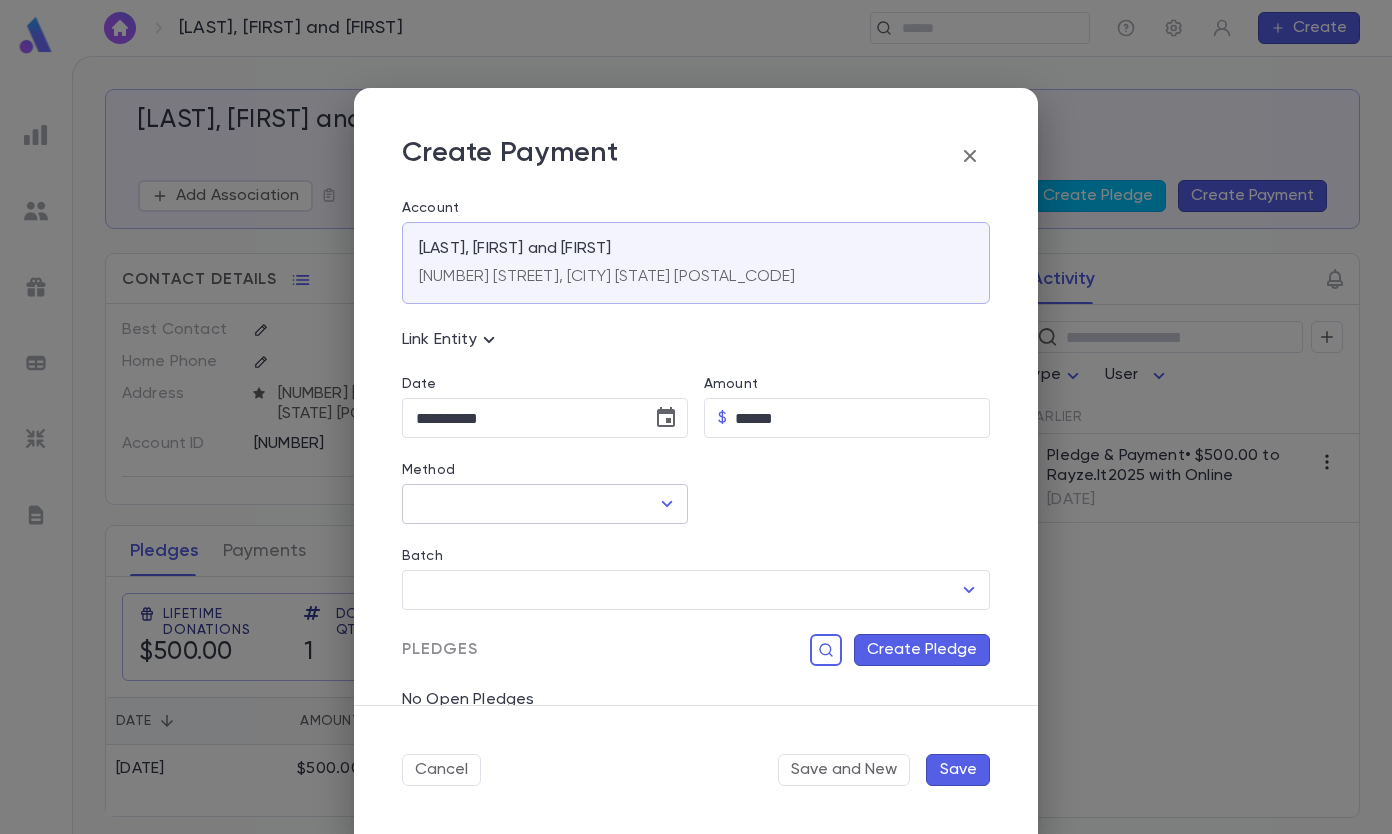 click on "Method" at bounding box center [530, 504] 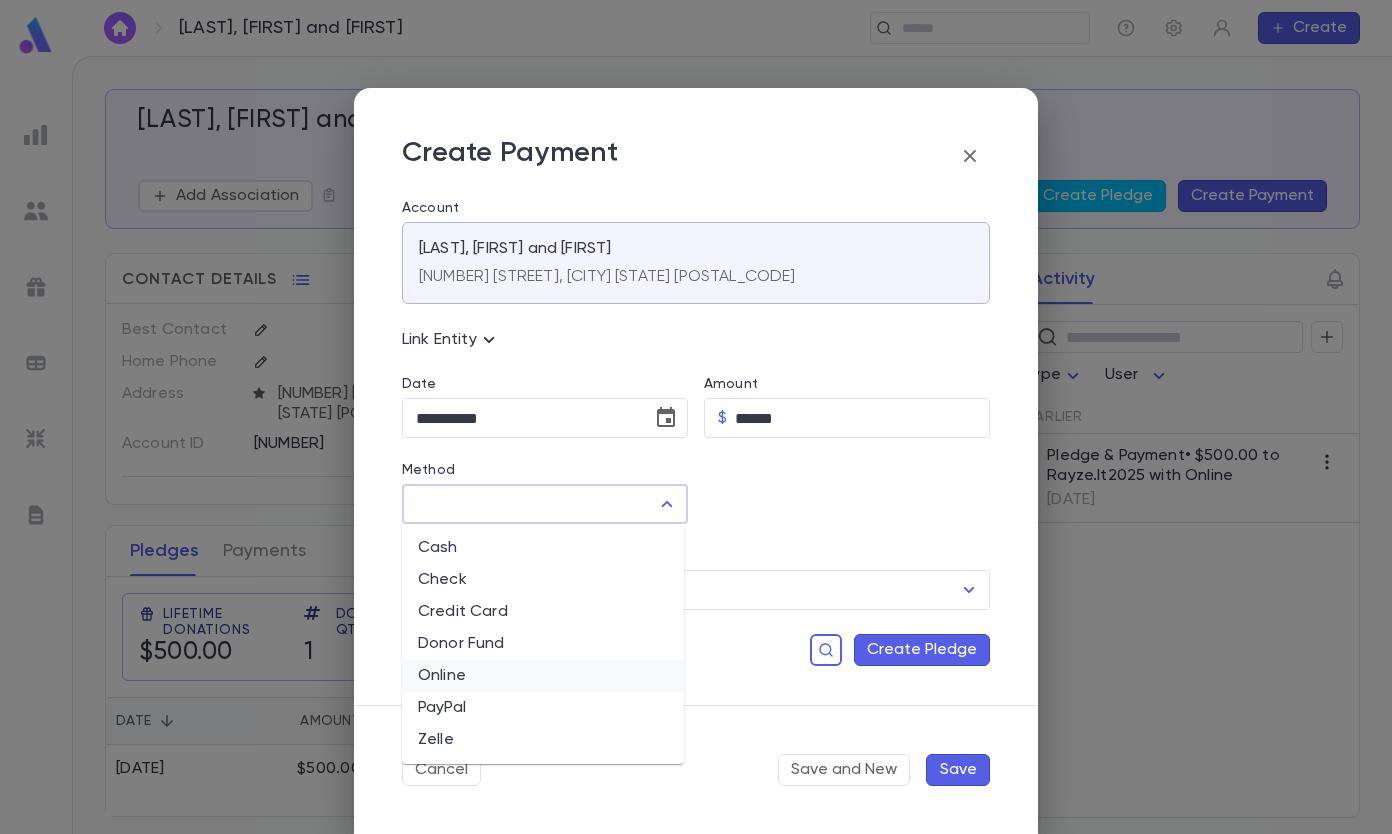 click on "Online" at bounding box center (543, 676) 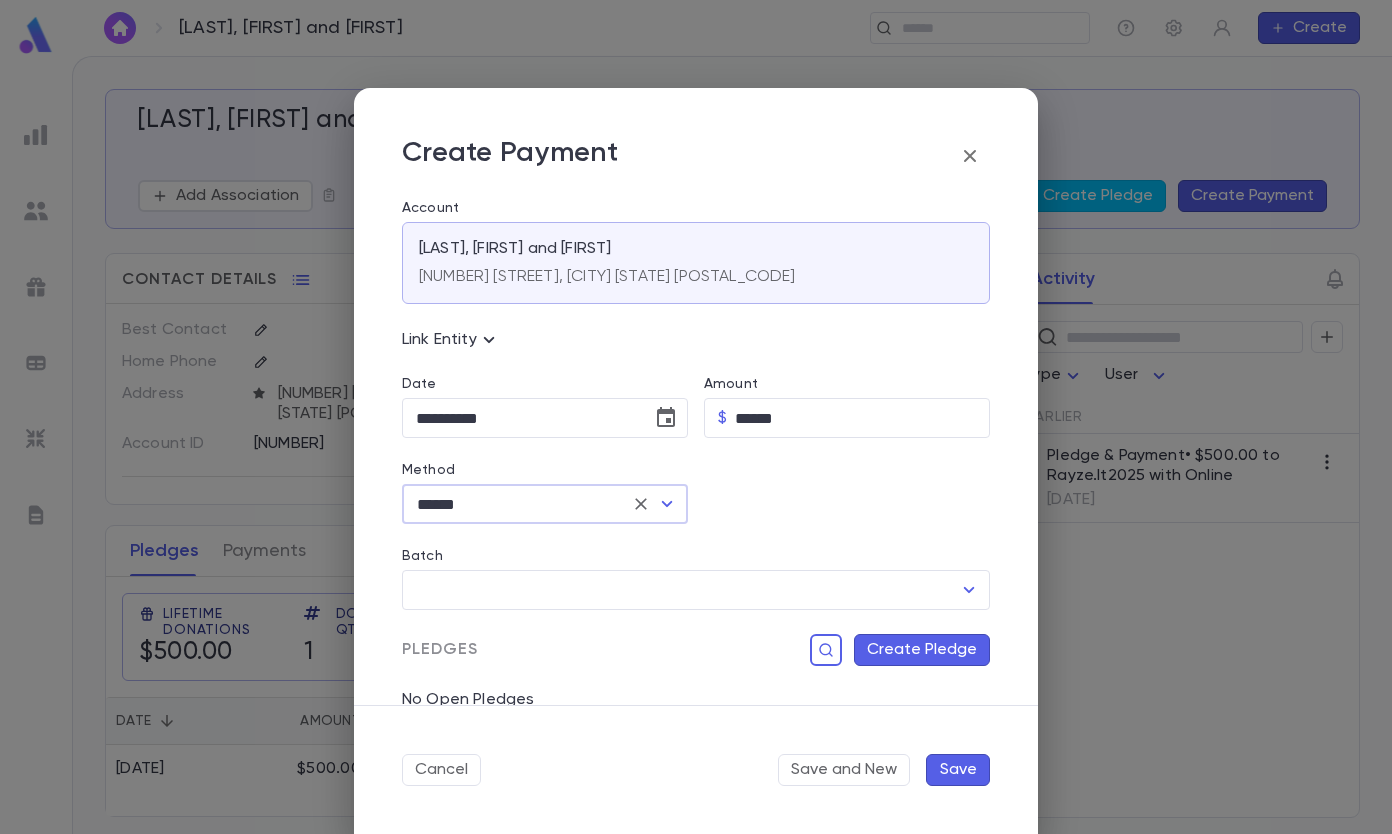 type on "******" 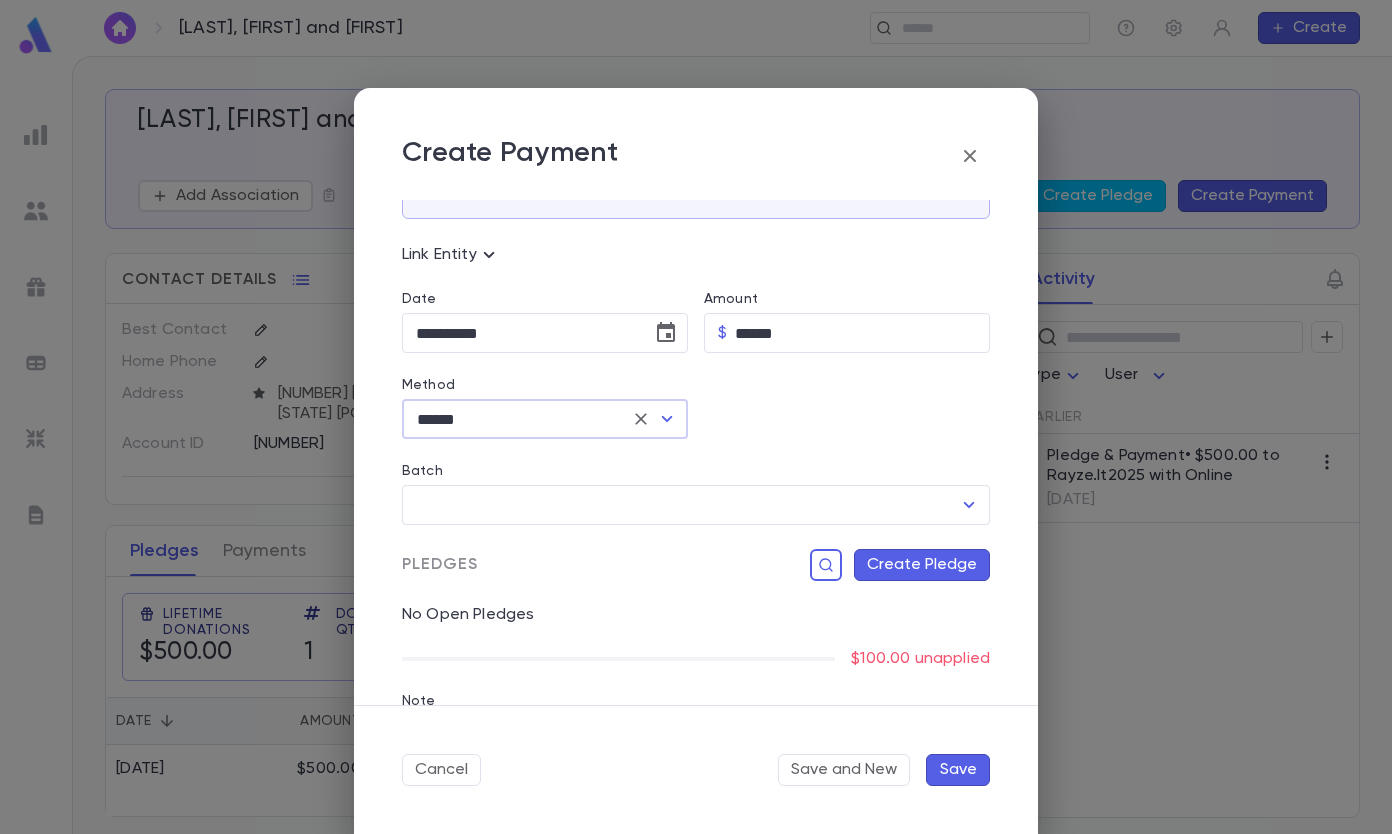 scroll, scrollTop: 0, scrollLeft: 0, axis: both 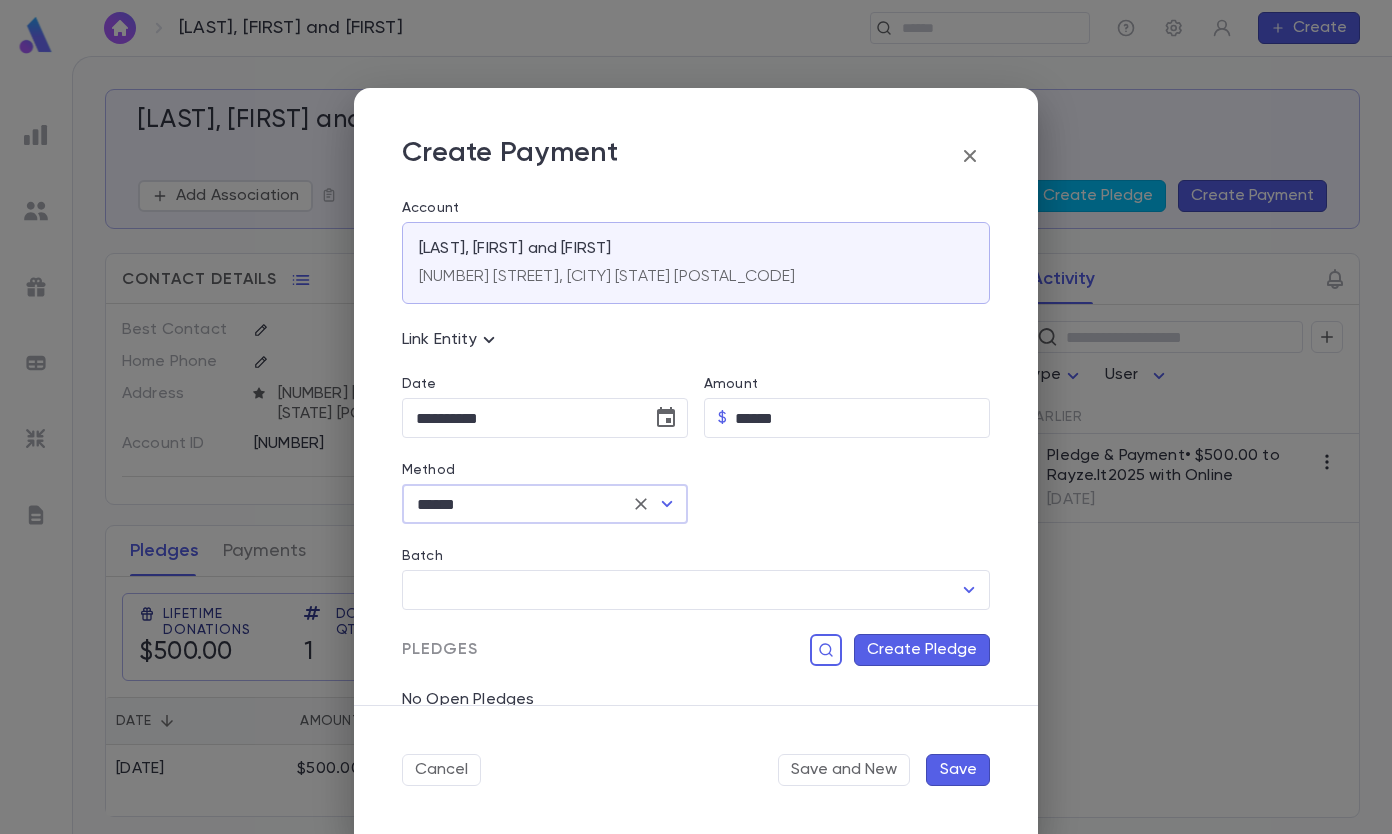 click 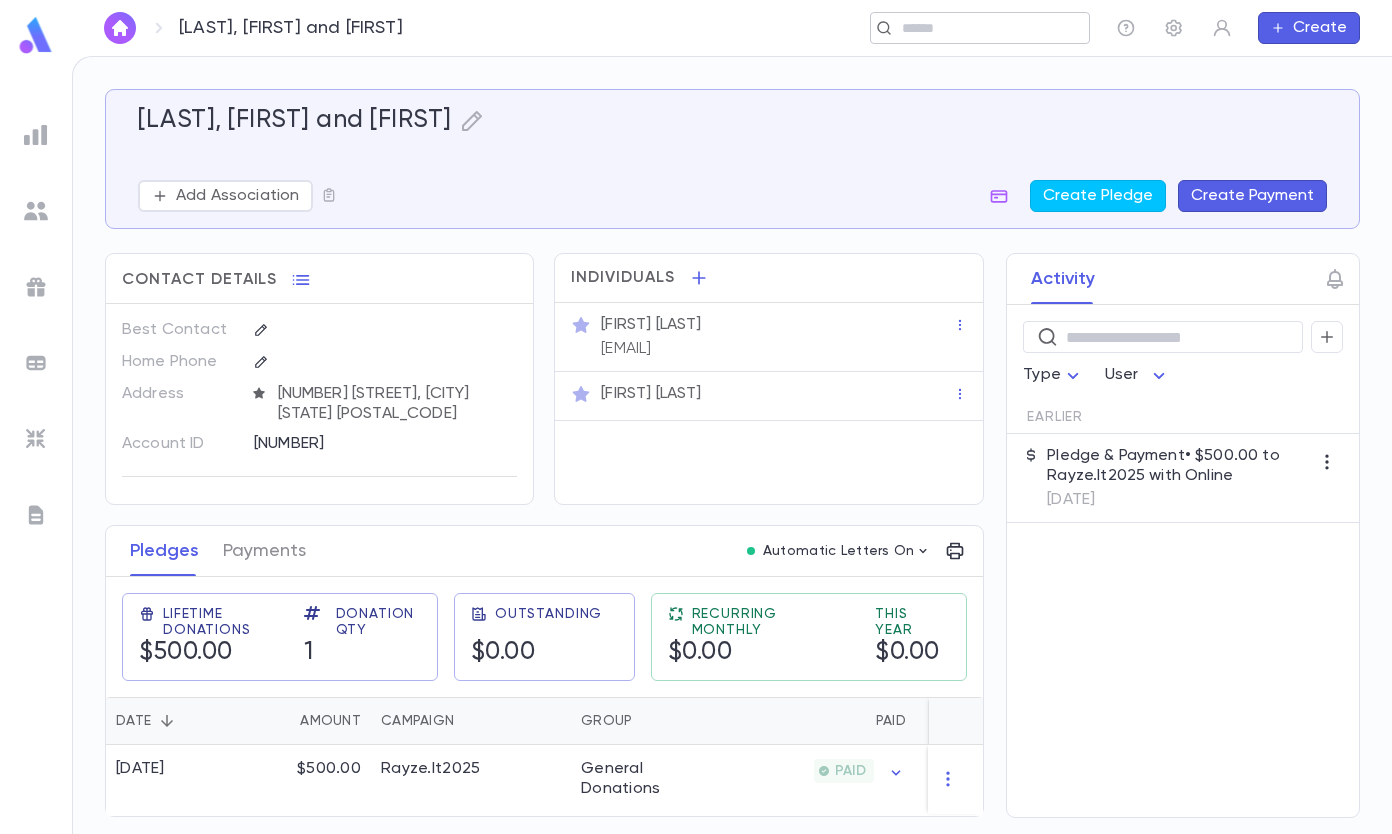 click at bounding box center [973, 28] 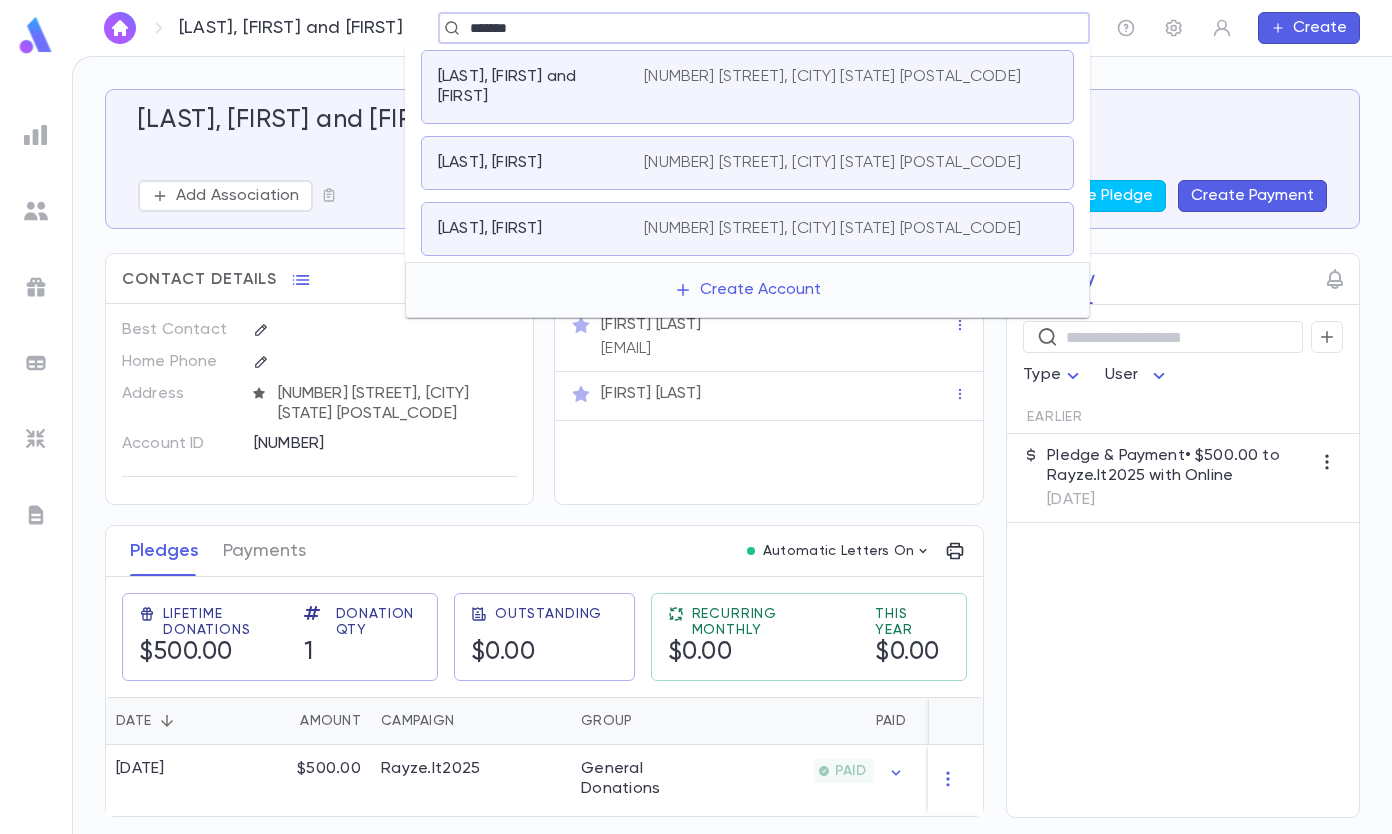 click on "*******" at bounding box center [757, 28] 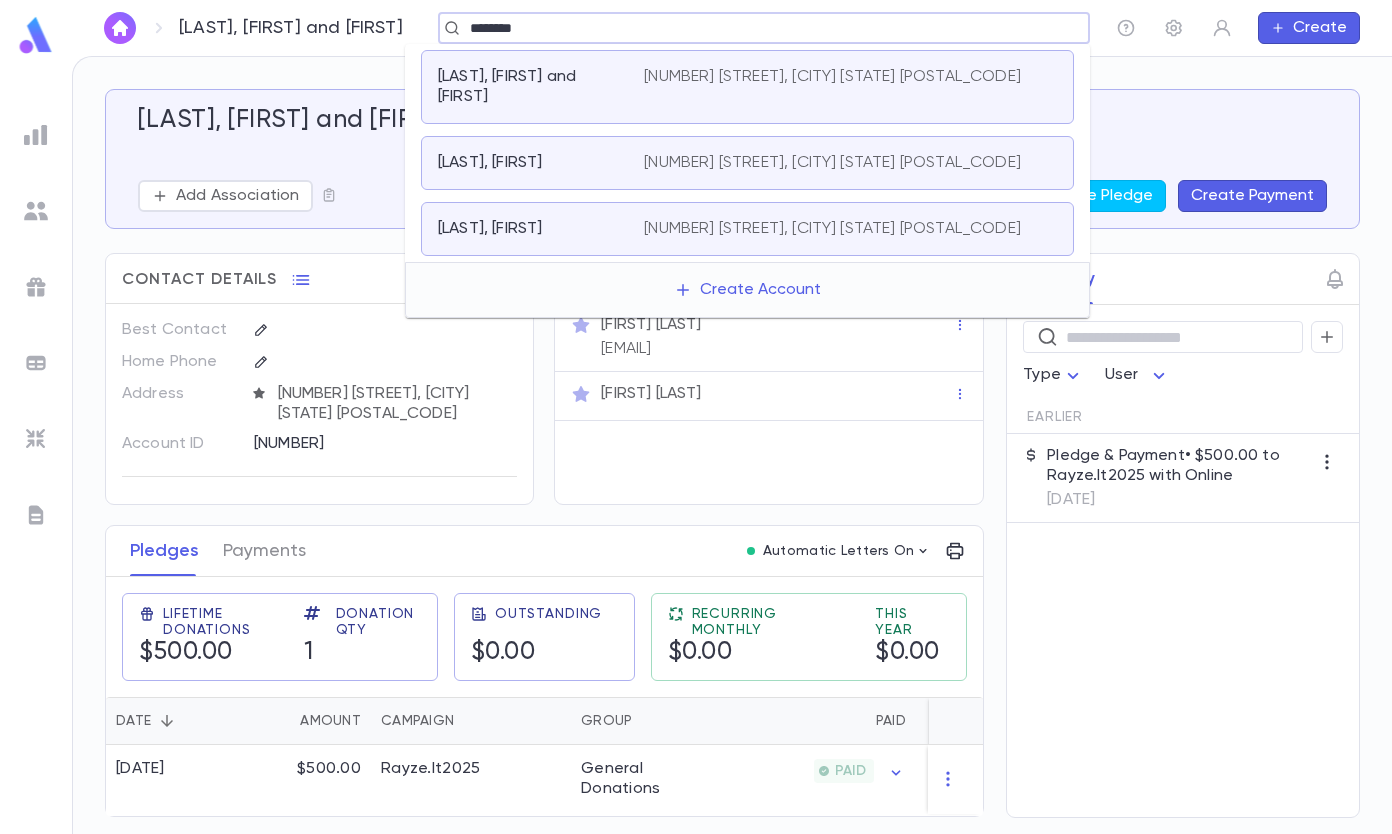 type on "********" 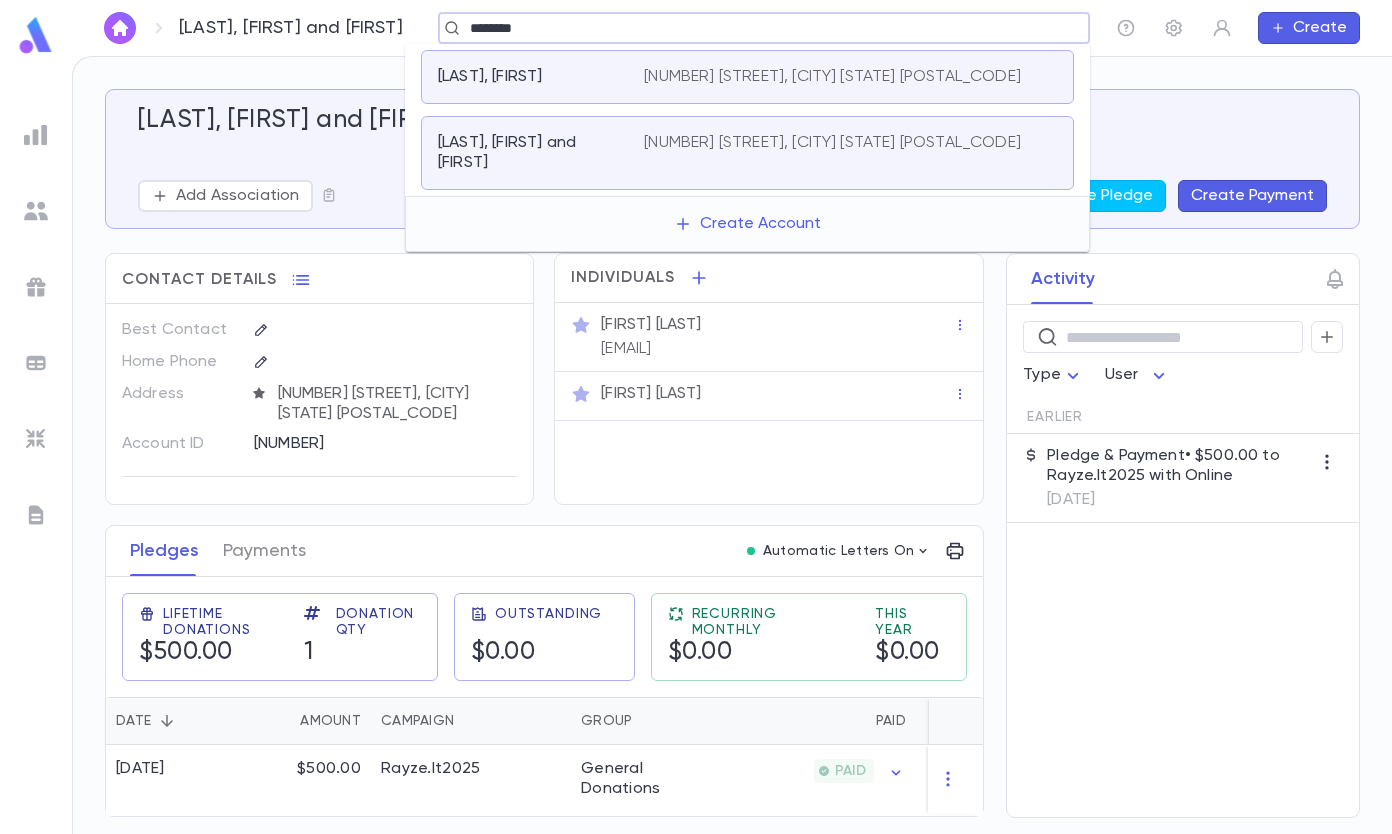 click on "[LAST], [FIRST] and [FIRST]" at bounding box center [529, 153] 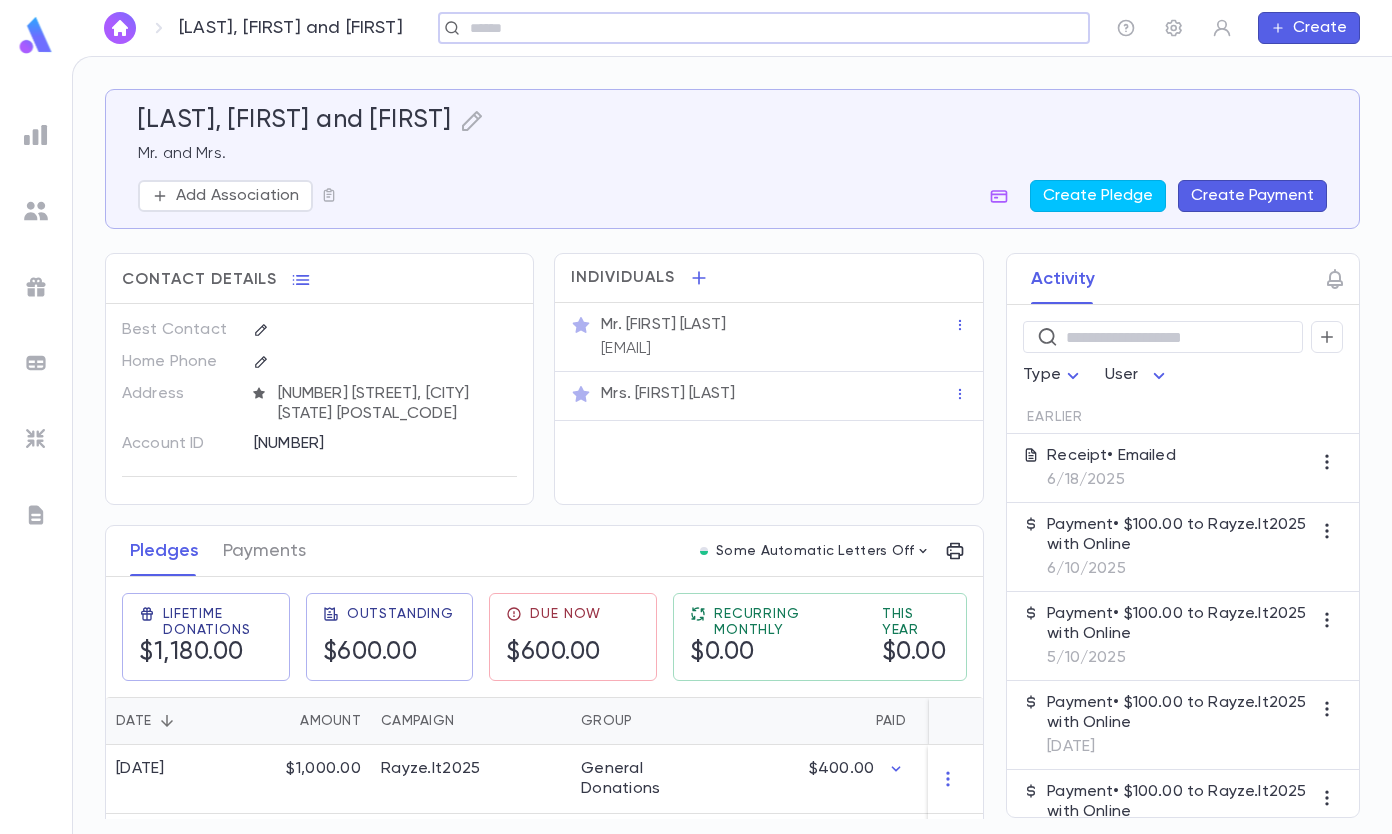 click on "Create Payment" at bounding box center (1252, 196) 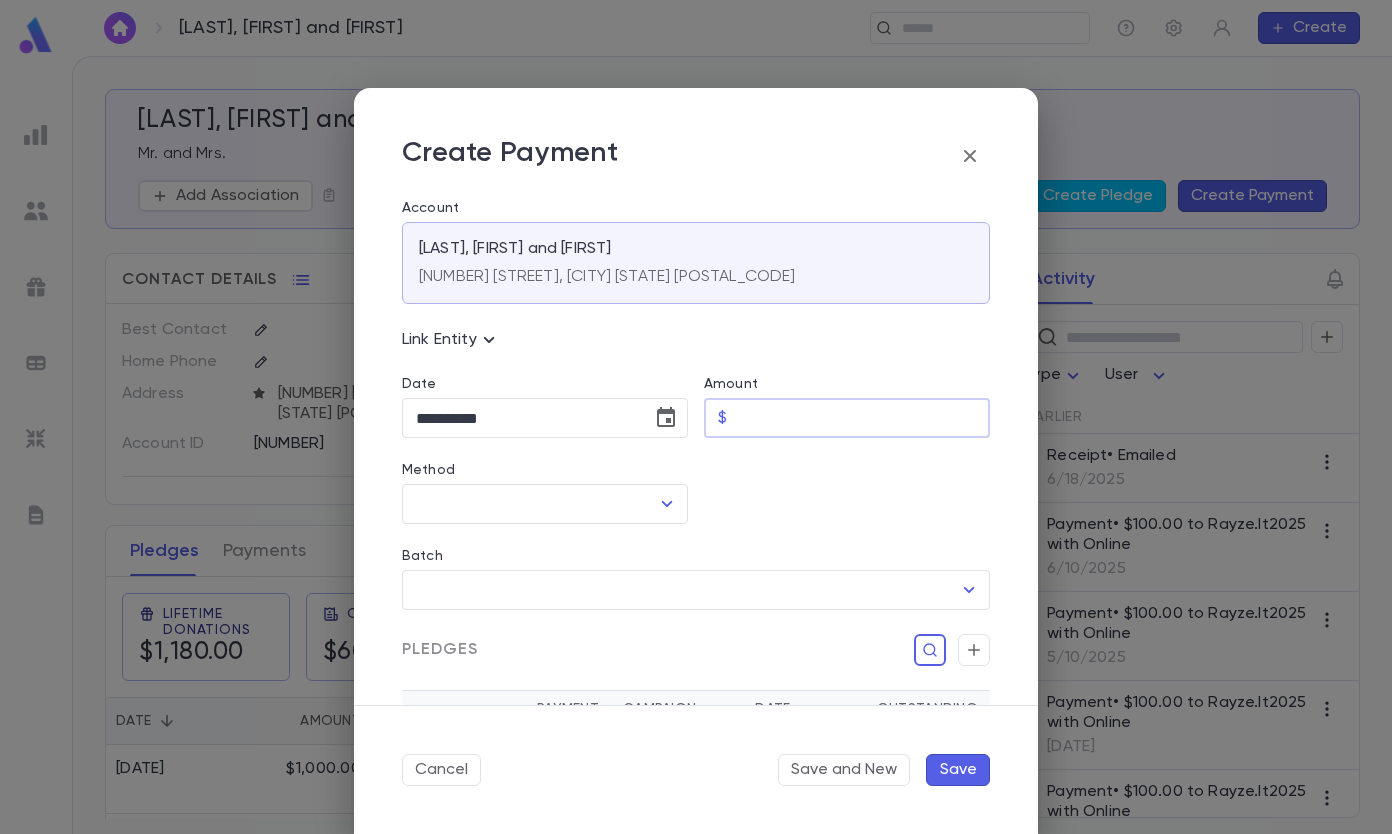 click on "Amount" at bounding box center [862, 418] 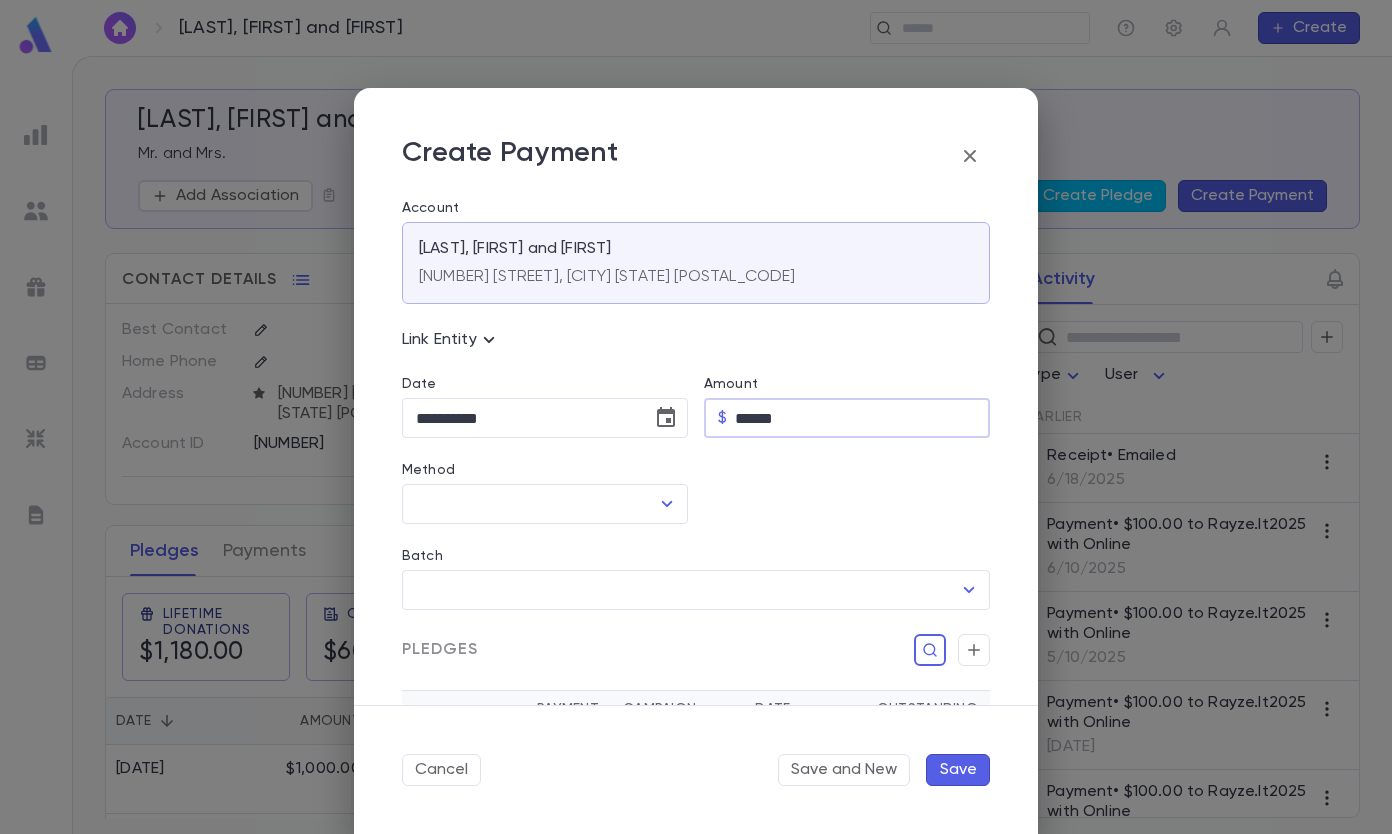 type on "******" 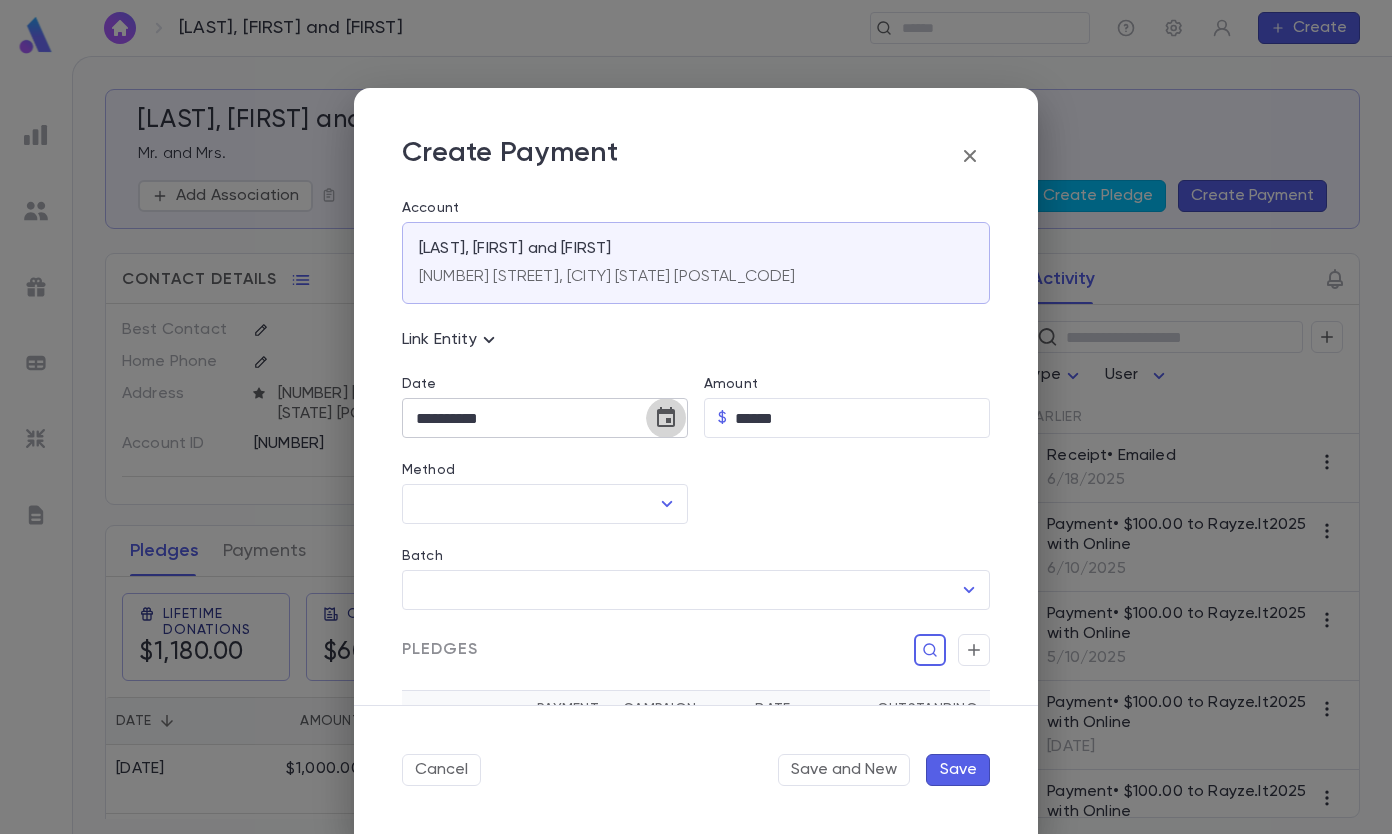 click 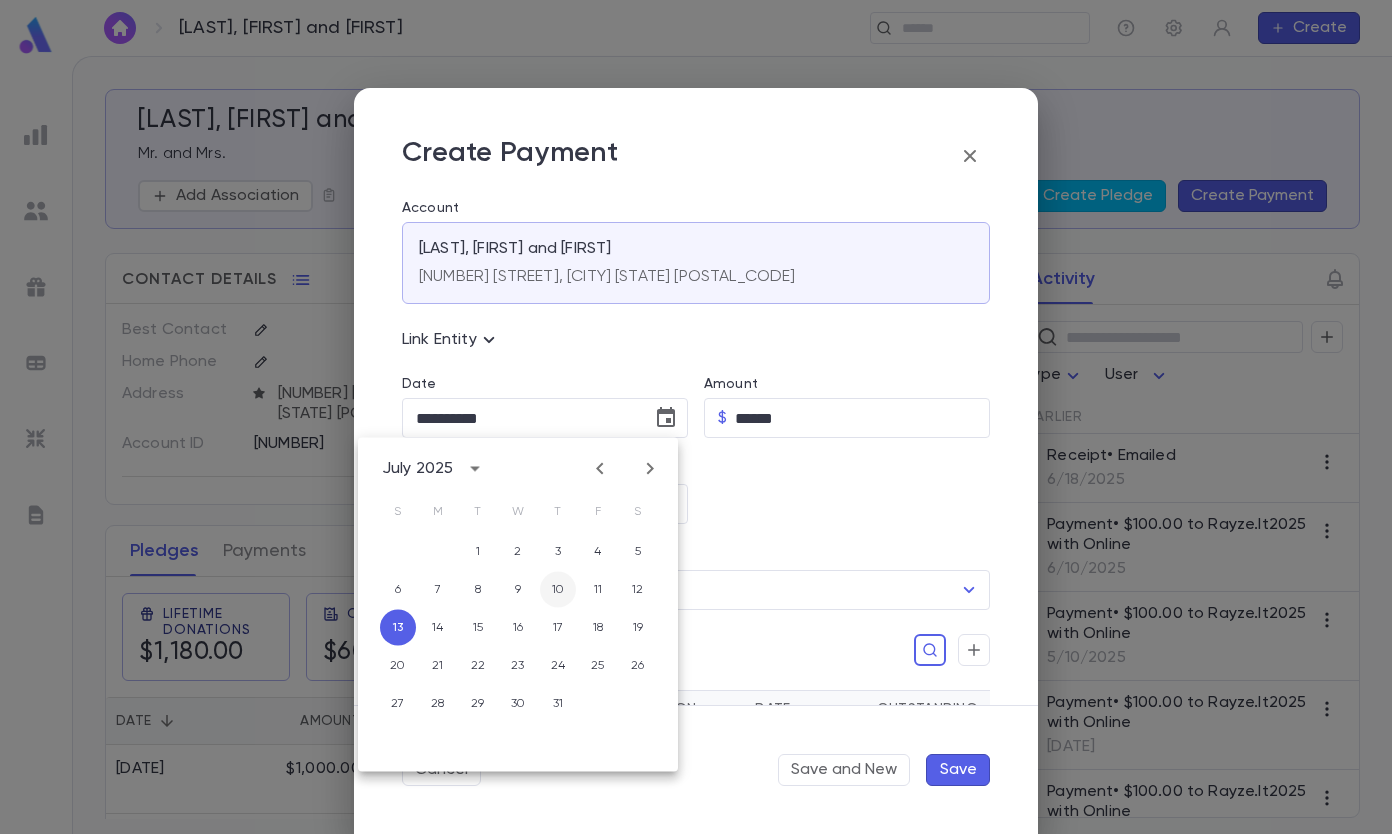 click on "10" at bounding box center [558, 590] 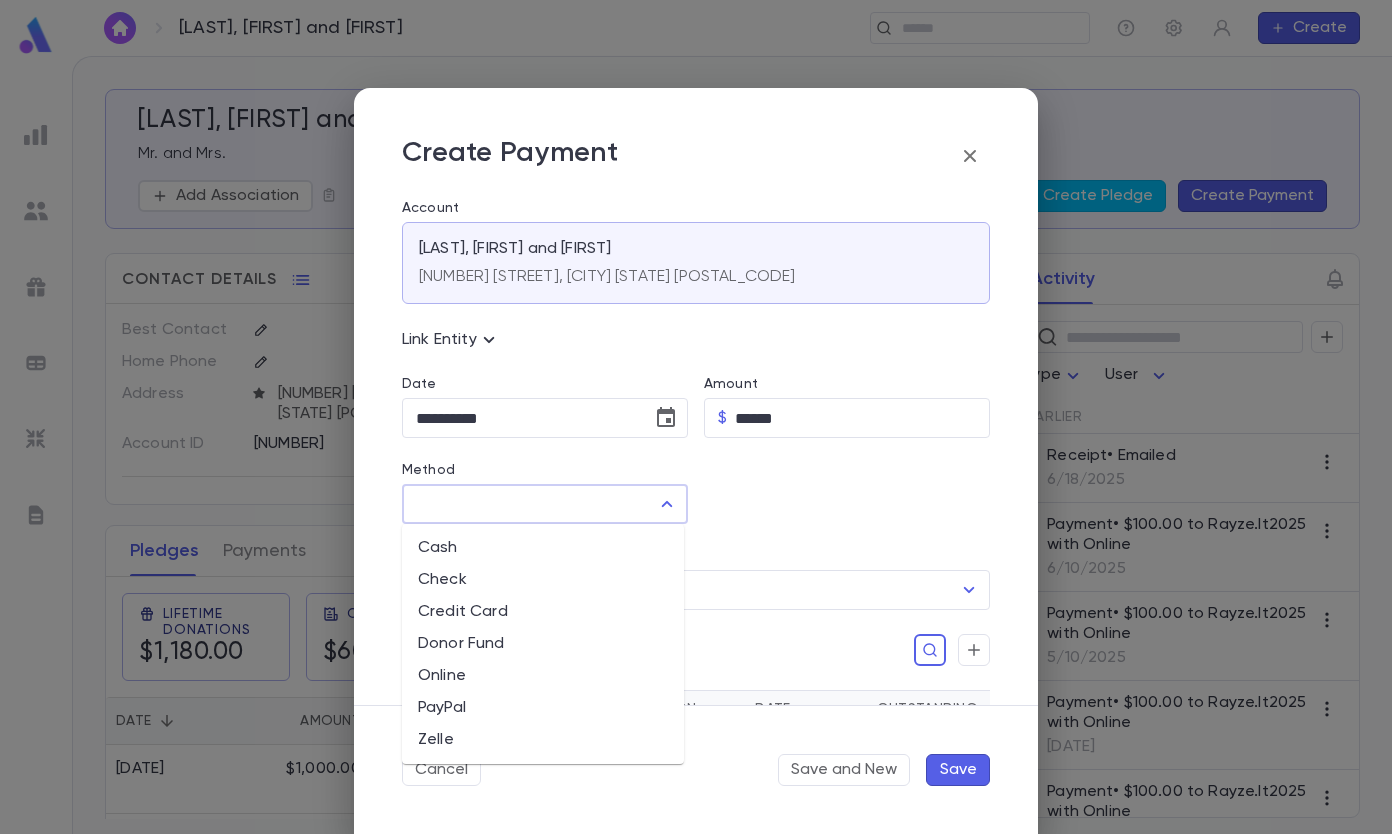 click on "Method" at bounding box center [530, 504] 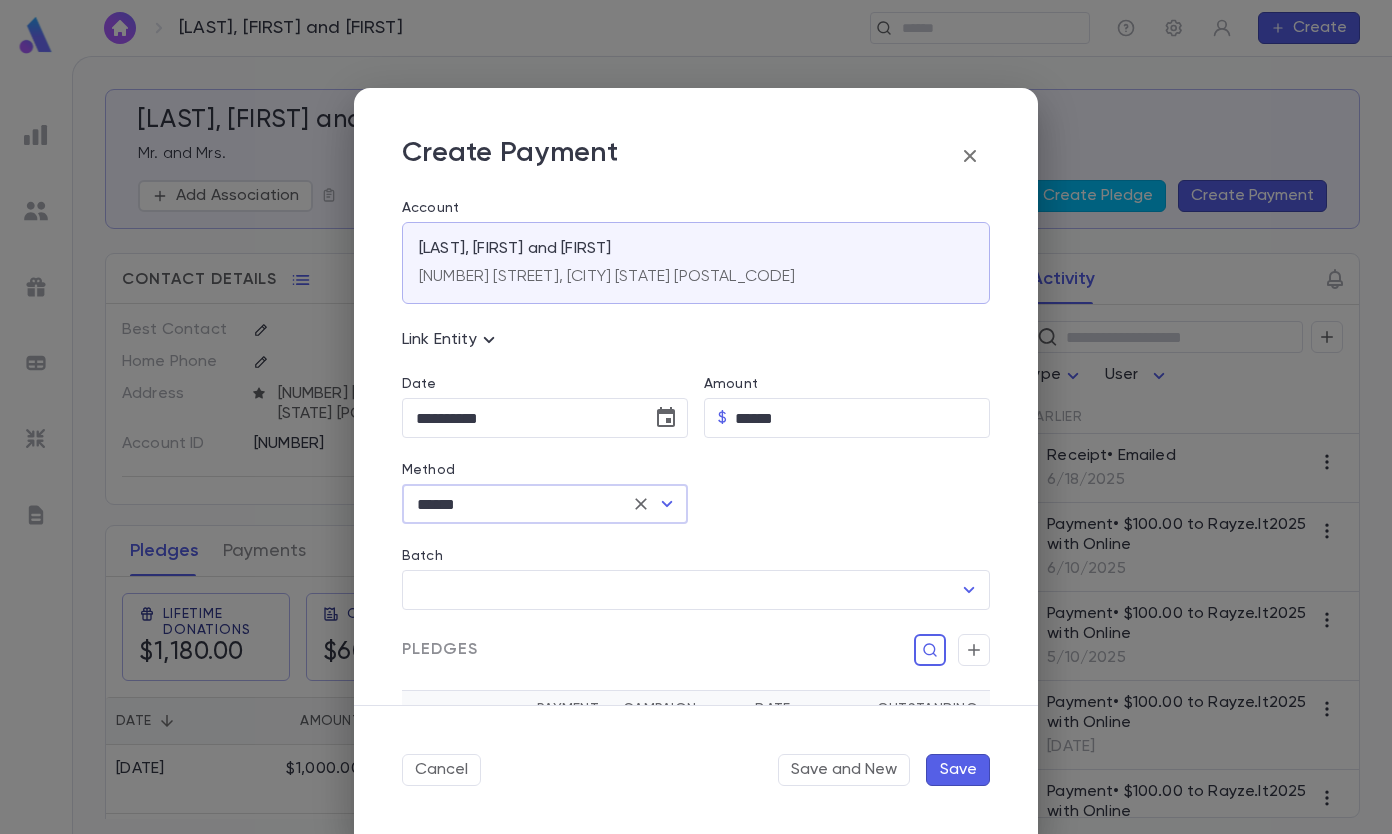 type on "******" 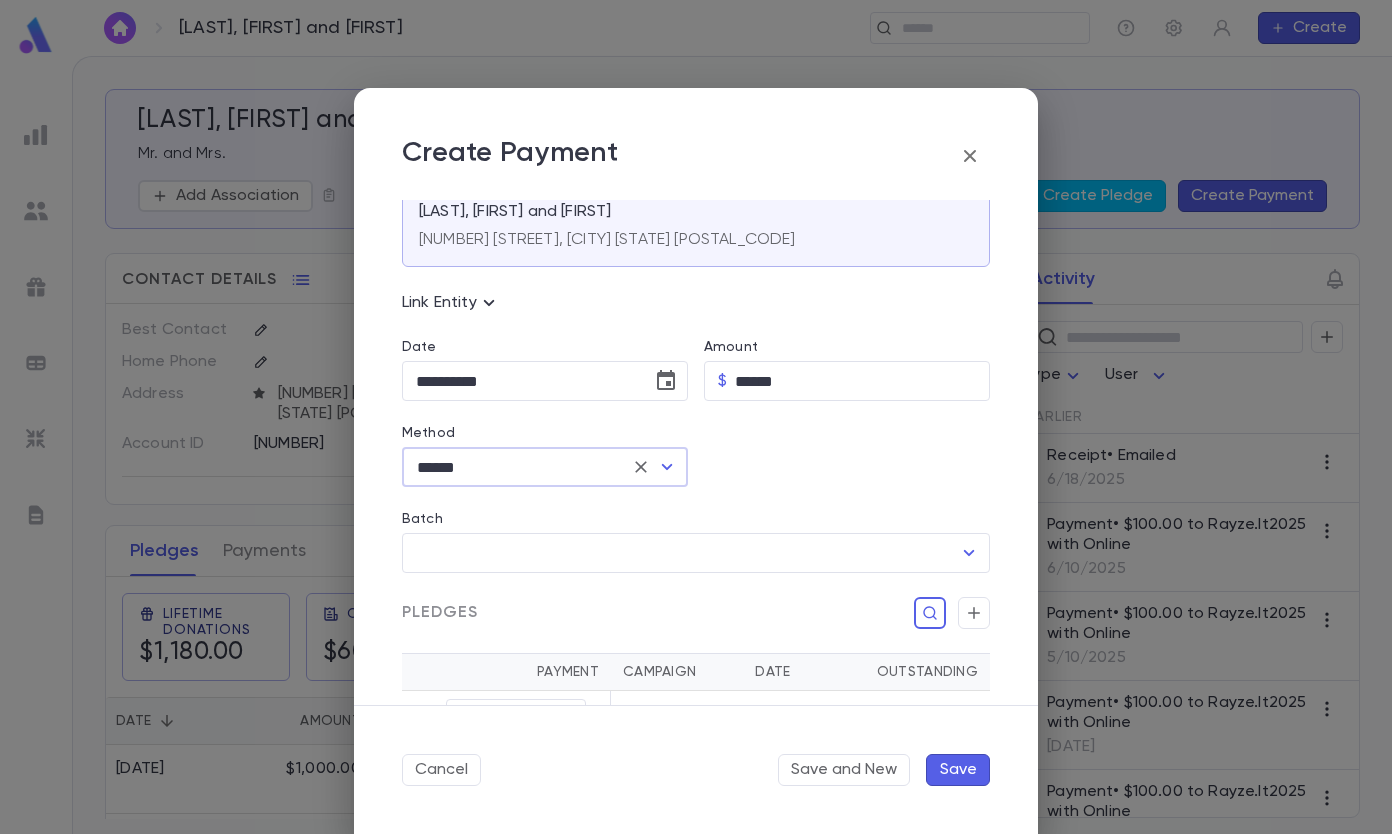scroll, scrollTop: 272, scrollLeft: 0, axis: vertical 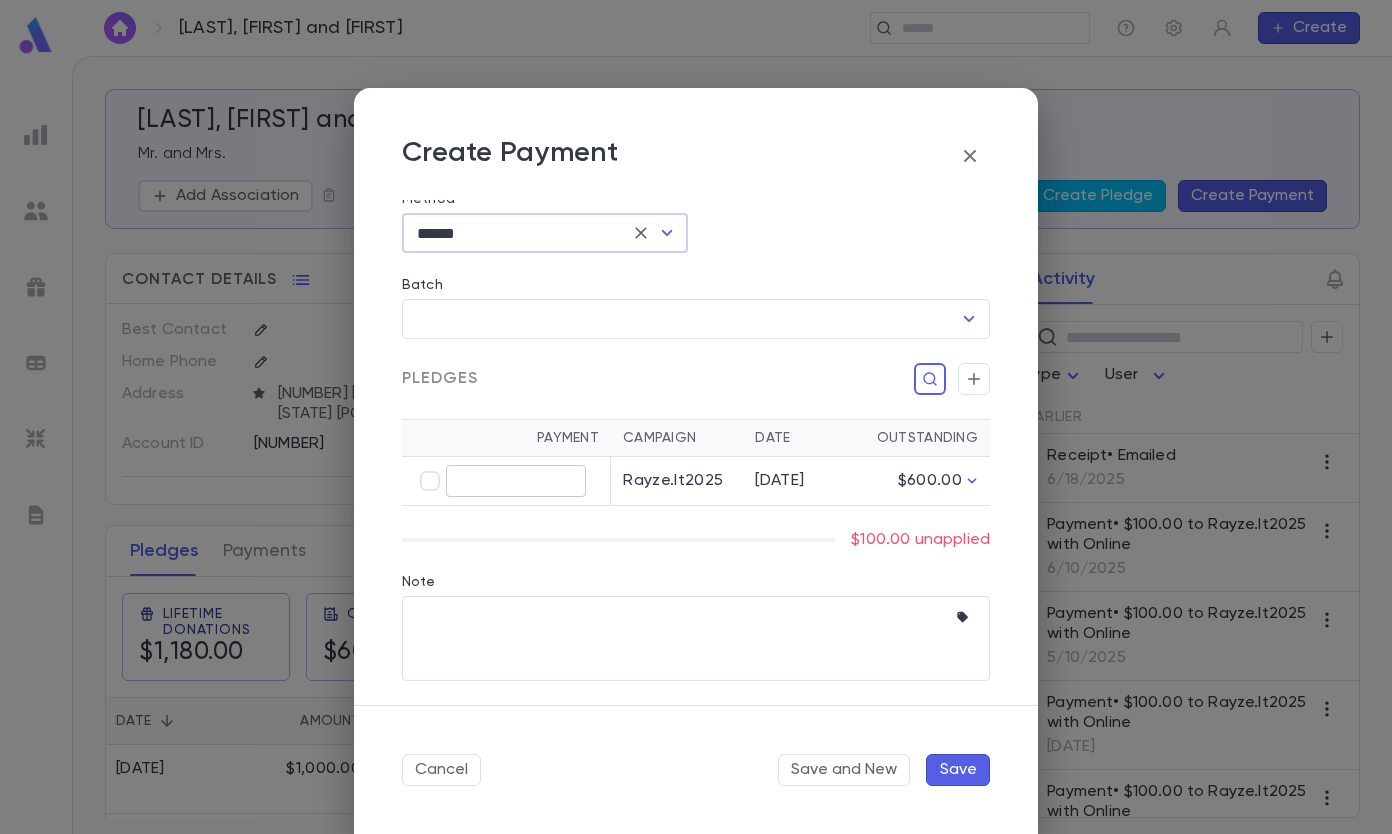 type on "******" 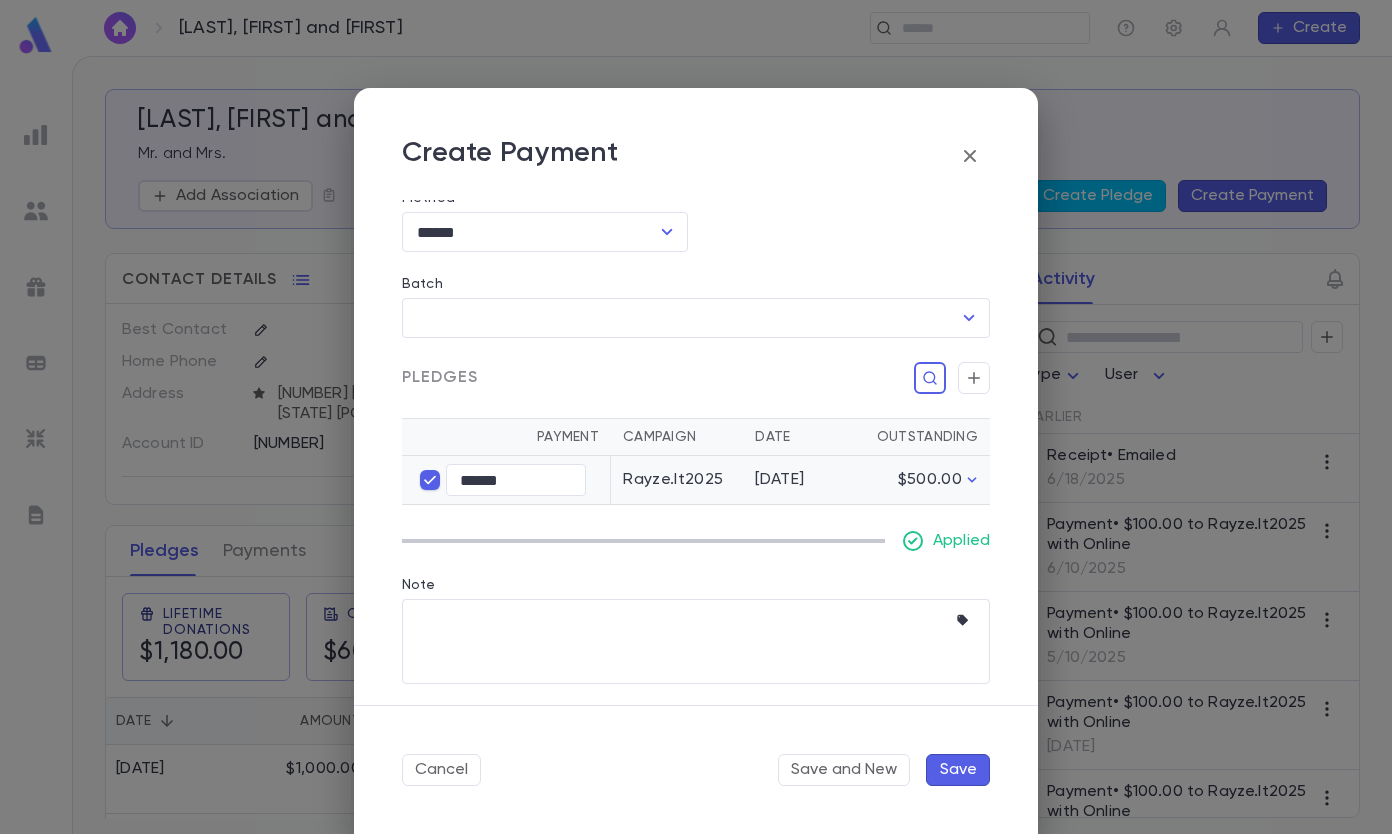 click on "Save" at bounding box center (958, 770) 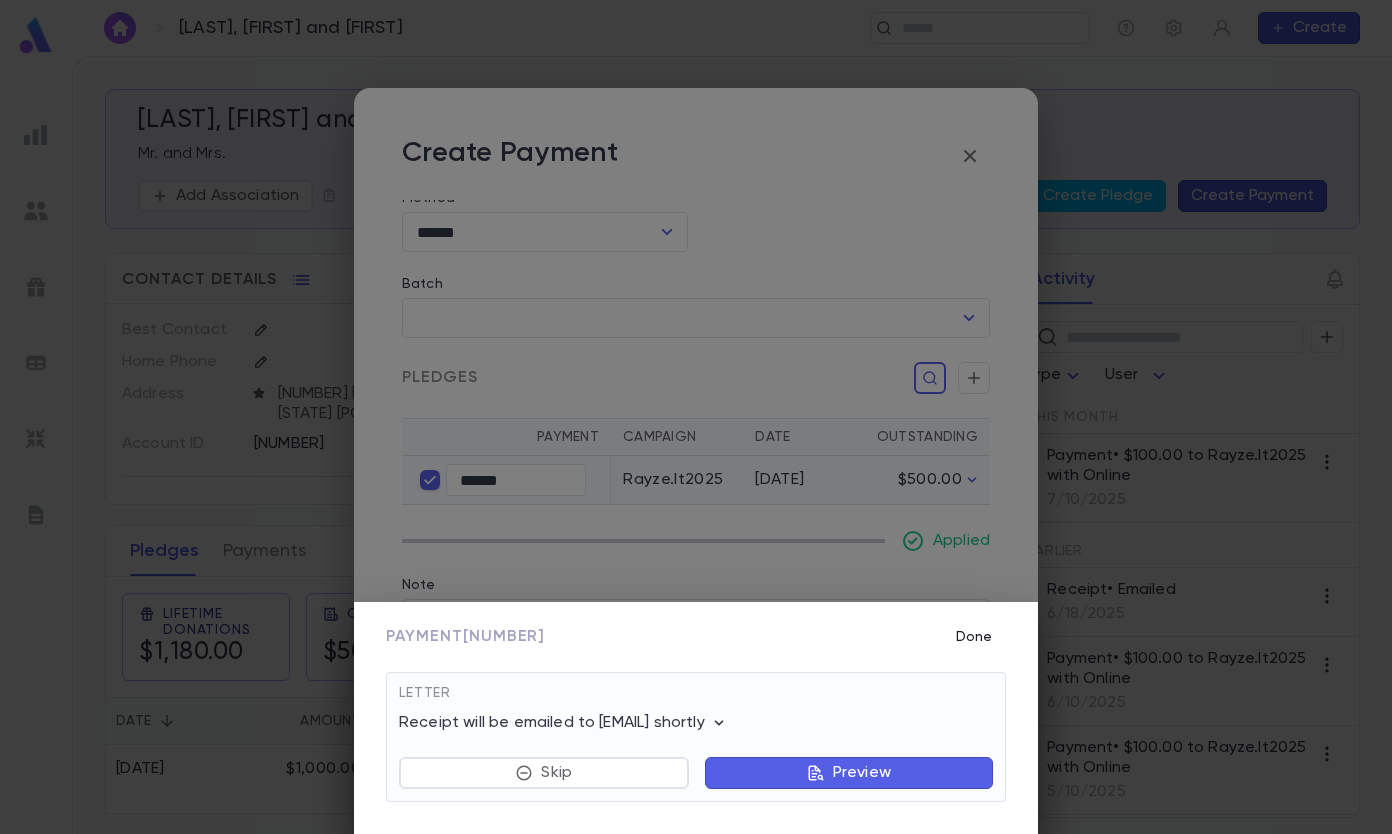 click on "Done" at bounding box center (974, 637) 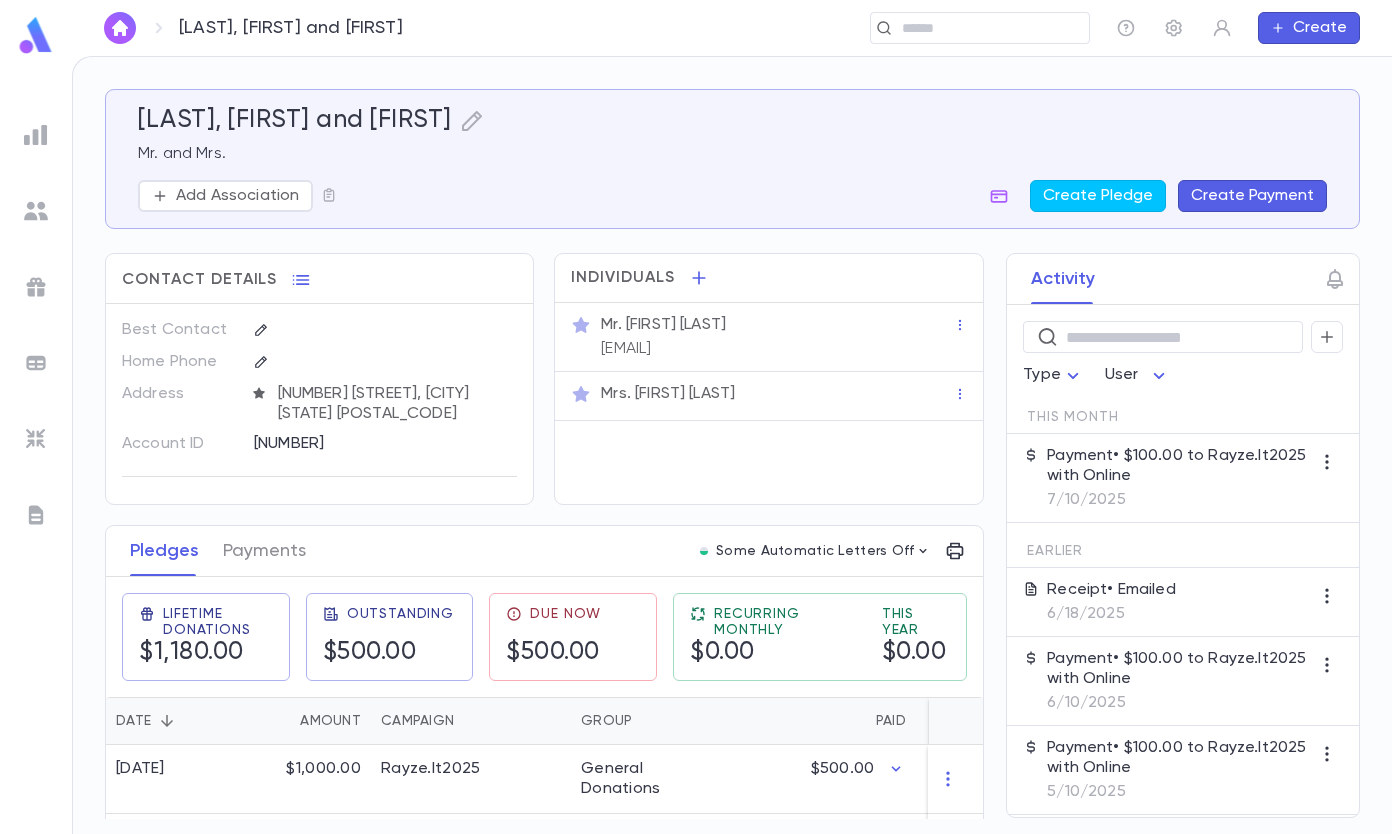 scroll, scrollTop: 73, scrollLeft: 0, axis: vertical 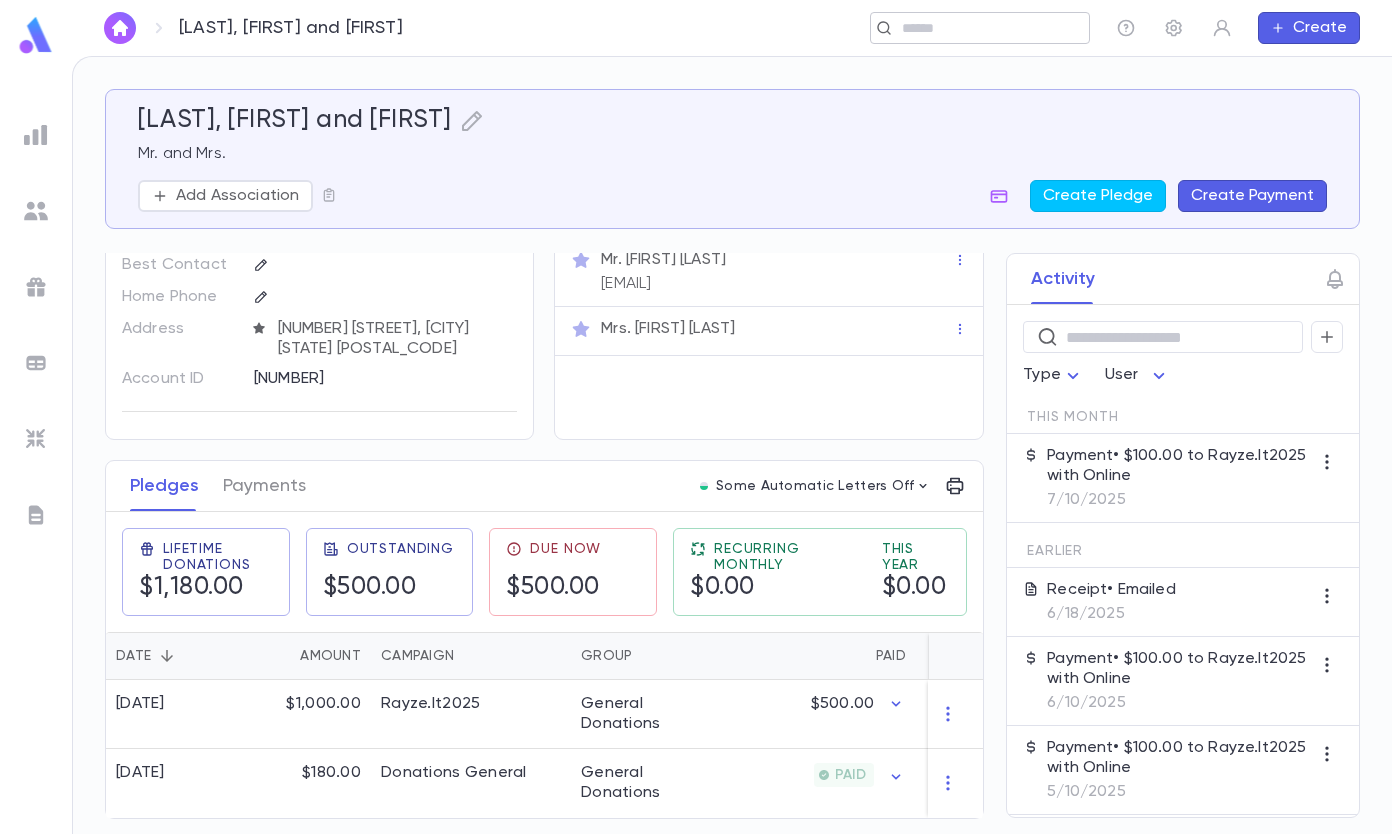 drag, startPoint x: 936, startPoint y: 27, endPoint x: 951, endPoint y: 27, distance: 15 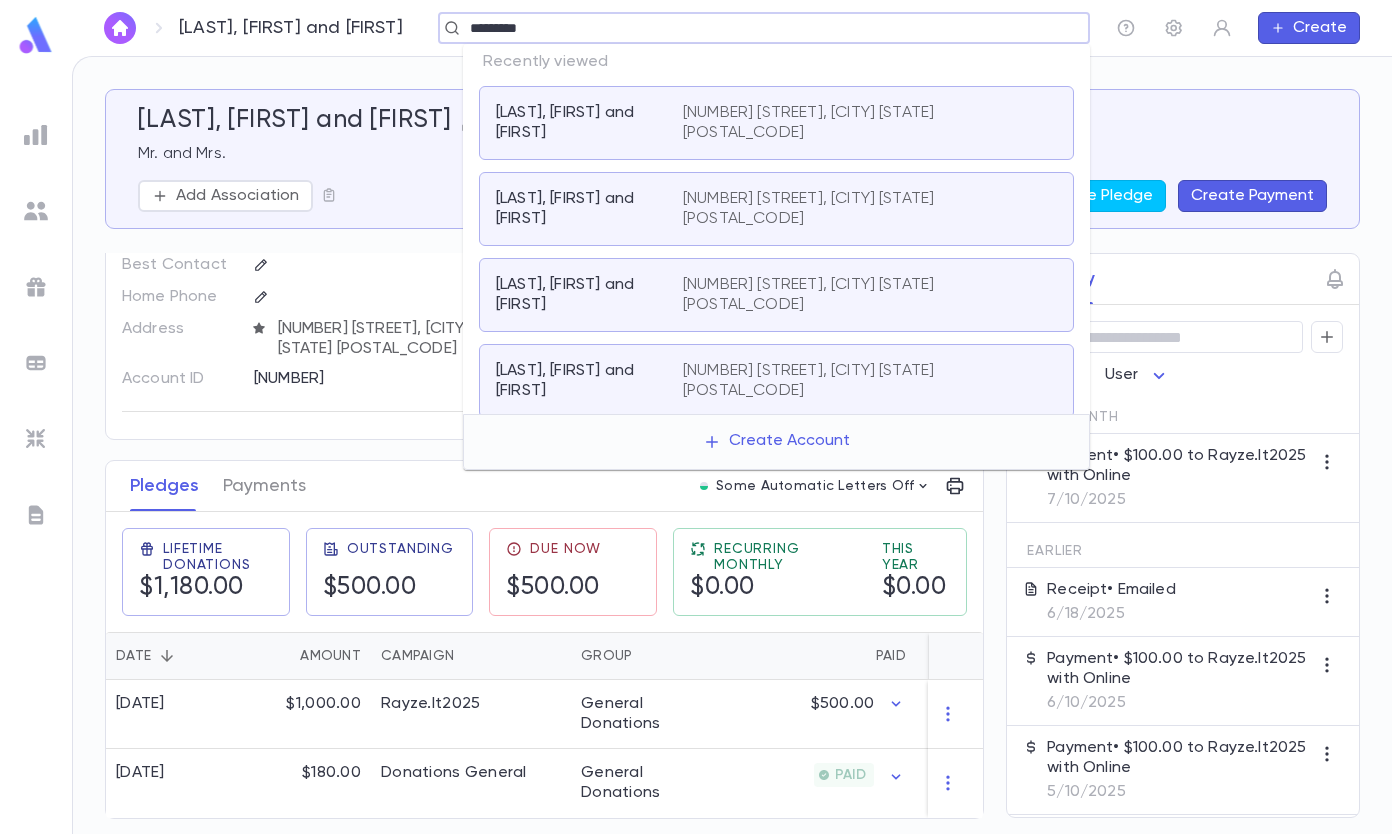 type on "*********" 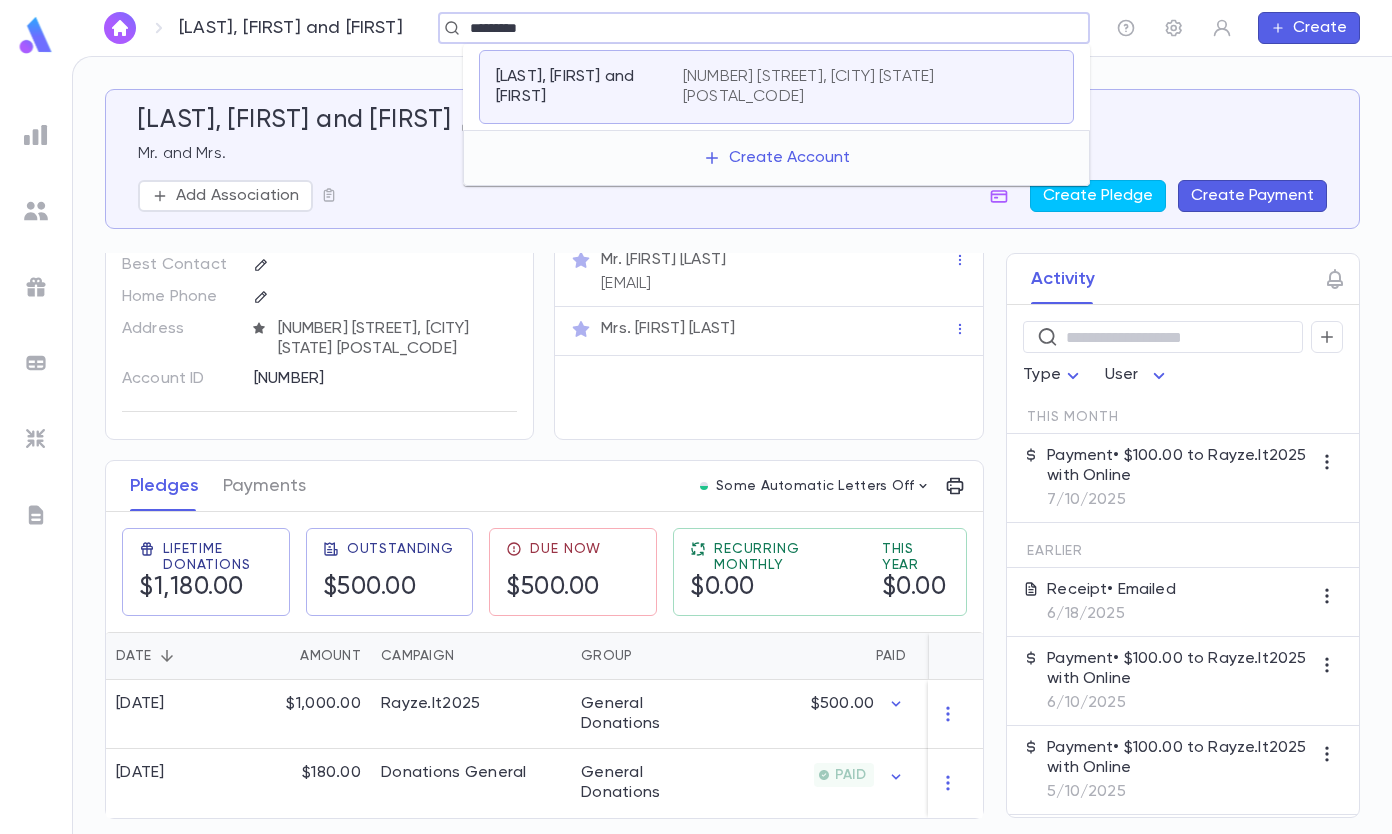 click on "[NUMBER] [STREET], [CITY] [STATE] [POSTAL_CODE]" at bounding box center (870, 87) 